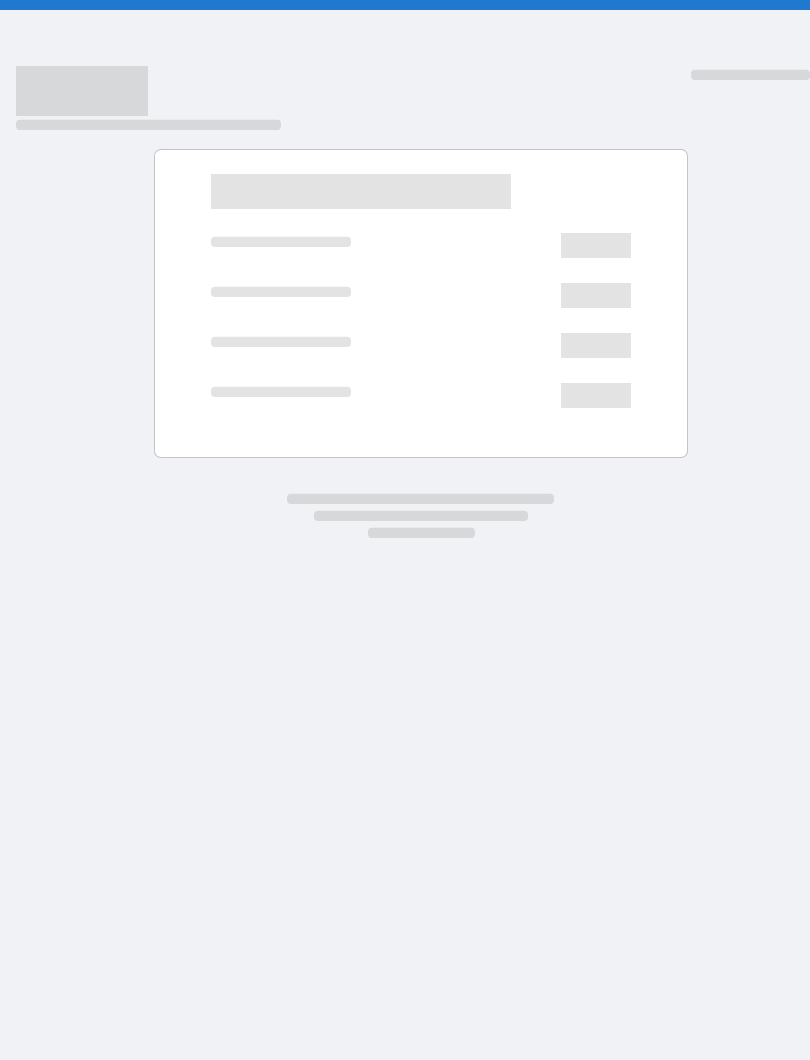 scroll, scrollTop: 0, scrollLeft: 0, axis: both 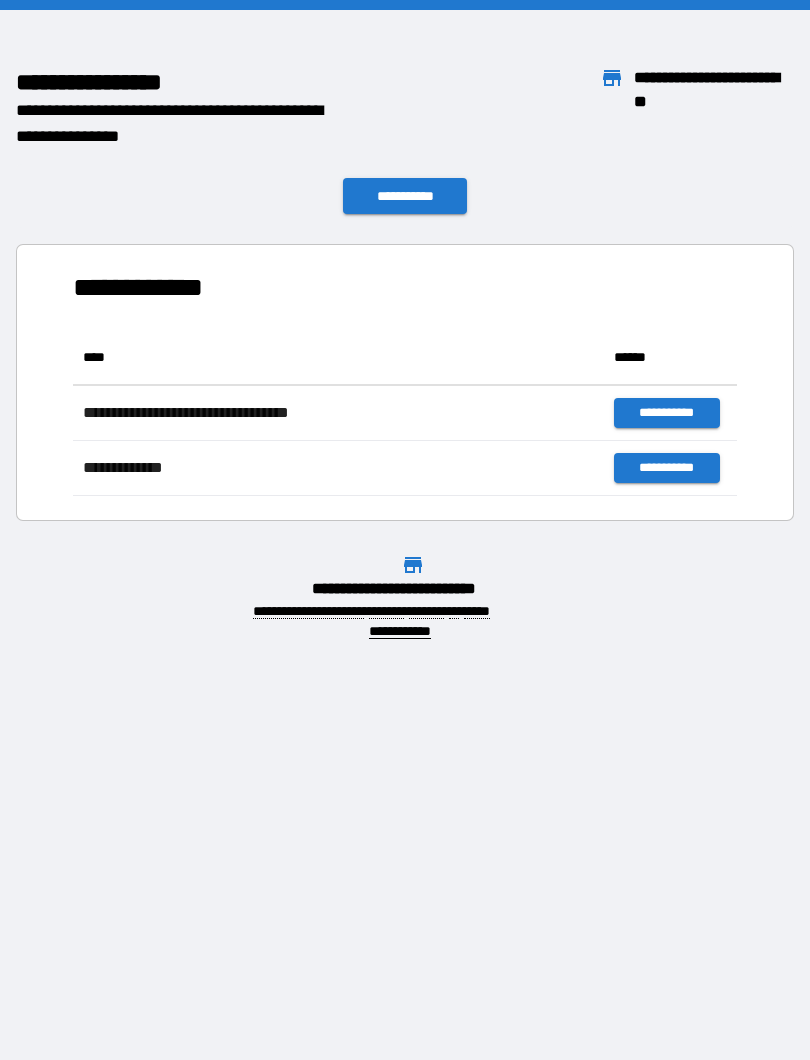 click on "**********" at bounding box center [405, 196] 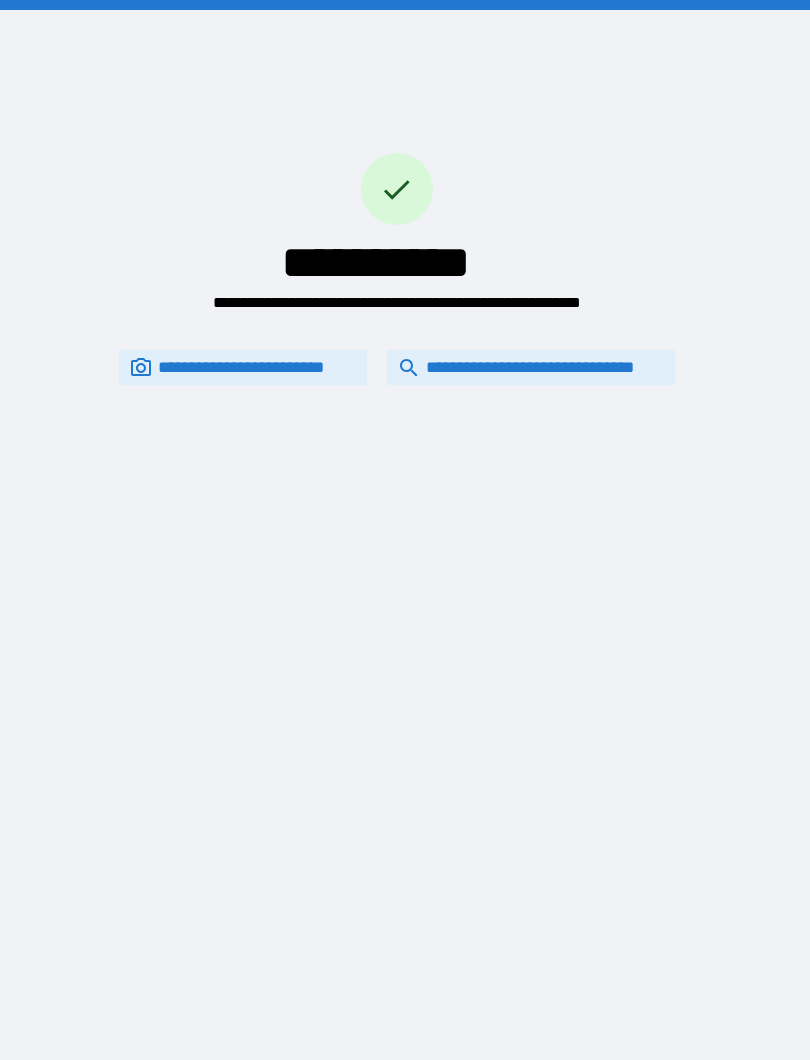 click on "**********" at bounding box center (531, 367) 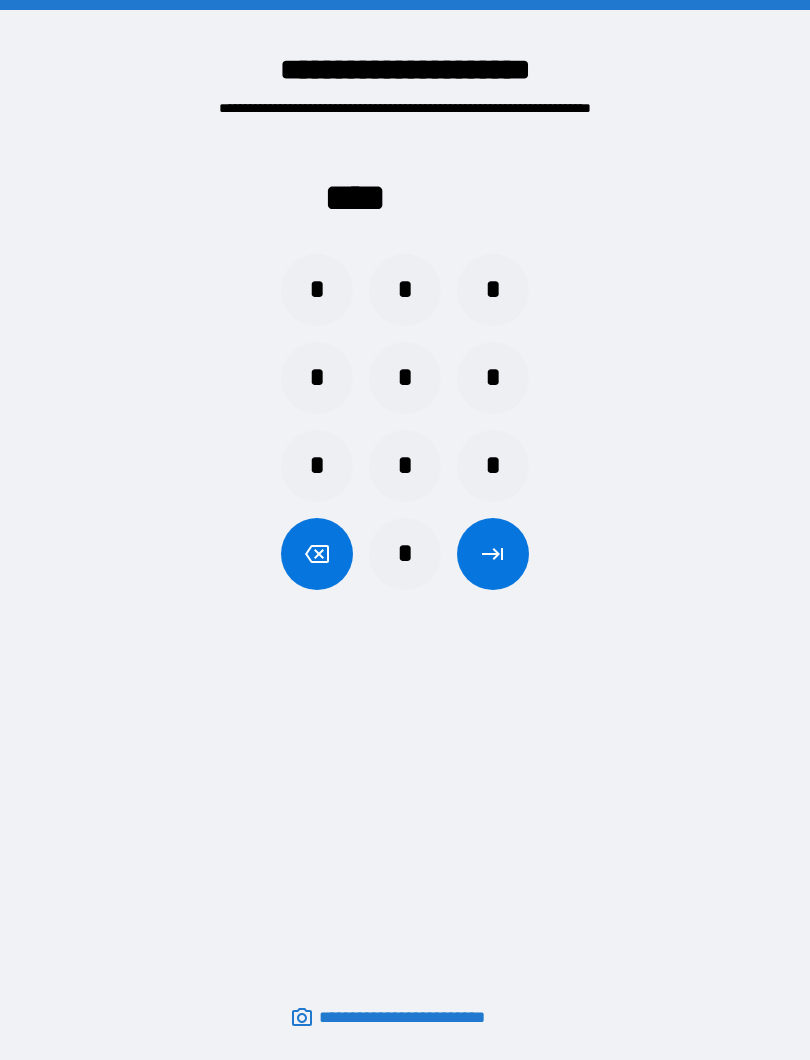 click on "*" at bounding box center [405, 290] 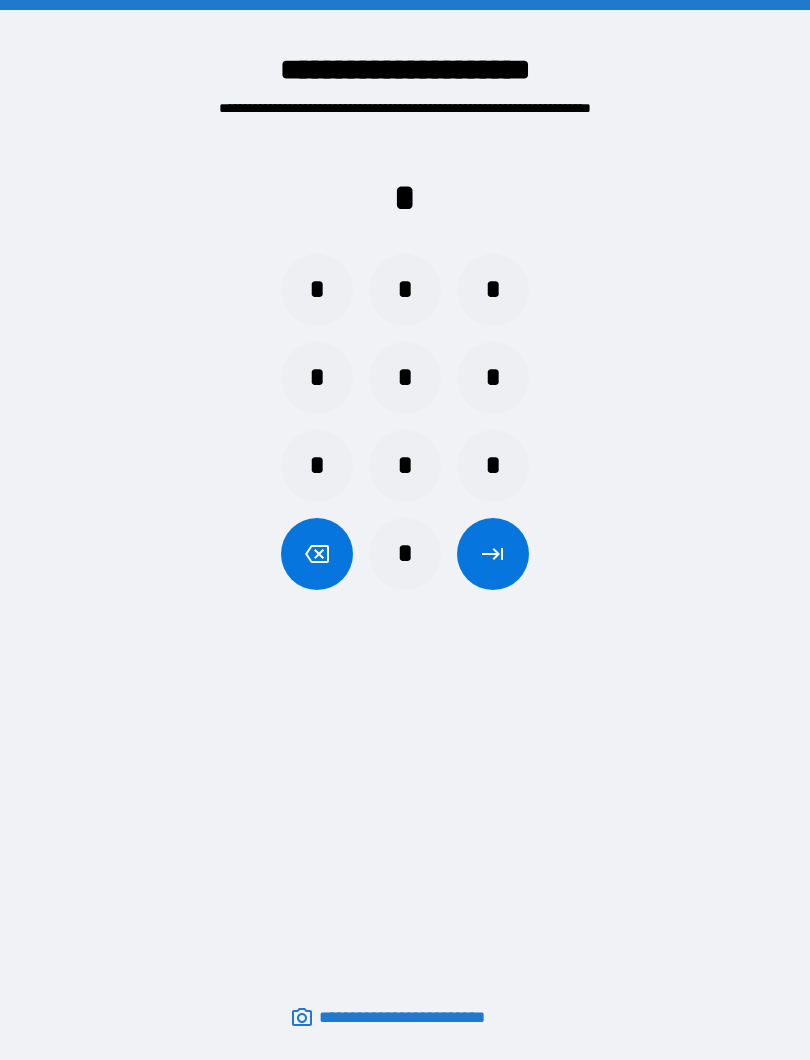 click on "*" at bounding box center [317, 378] 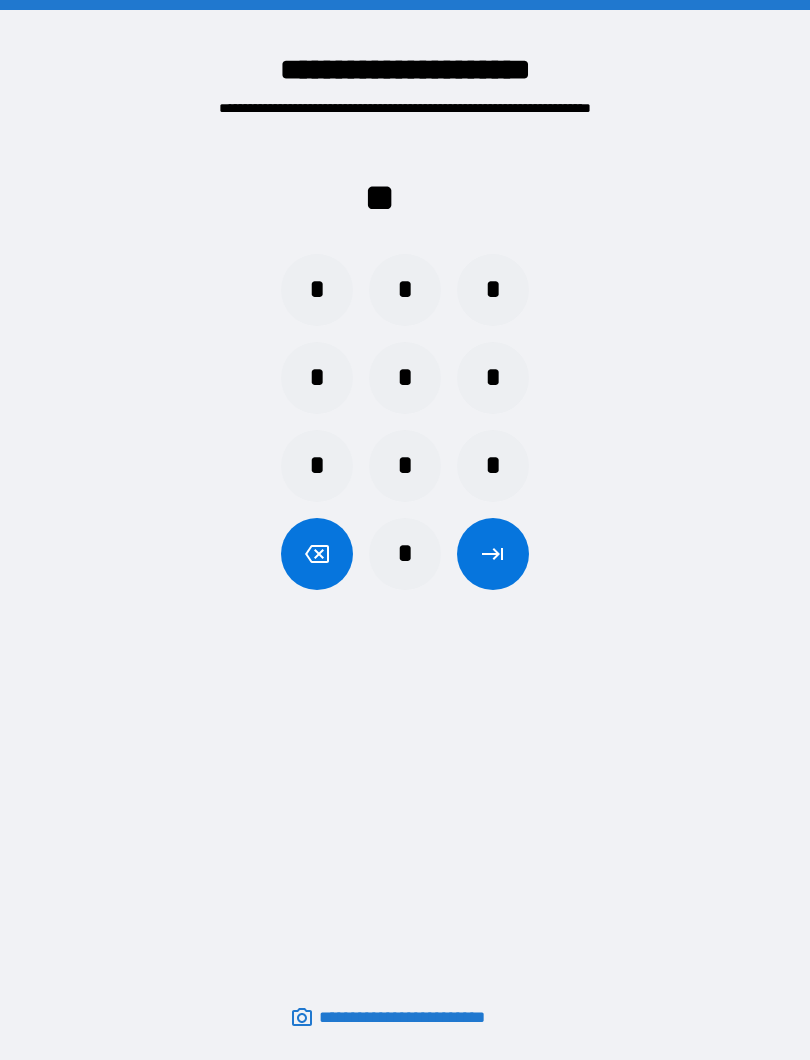 click on "*" at bounding box center [317, 466] 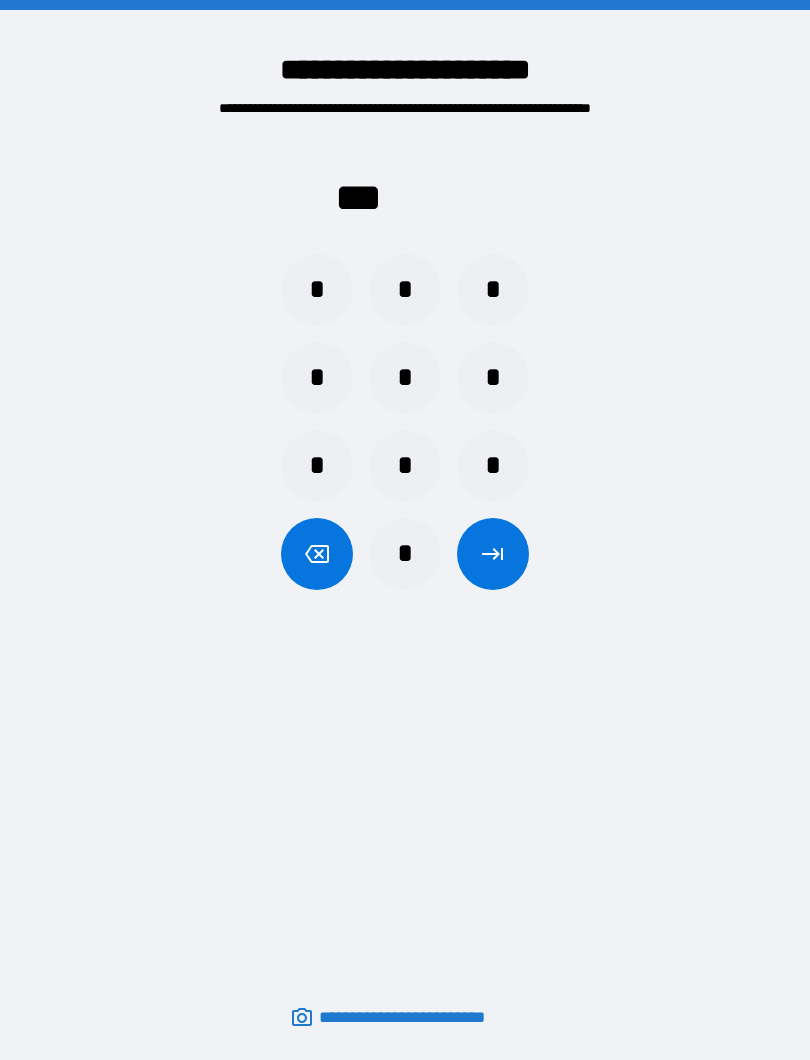 click on "*" at bounding box center [493, 290] 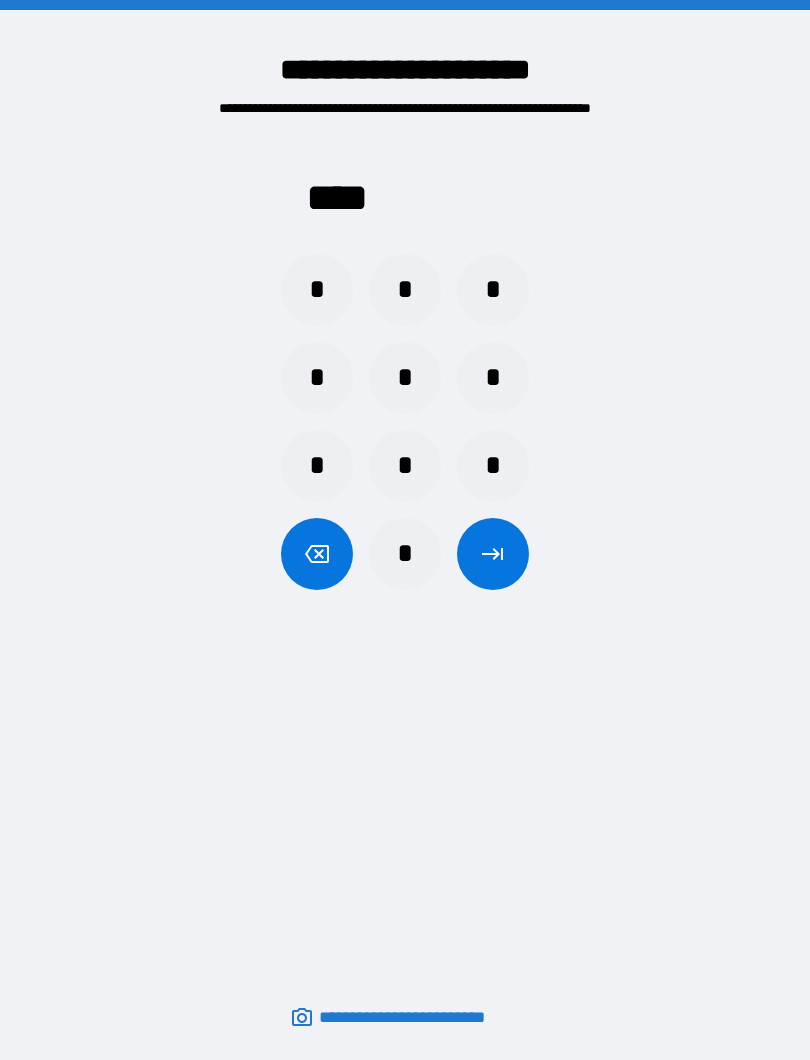click 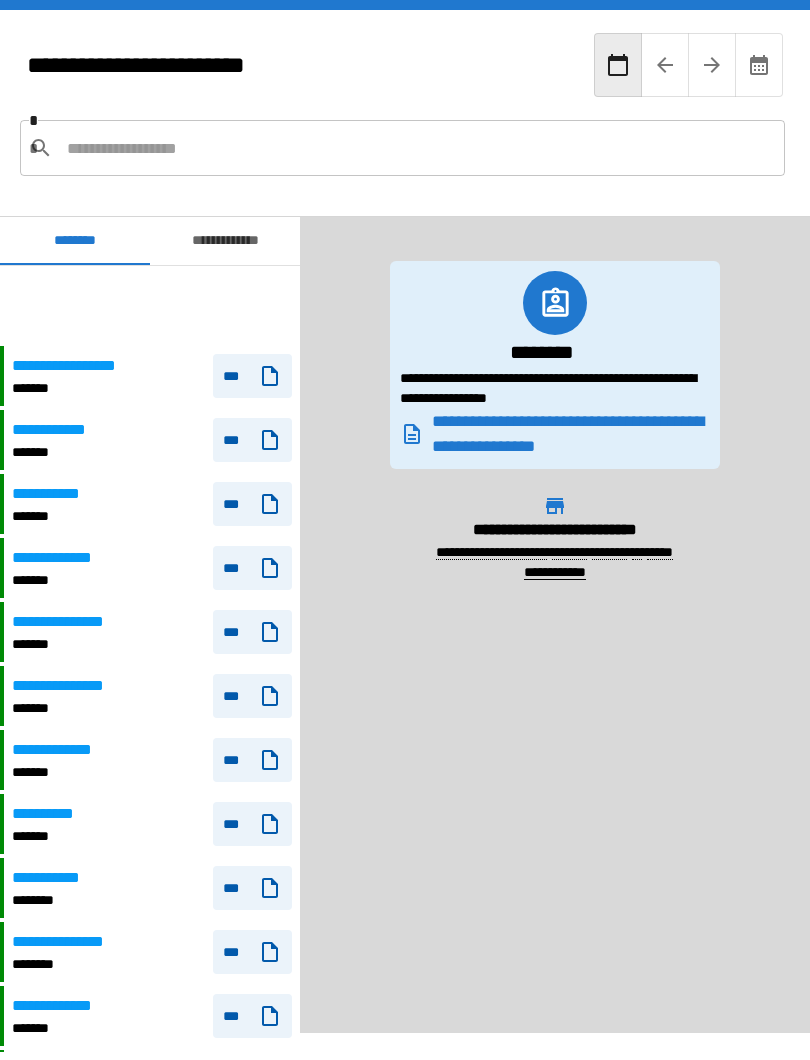 scroll, scrollTop: 1485, scrollLeft: 0, axis: vertical 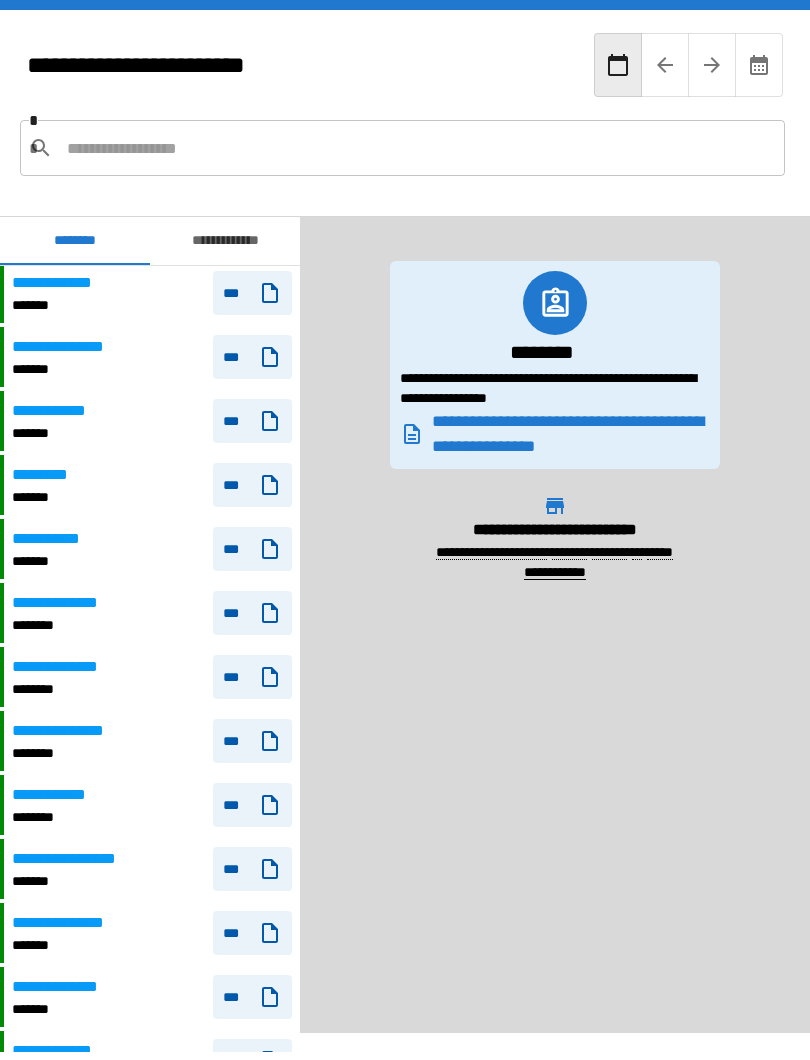 click at bounding box center (418, 148) 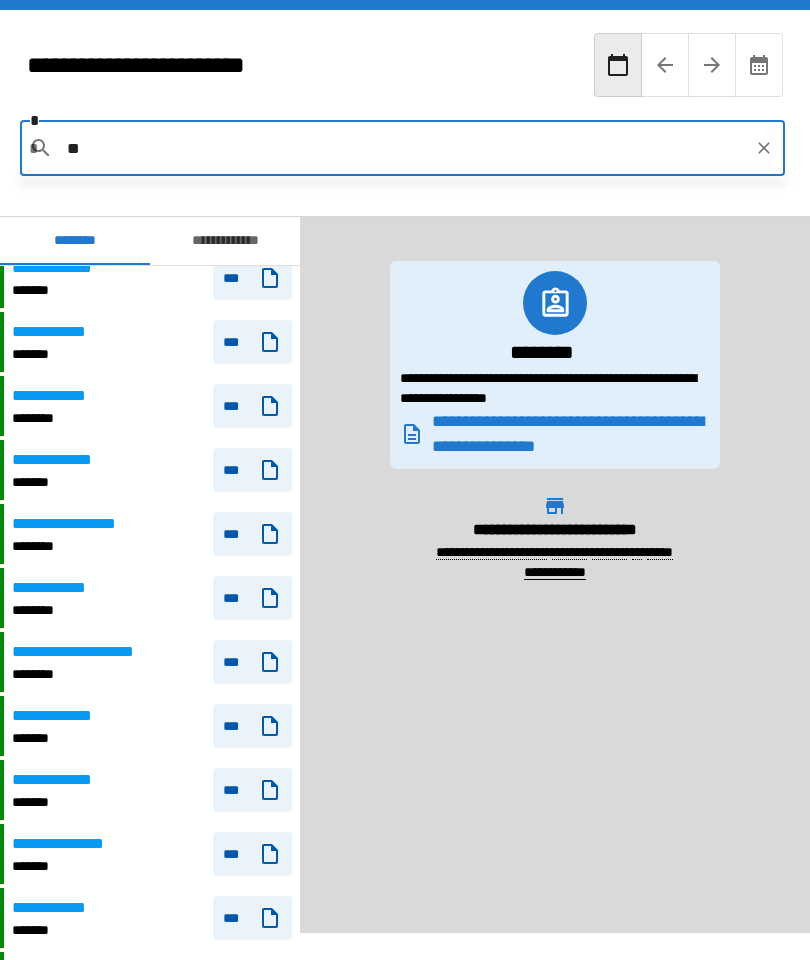 scroll, scrollTop: 3017, scrollLeft: 0, axis: vertical 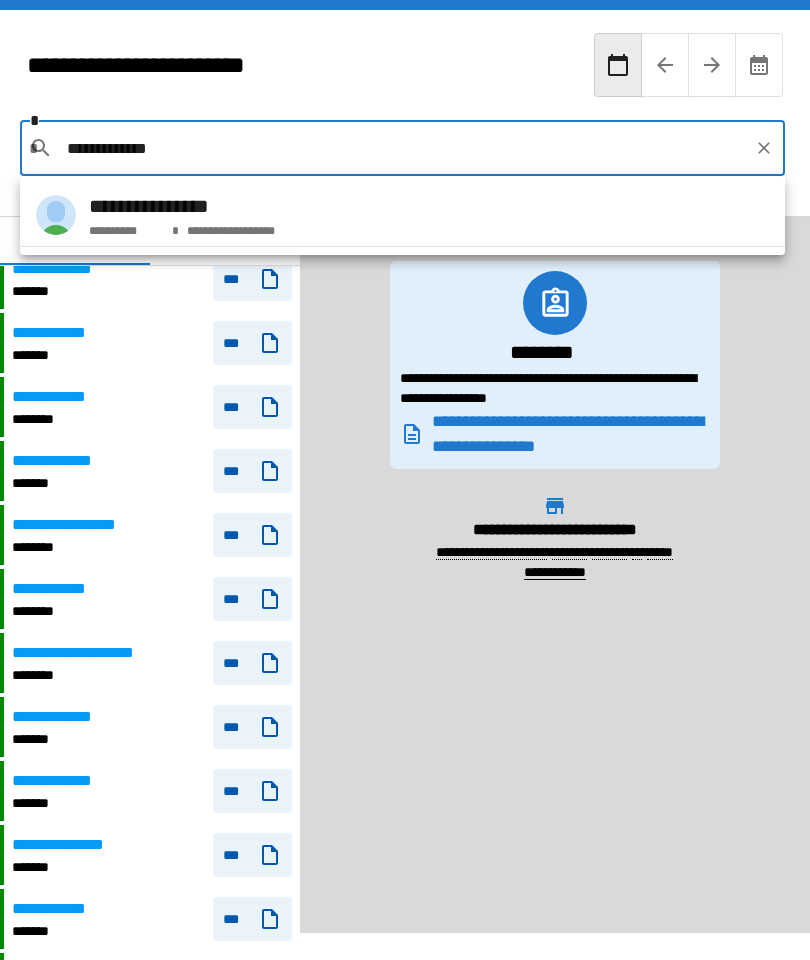 click on "**********" at bounding box center [228, 227] 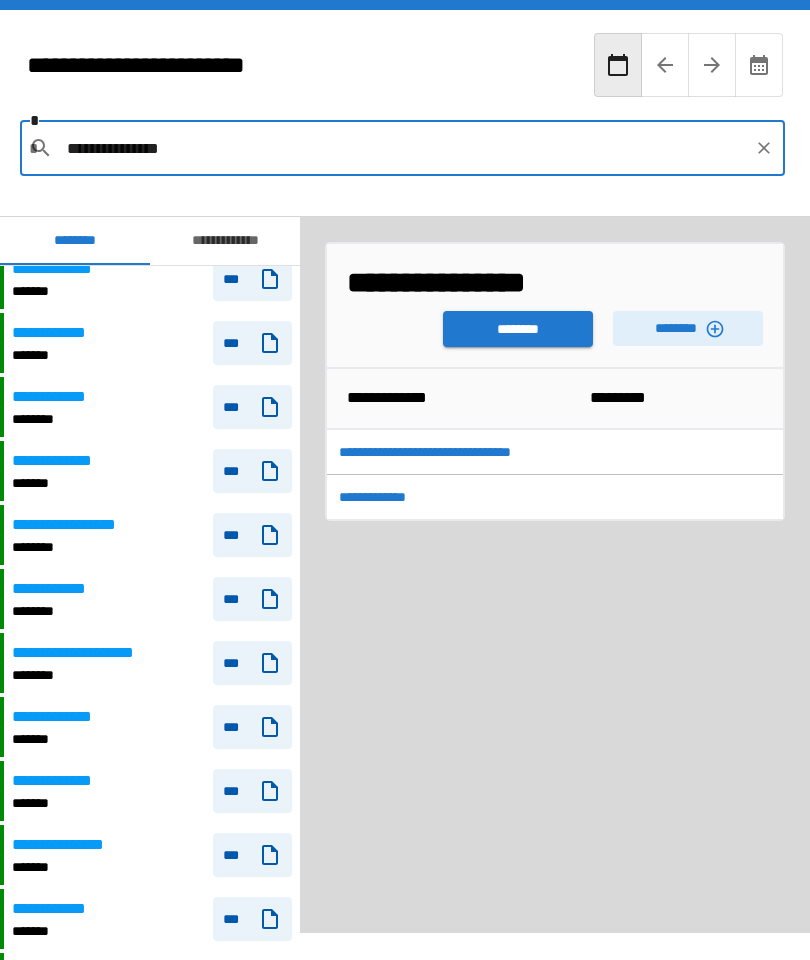 click on "********" at bounding box center (518, 329) 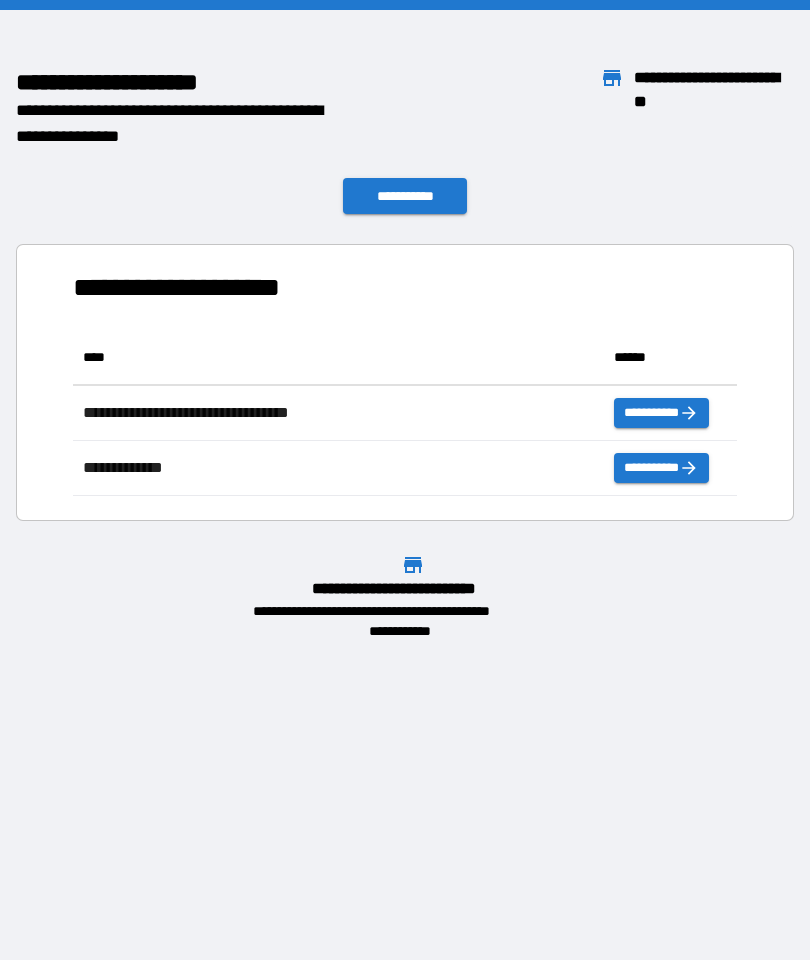 scroll, scrollTop: 166, scrollLeft: 680, axis: both 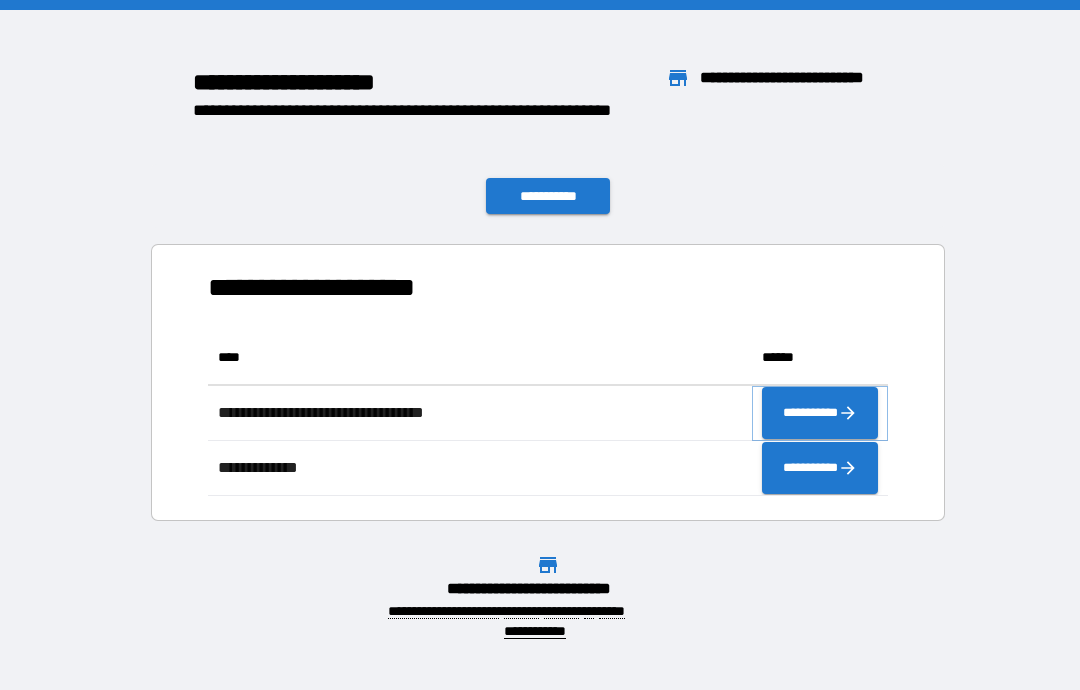 click on "**********" at bounding box center (820, 413) 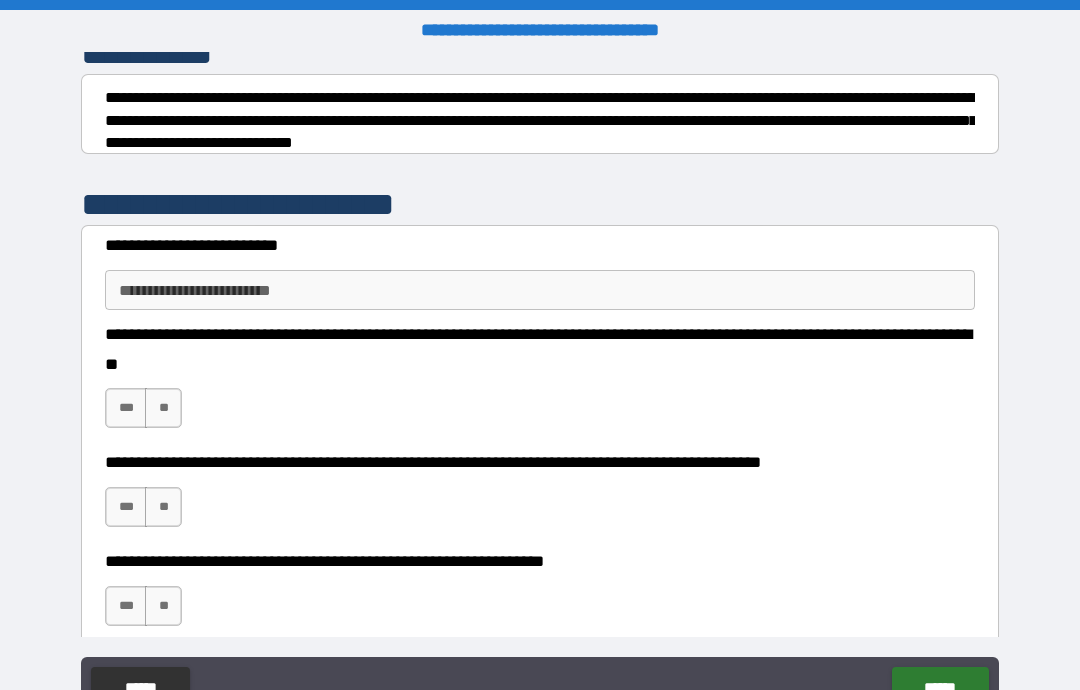 scroll, scrollTop: 294, scrollLeft: 0, axis: vertical 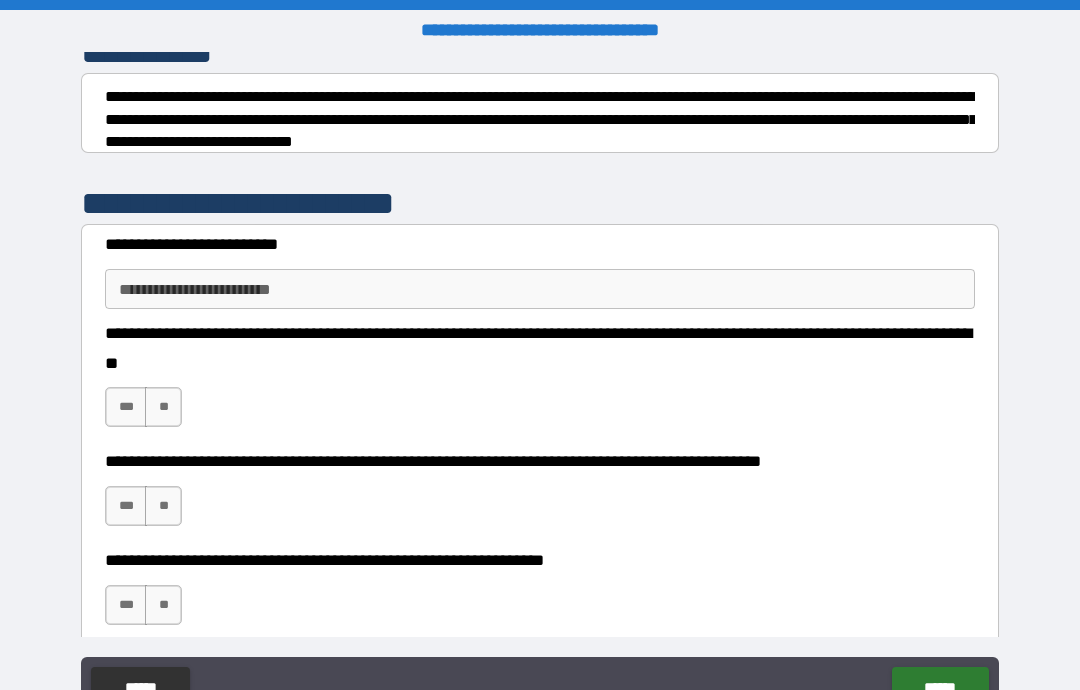 click on "**********" at bounding box center [540, 289] 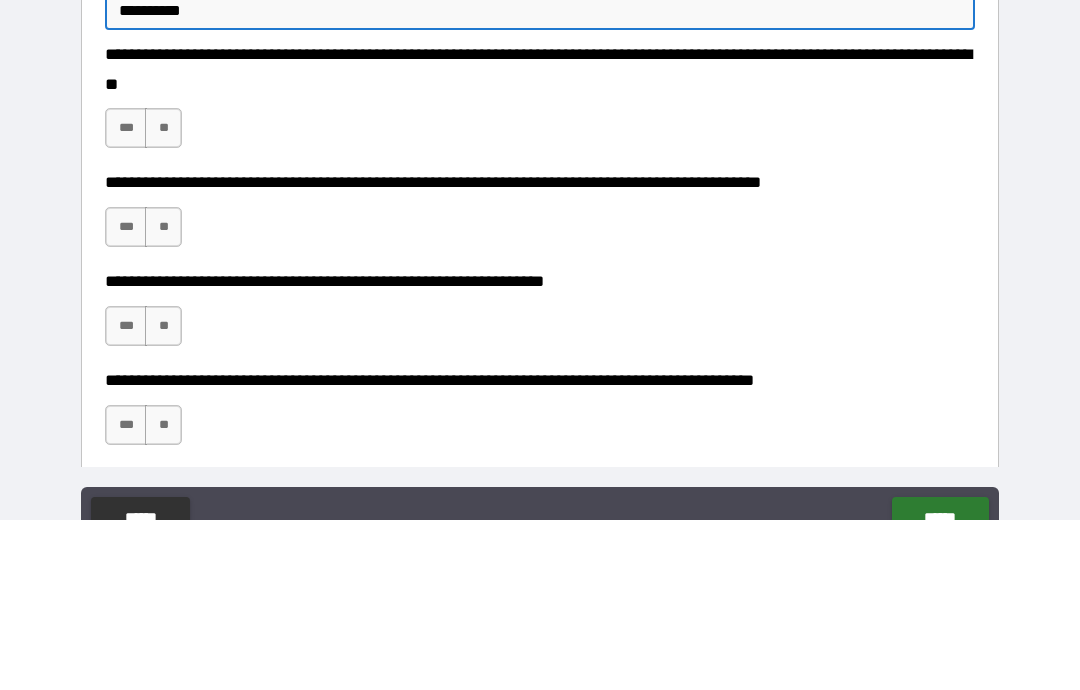 scroll, scrollTop: 424, scrollLeft: 0, axis: vertical 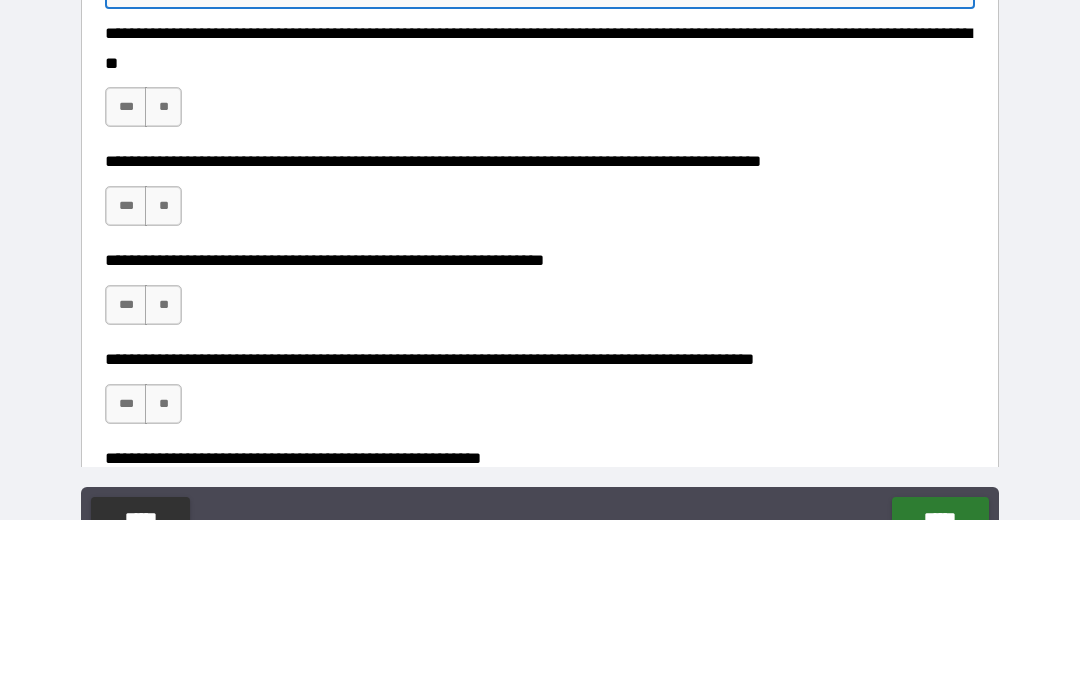 type on "*********" 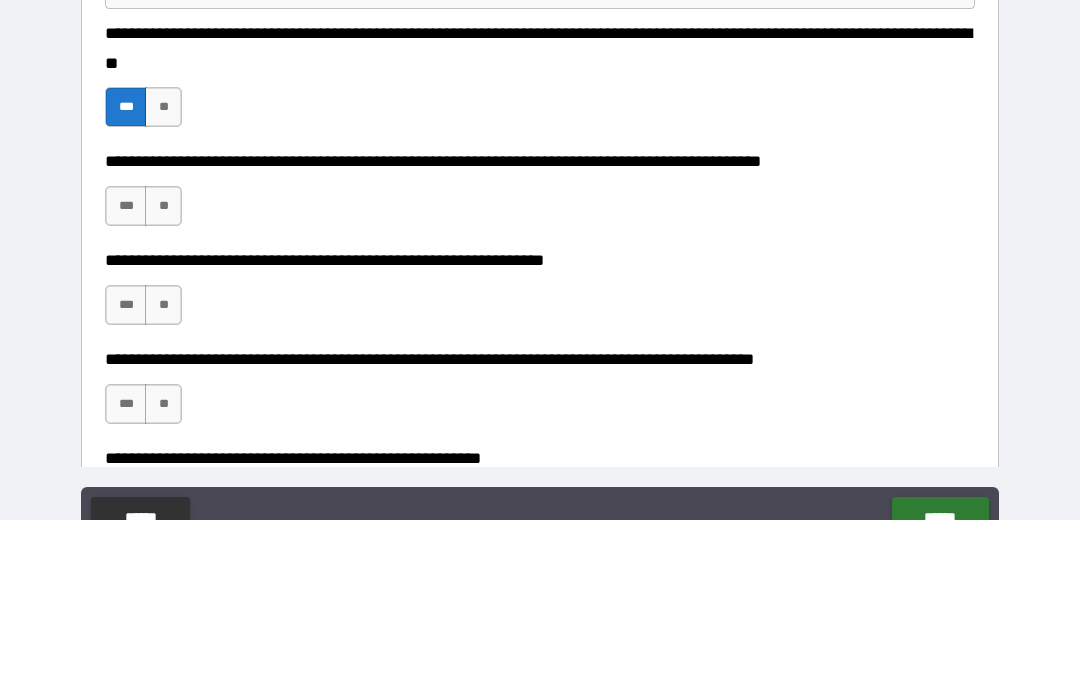 scroll, scrollTop: 80, scrollLeft: 0, axis: vertical 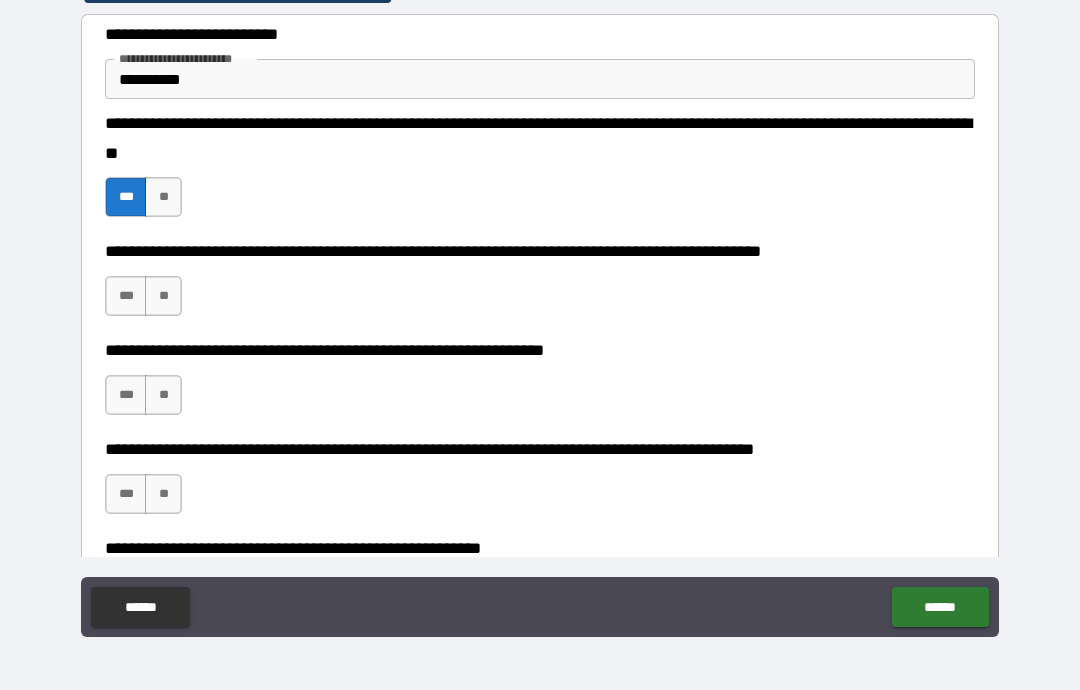 click on "**" at bounding box center [163, 296] 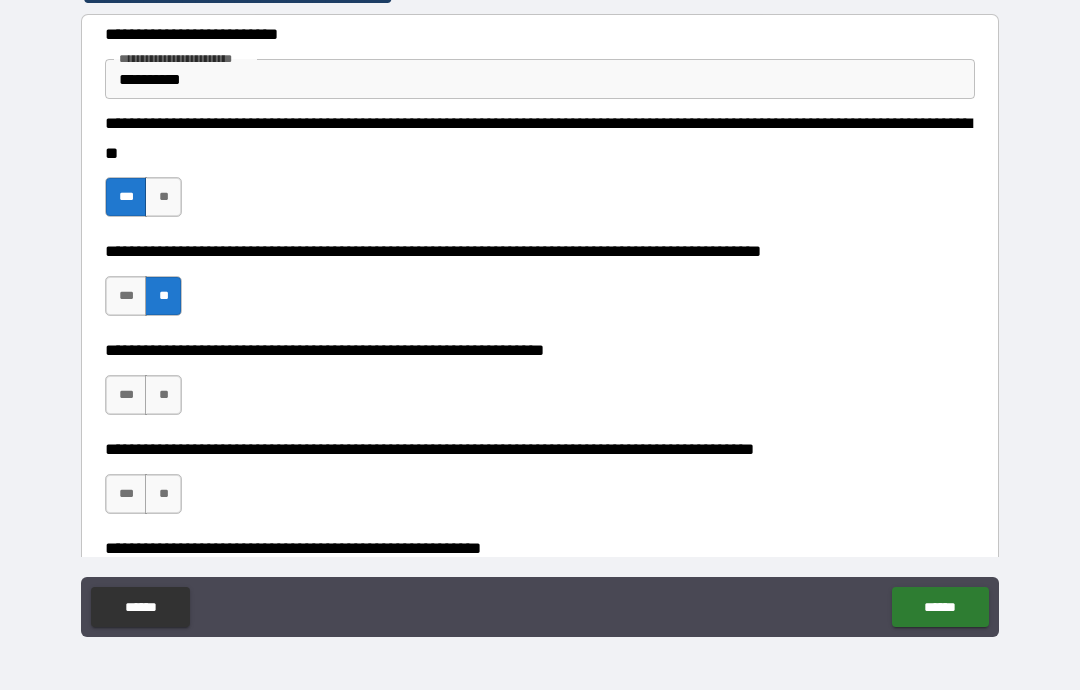 click on "**" at bounding box center [163, 395] 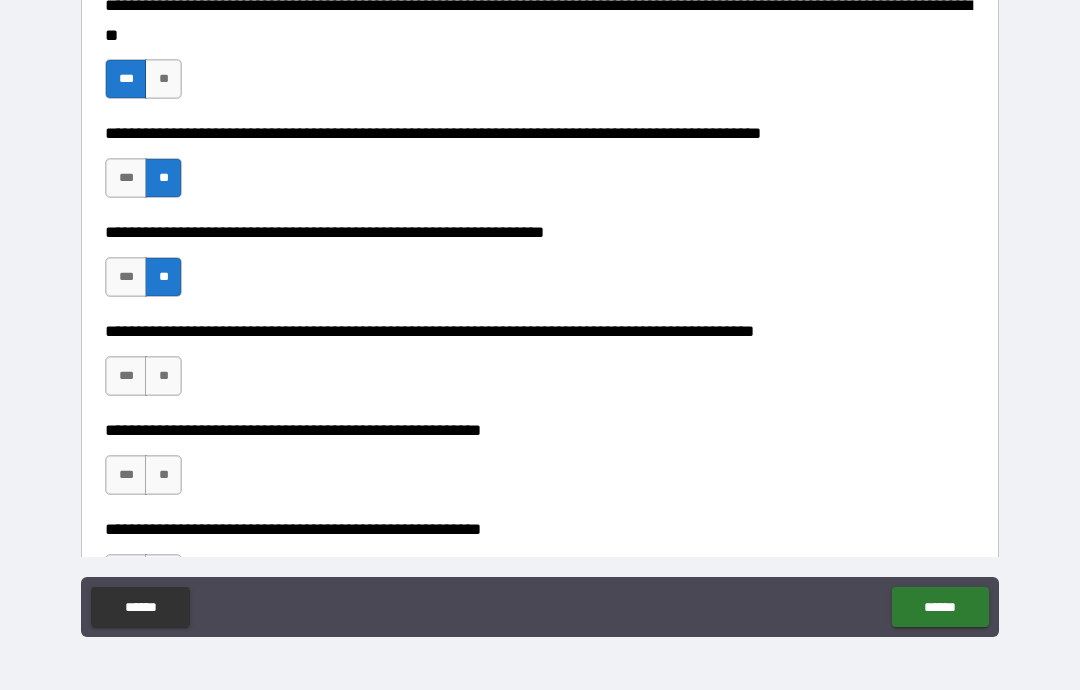 scroll, scrollTop: 567, scrollLeft: 0, axis: vertical 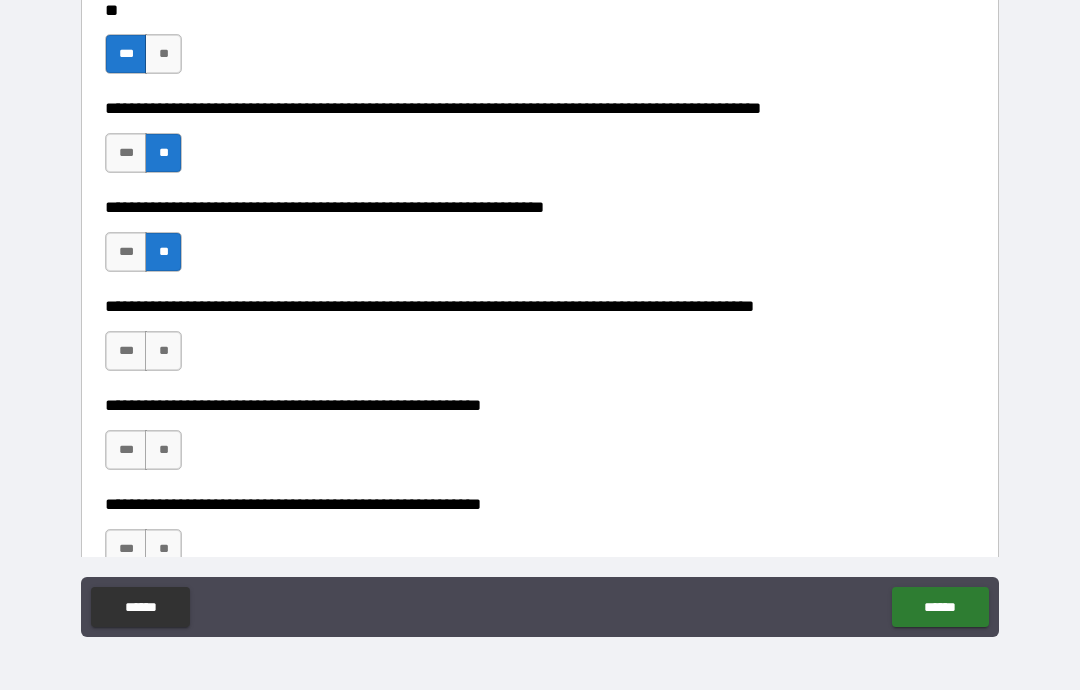 click on "**" at bounding box center [163, 351] 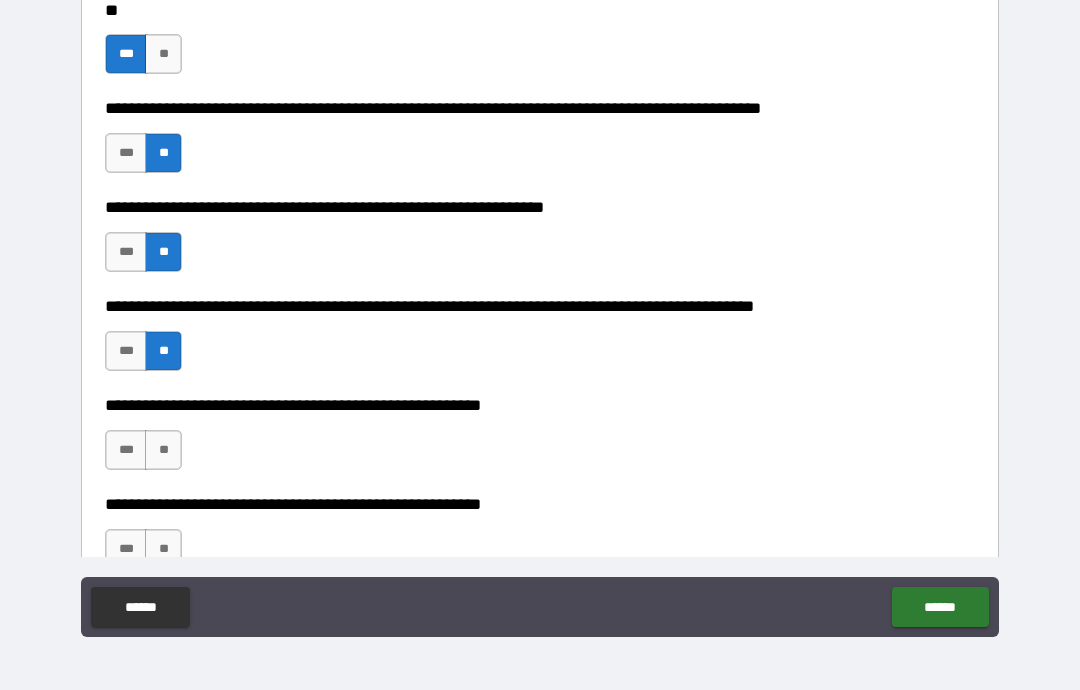click on "**" at bounding box center [163, 450] 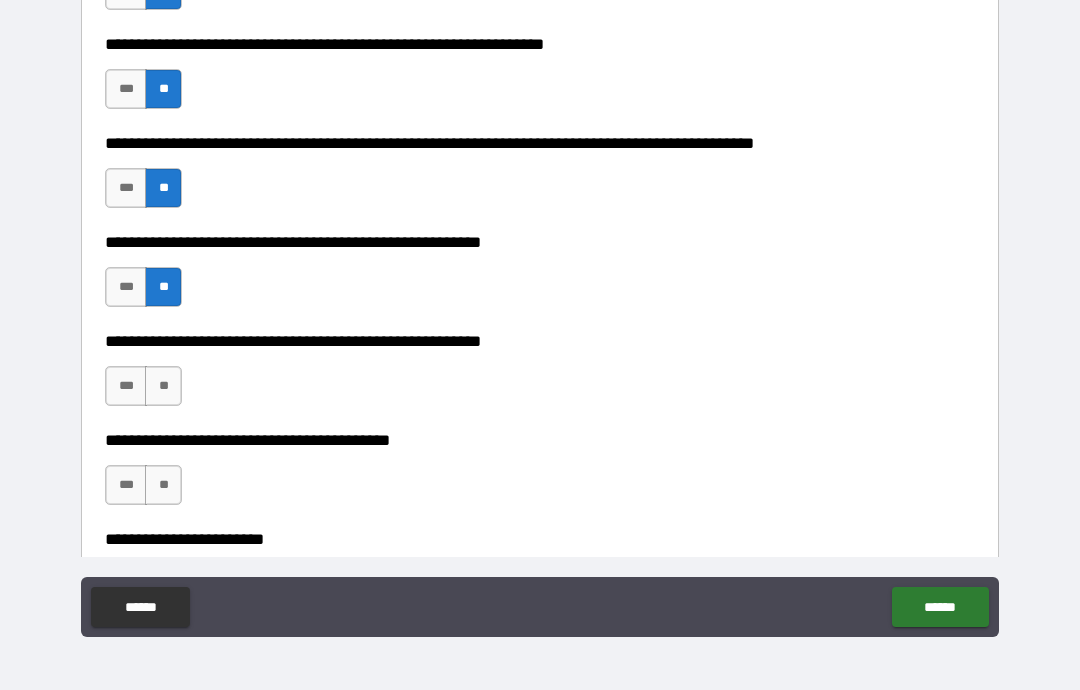 scroll, scrollTop: 739, scrollLeft: 0, axis: vertical 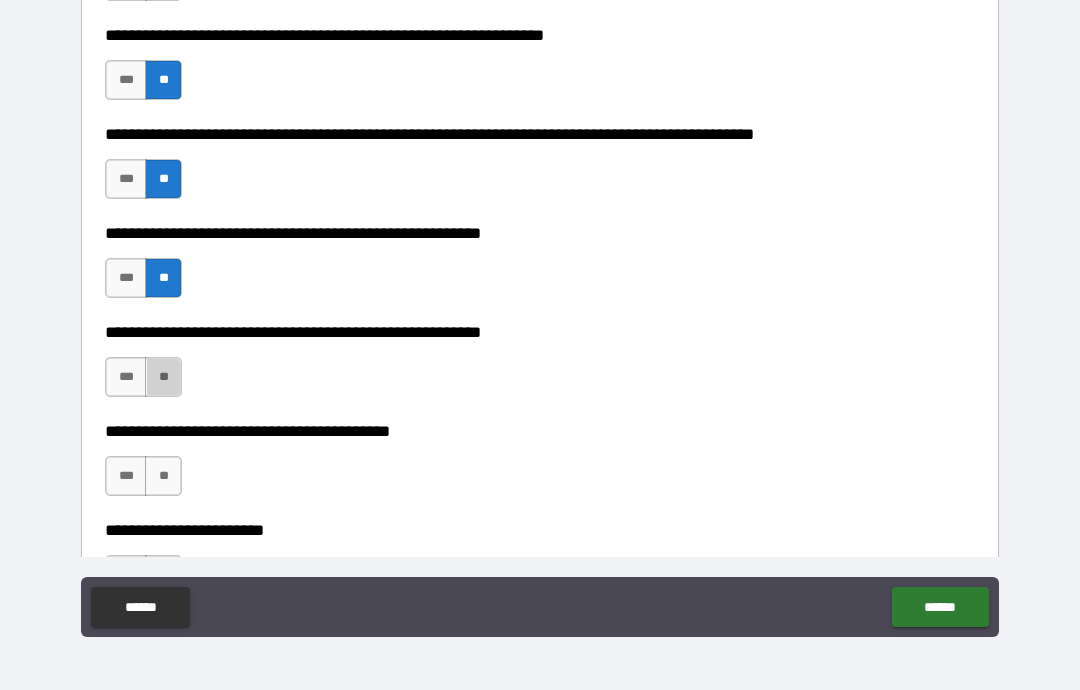 click on "**" at bounding box center [163, 377] 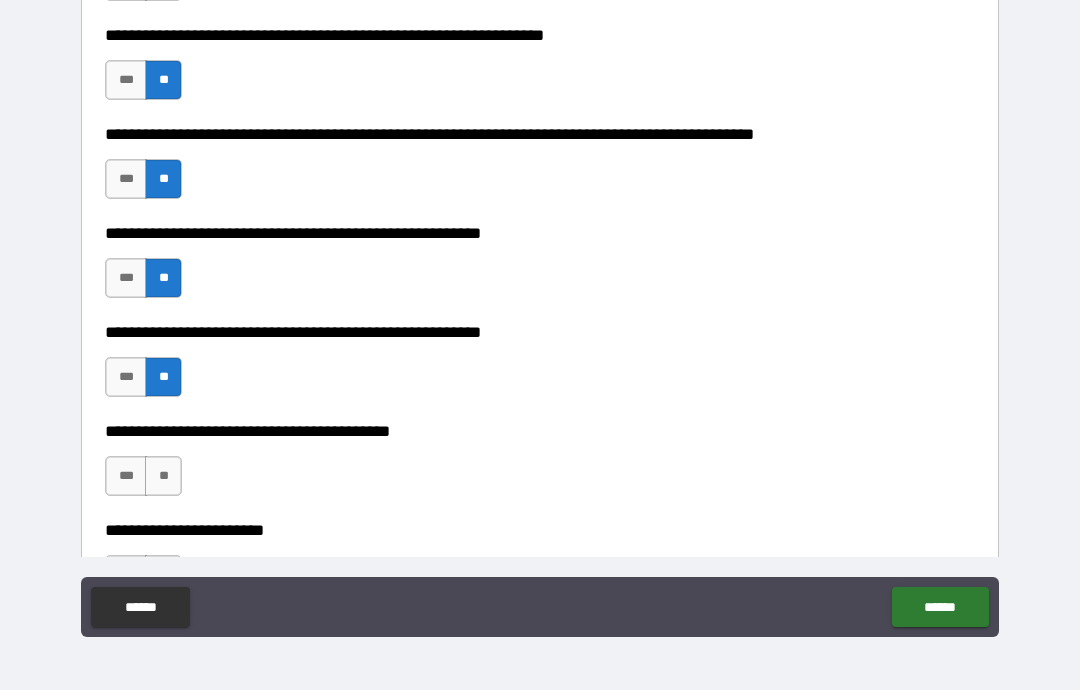 click on "**" at bounding box center (163, 476) 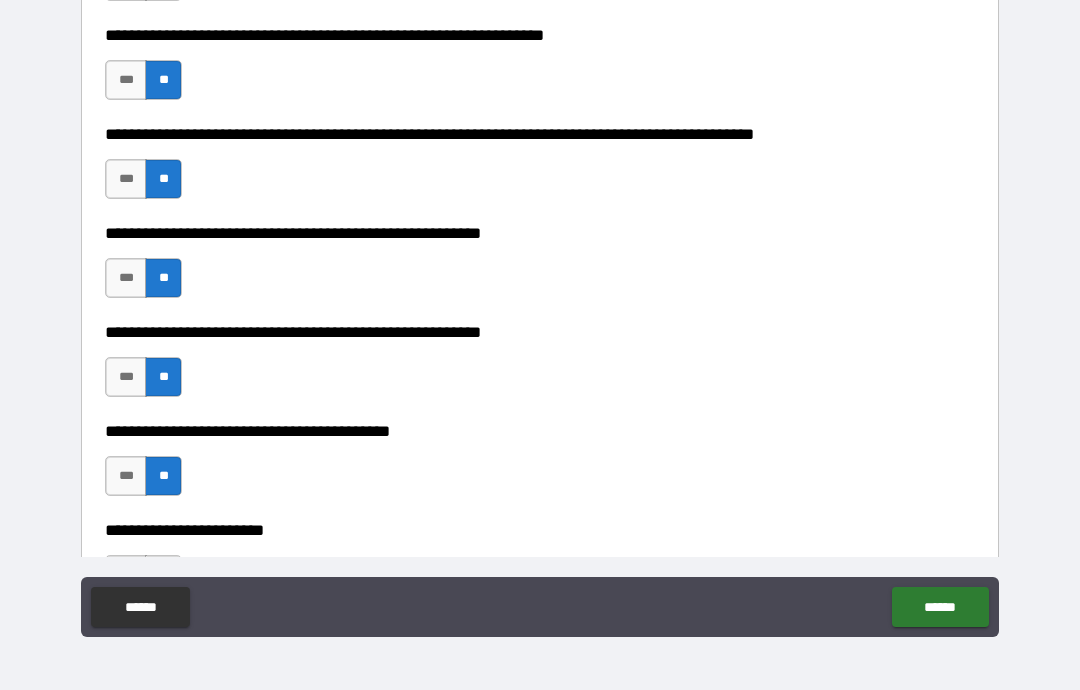 click on "***" at bounding box center [126, 476] 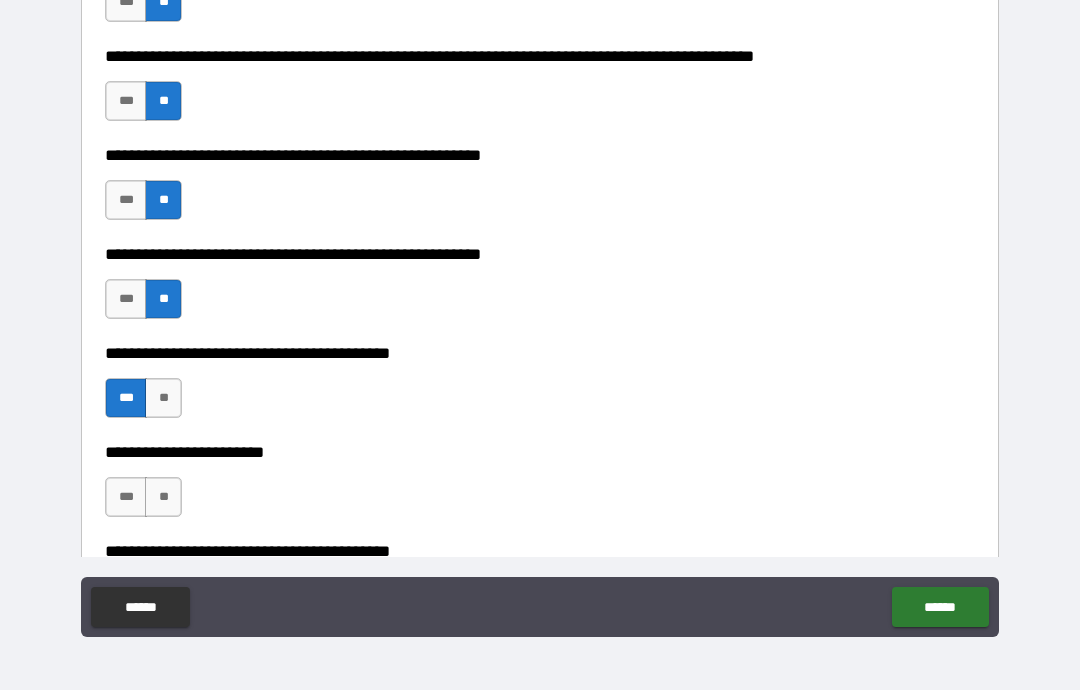 scroll, scrollTop: 941, scrollLeft: 0, axis: vertical 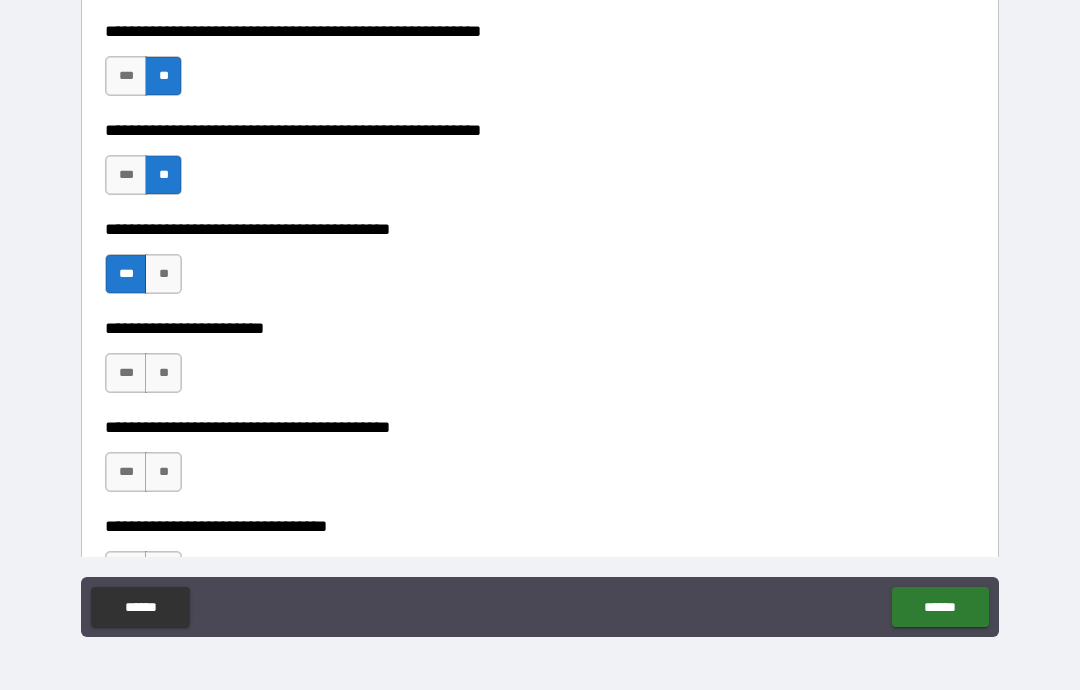 click on "**" at bounding box center [163, 373] 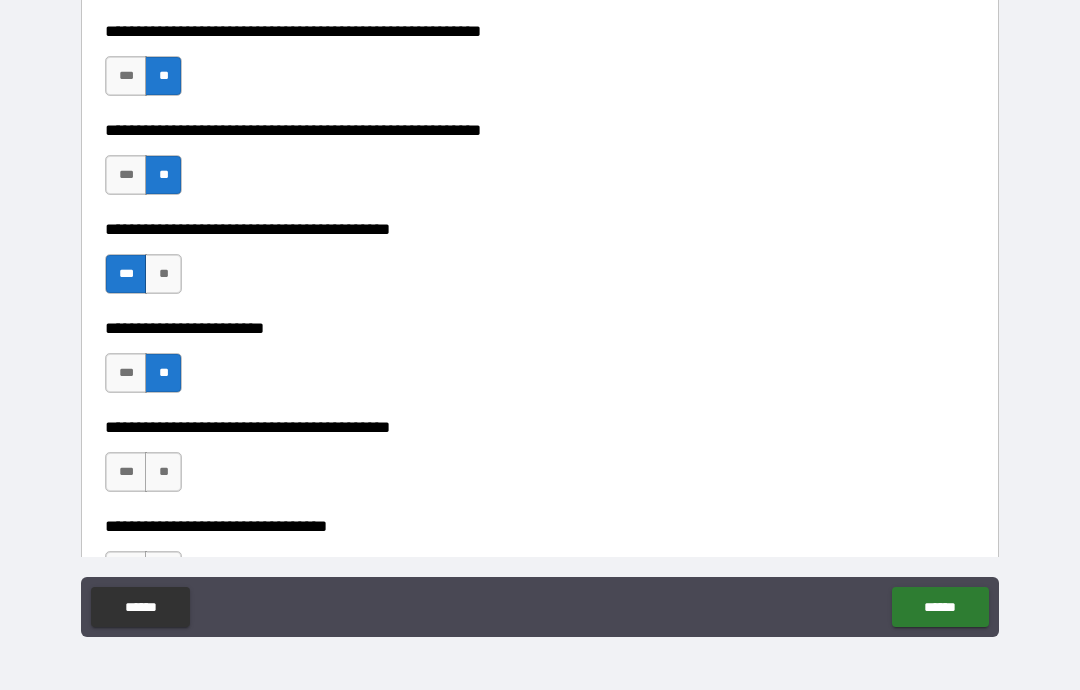 click on "**" at bounding box center [163, 472] 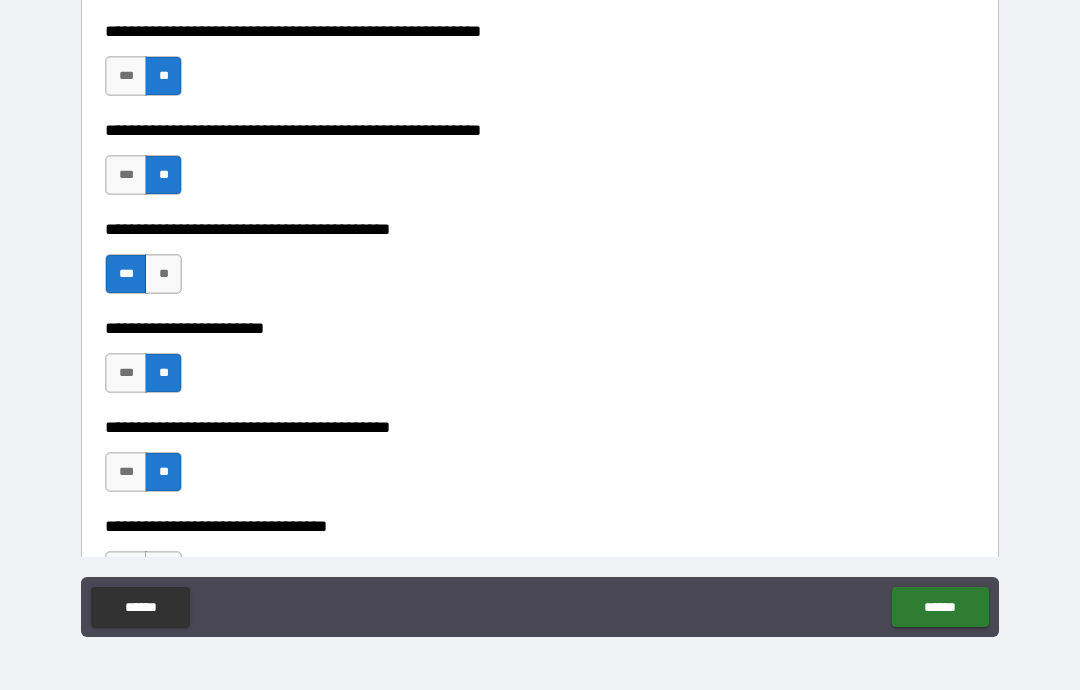 scroll, scrollTop: 1035, scrollLeft: 0, axis: vertical 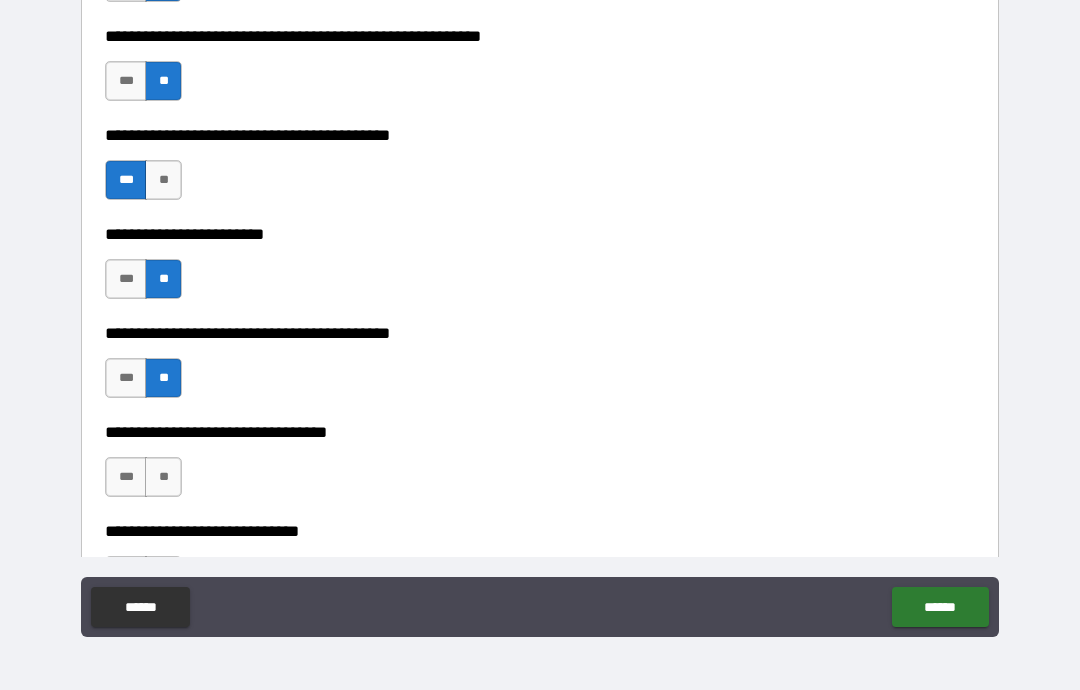 click on "**" at bounding box center (163, 477) 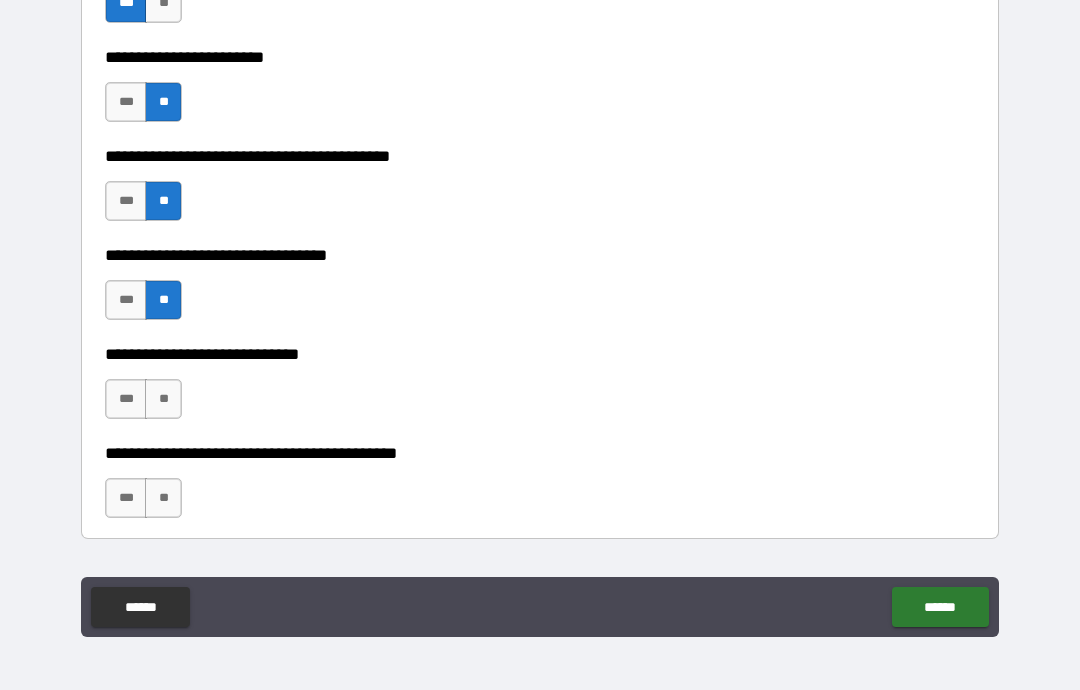 scroll, scrollTop: 1228, scrollLeft: 0, axis: vertical 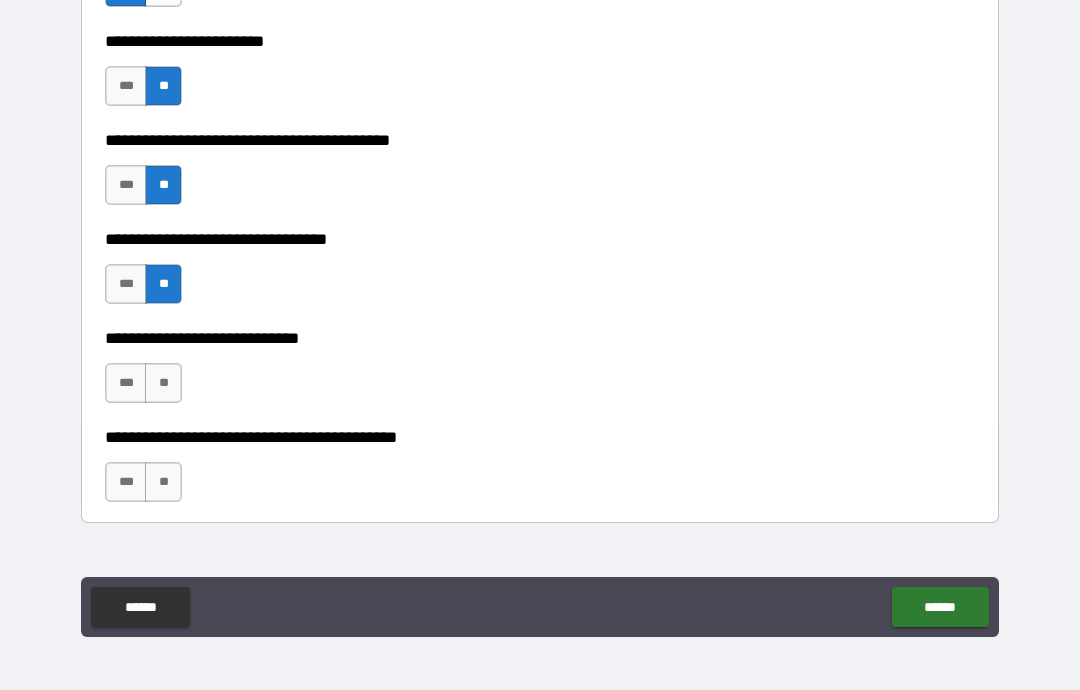 click on "**" at bounding box center [163, 383] 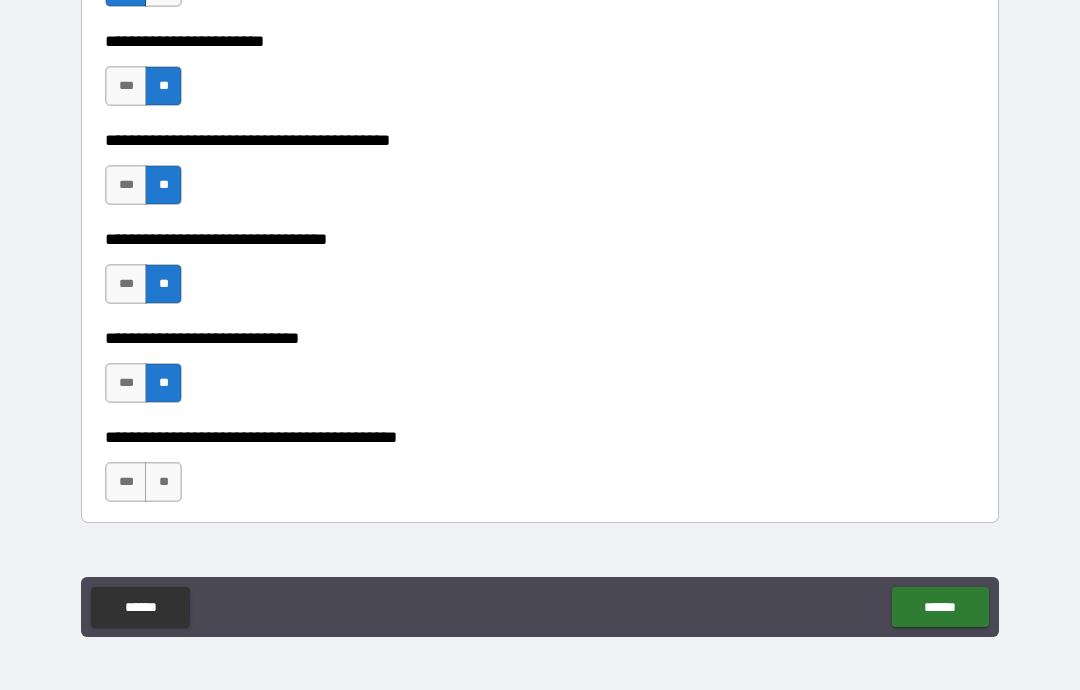 click on "**" at bounding box center [163, 482] 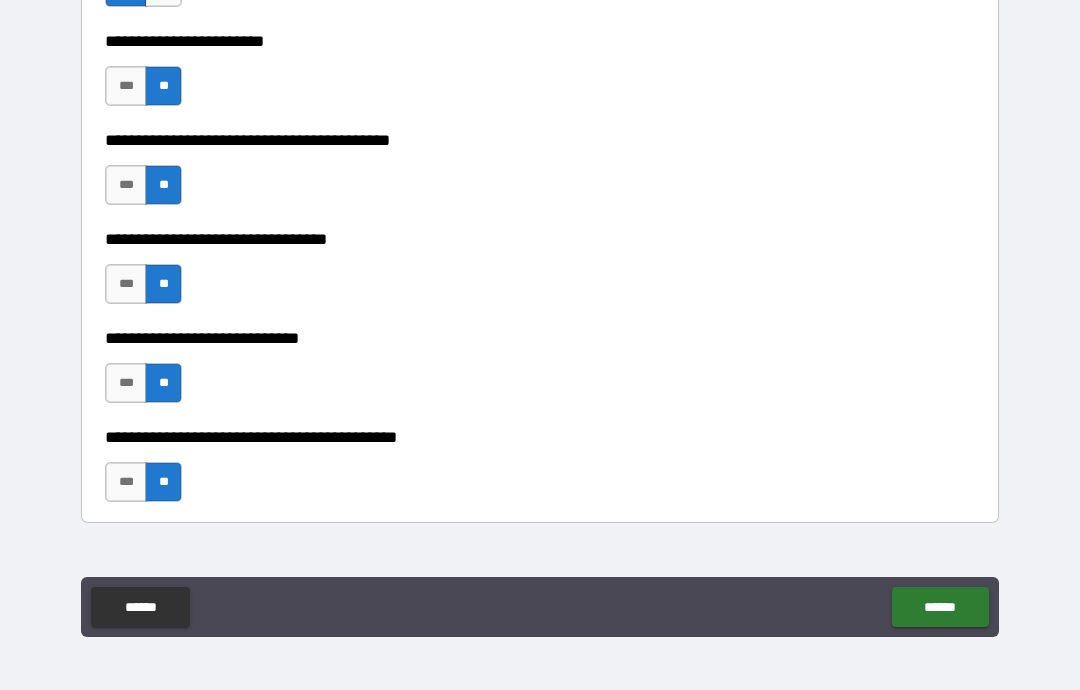 click on "******" at bounding box center [940, 607] 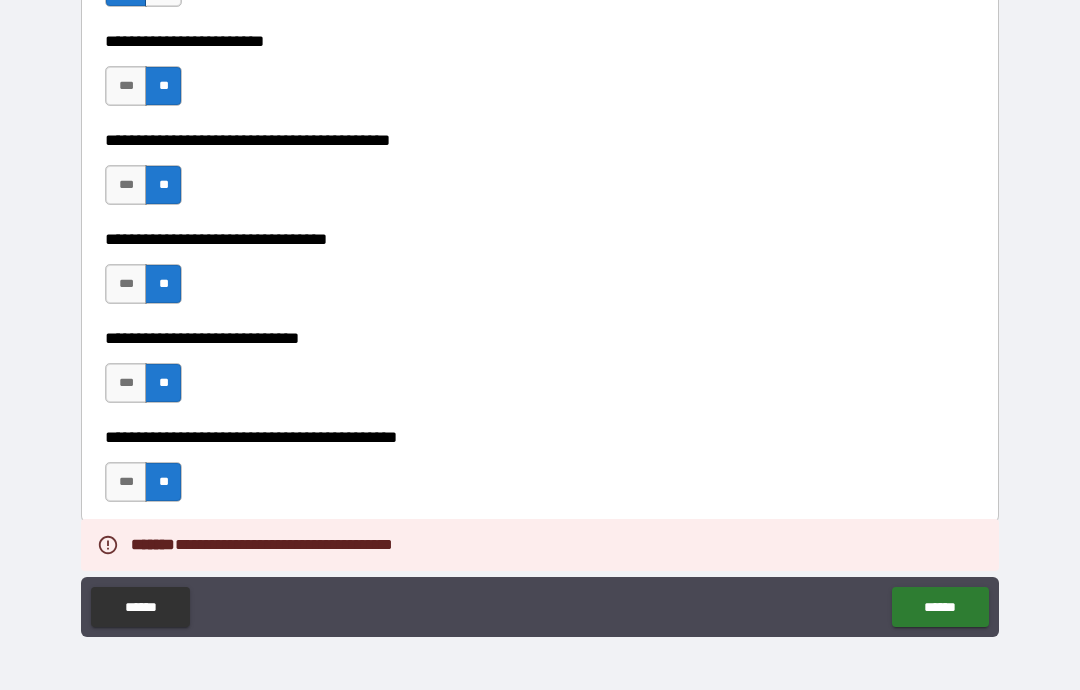 click on "******" at bounding box center [940, 607] 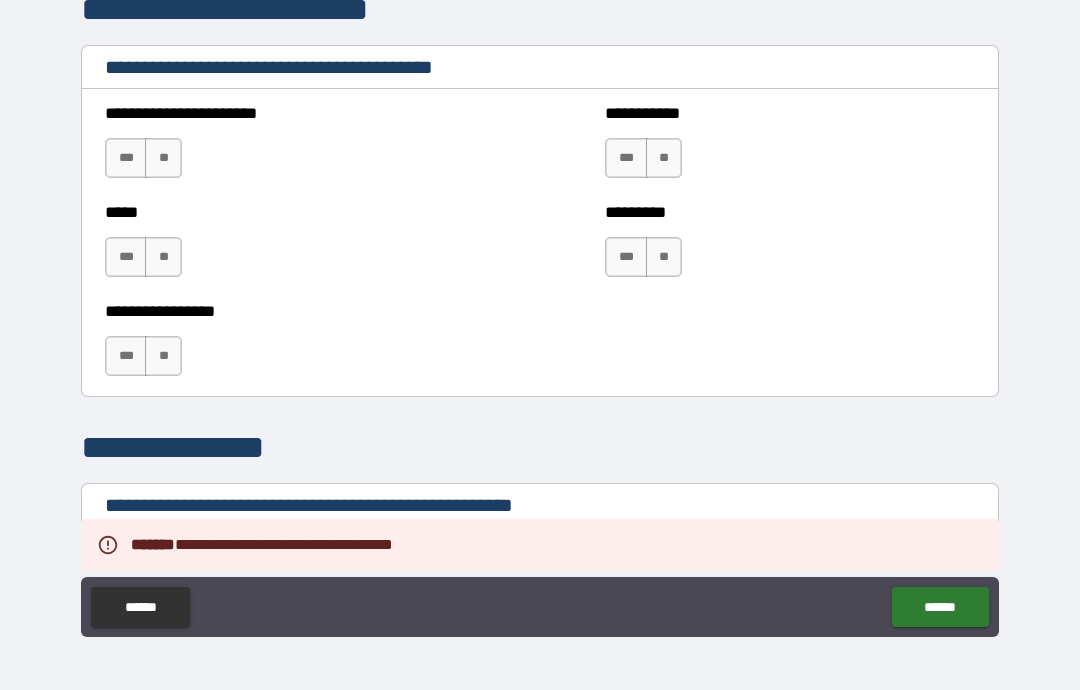 scroll, scrollTop: 1790, scrollLeft: 0, axis: vertical 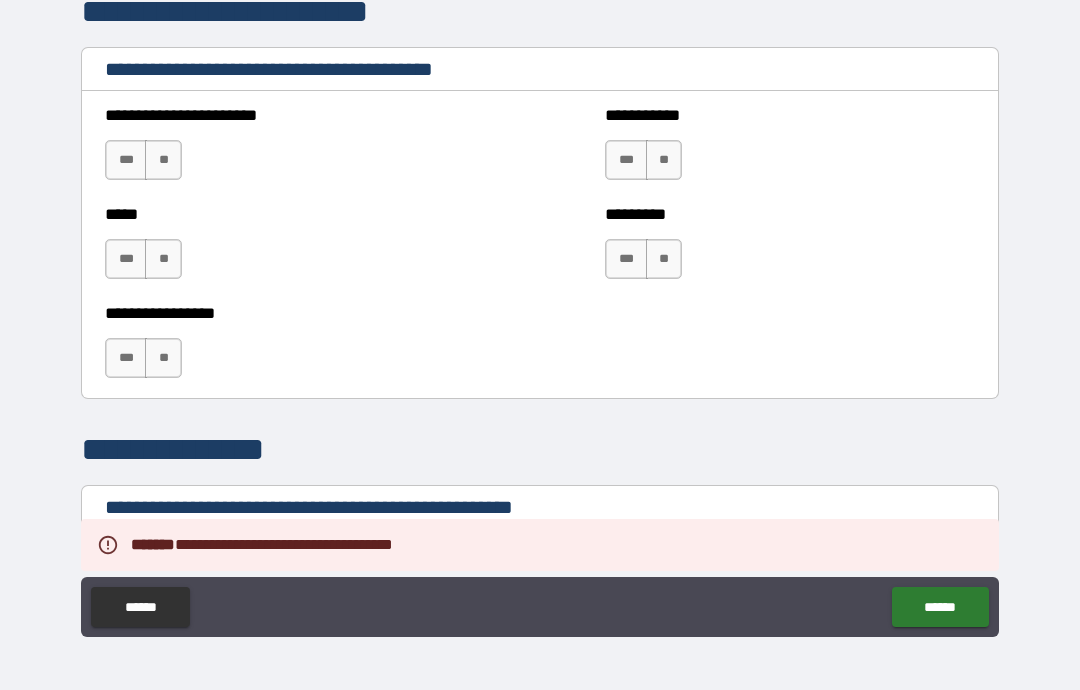 click on "***" at bounding box center [126, 160] 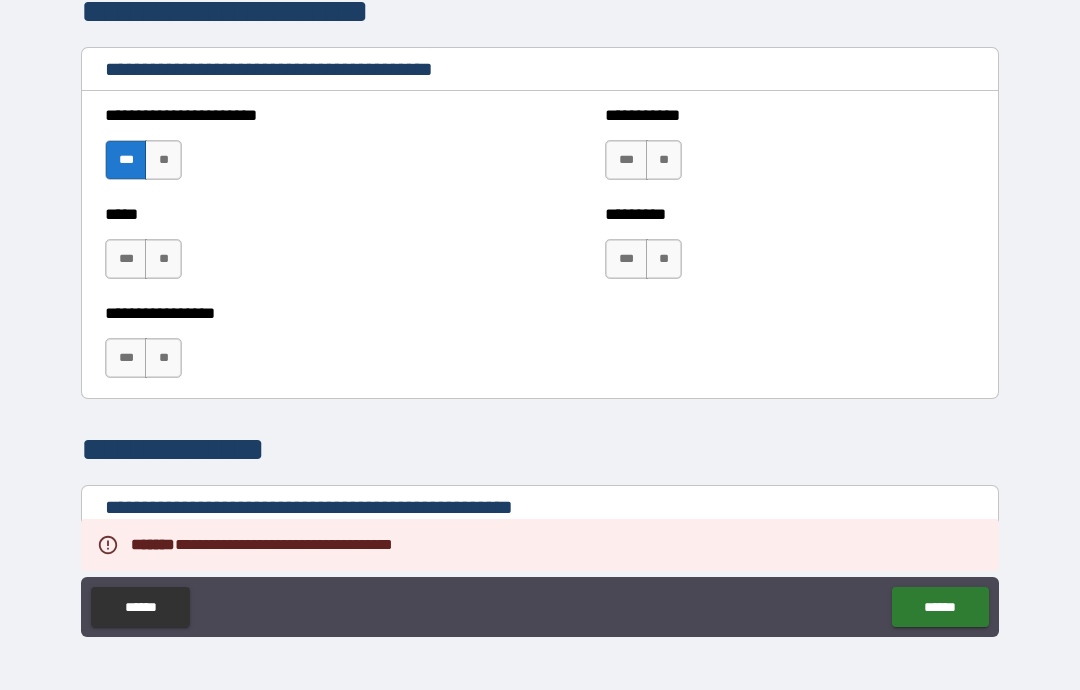 click on "**" at bounding box center (664, 160) 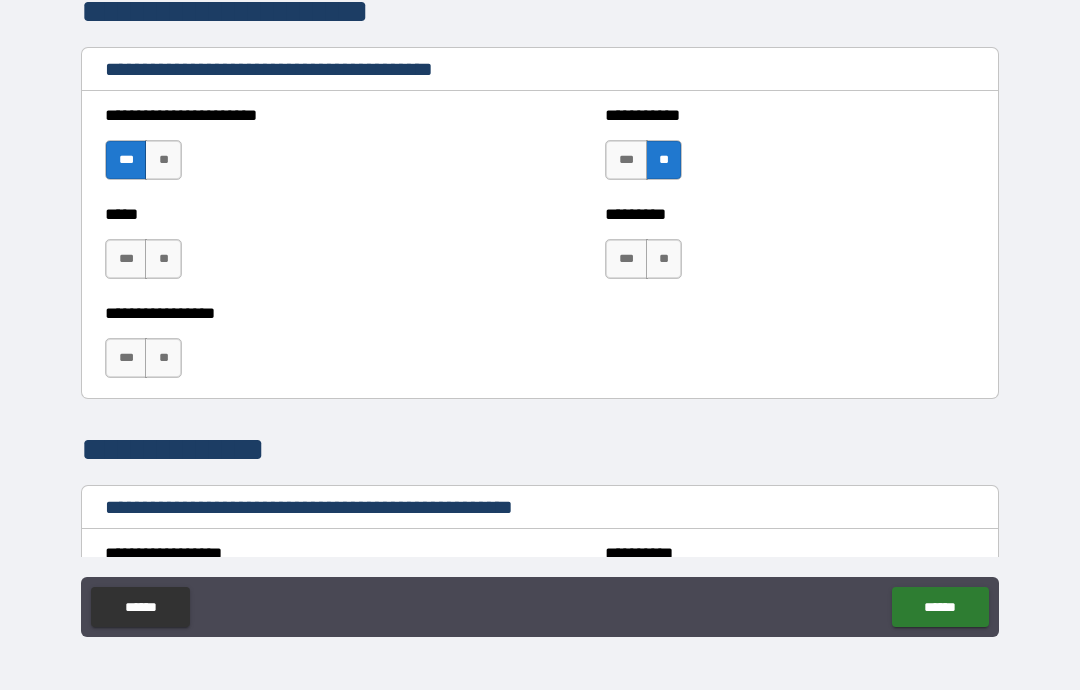 click on "**" at bounding box center [163, 259] 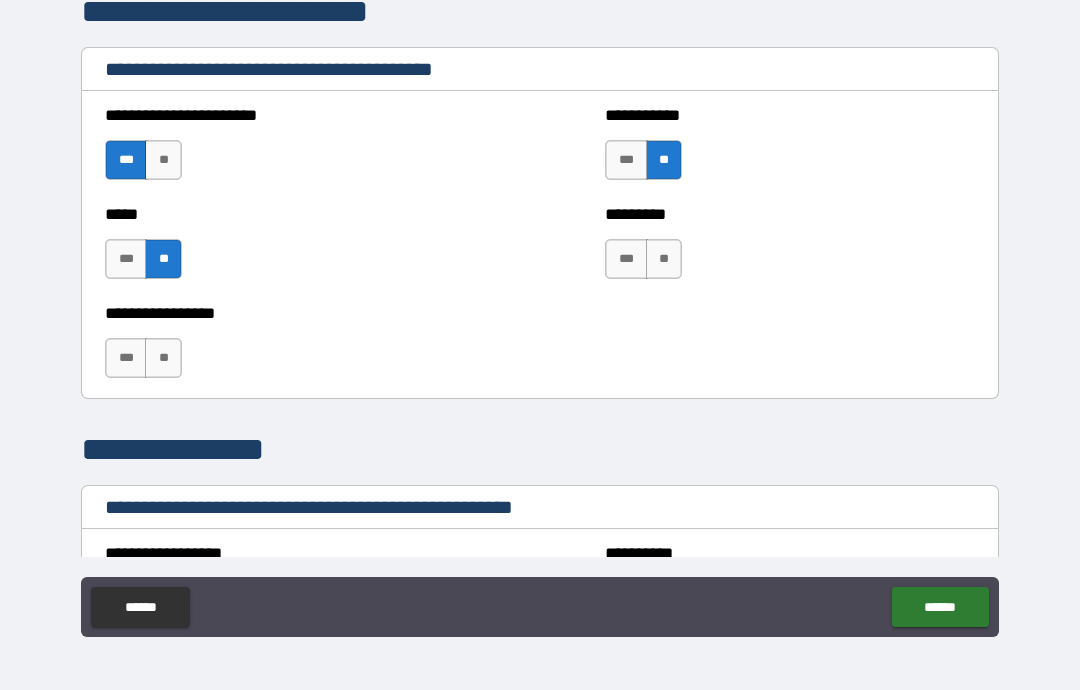 click on "**" at bounding box center (664, 259) 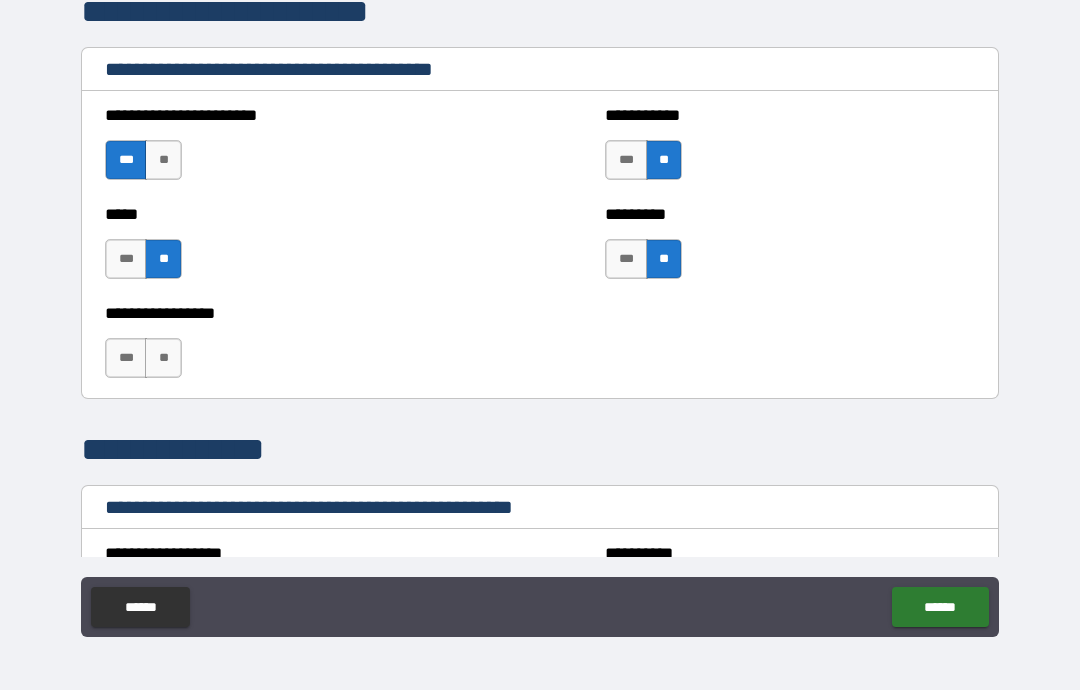 click on "**" at bounding box center [163, 358] 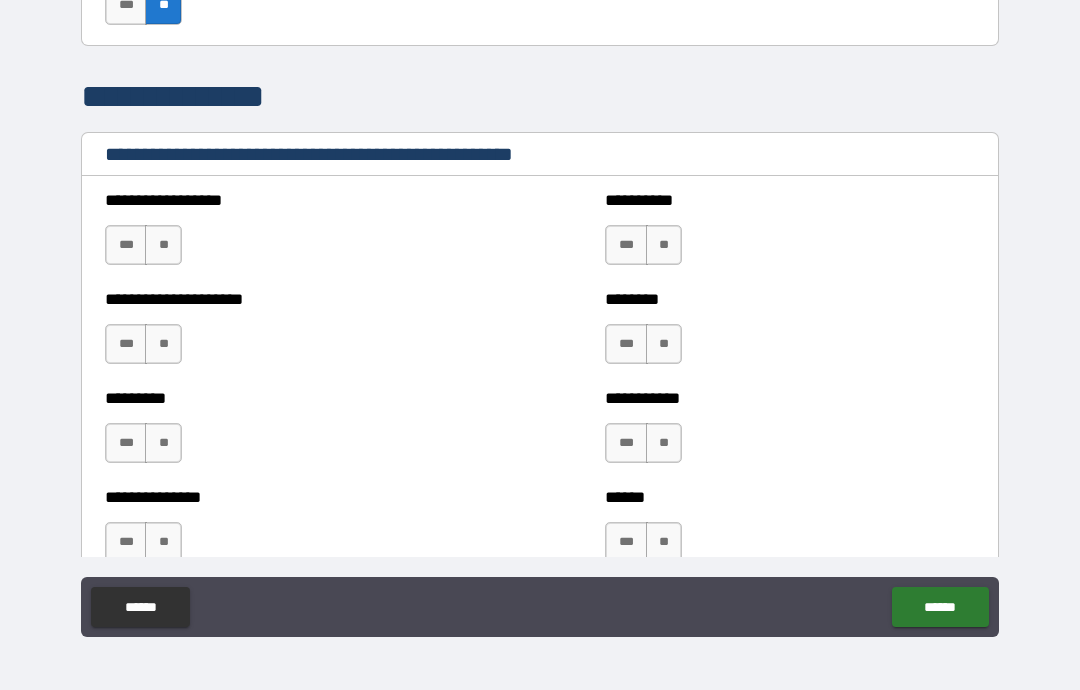 scroll, scrollTop: 2165, scrollLeft: 0, axis: vertical 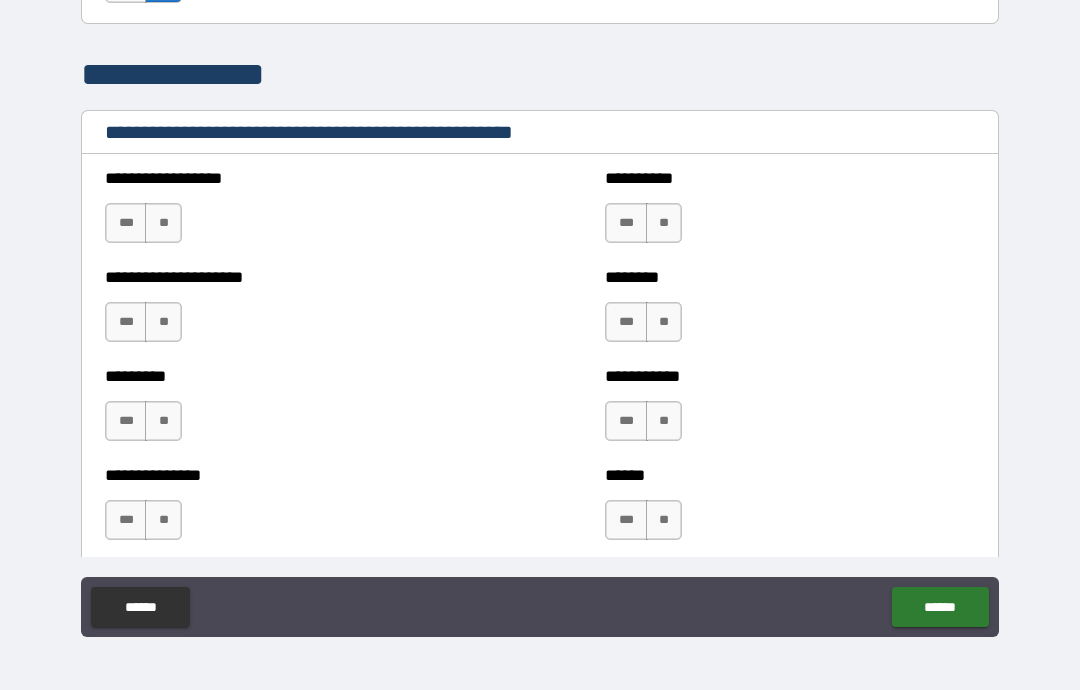 click on "**" at bounding box center [163, 223] 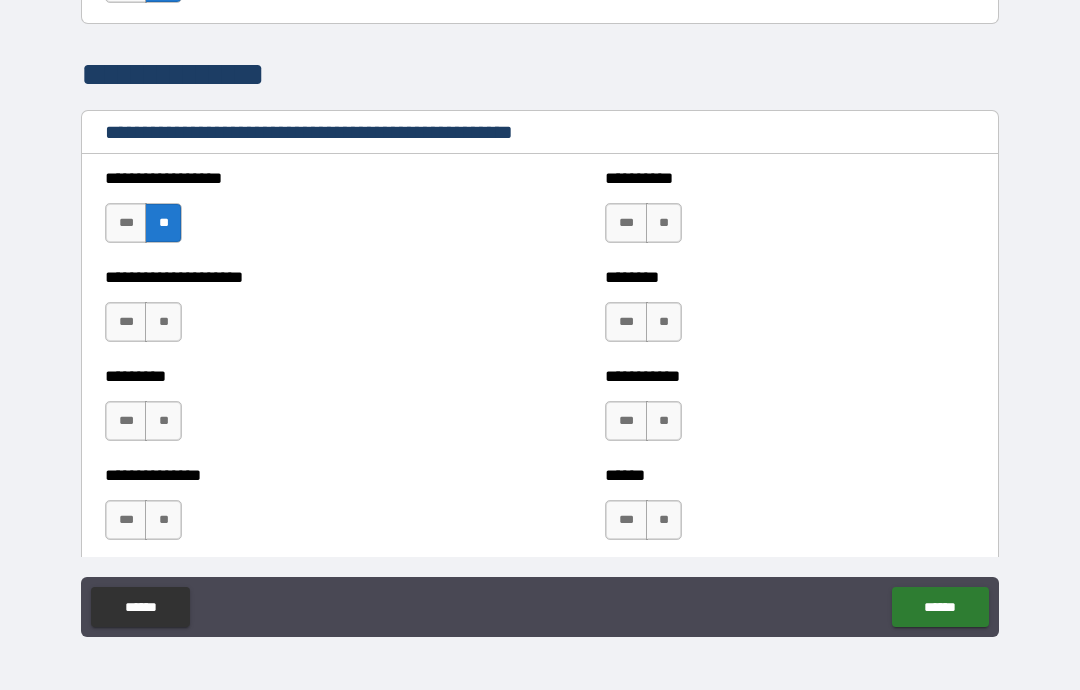 click on "**" at bounding box center (163, 322) 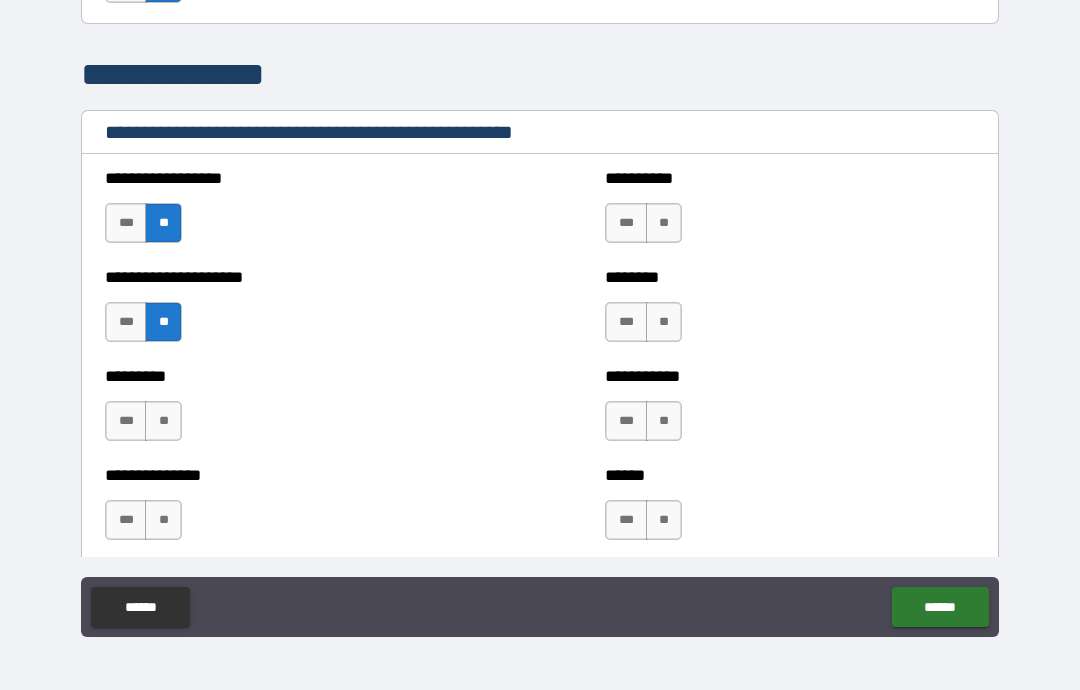click on "**" at bounding box center (163, 421) 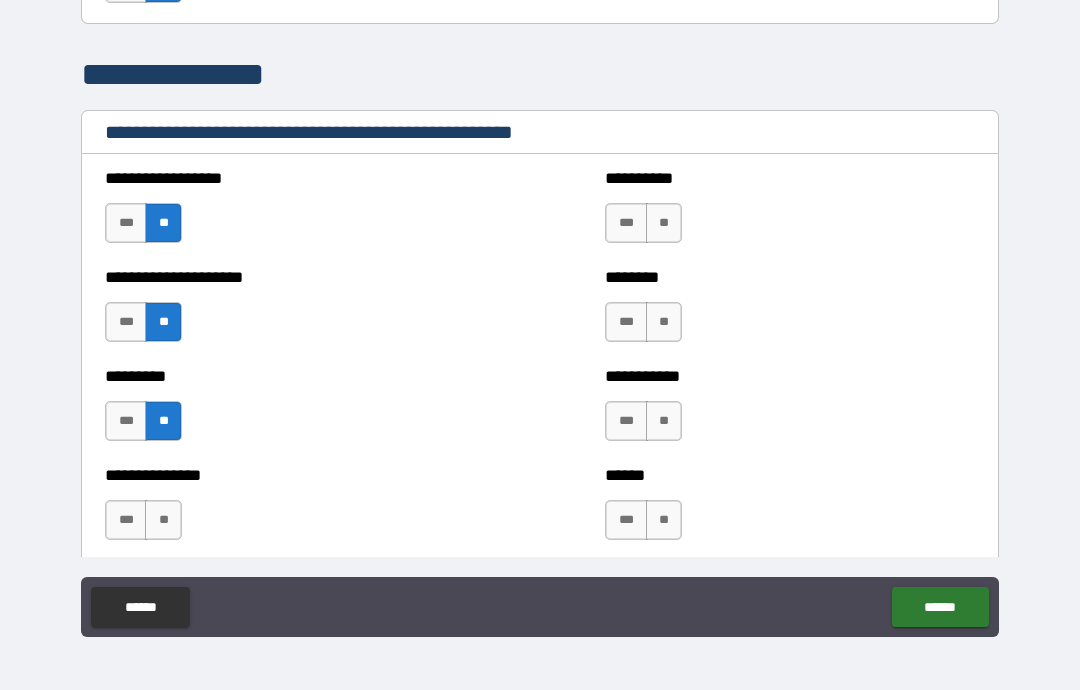 click on "**" at bounding box center (163, 520) 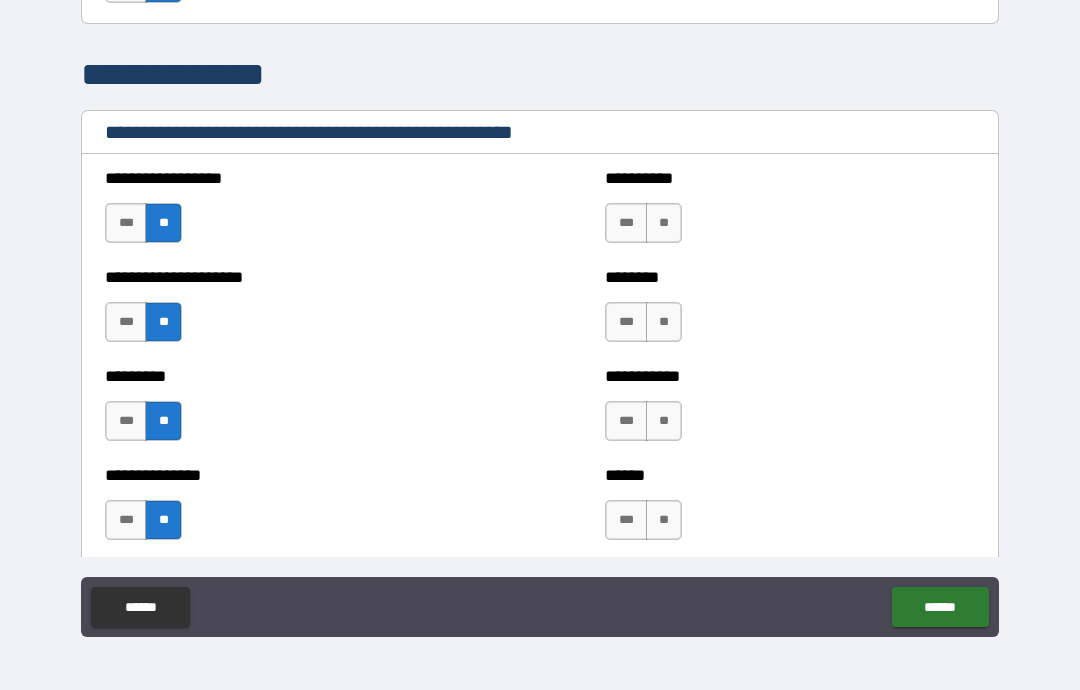 click on "**" at bounding box center (664, 223) 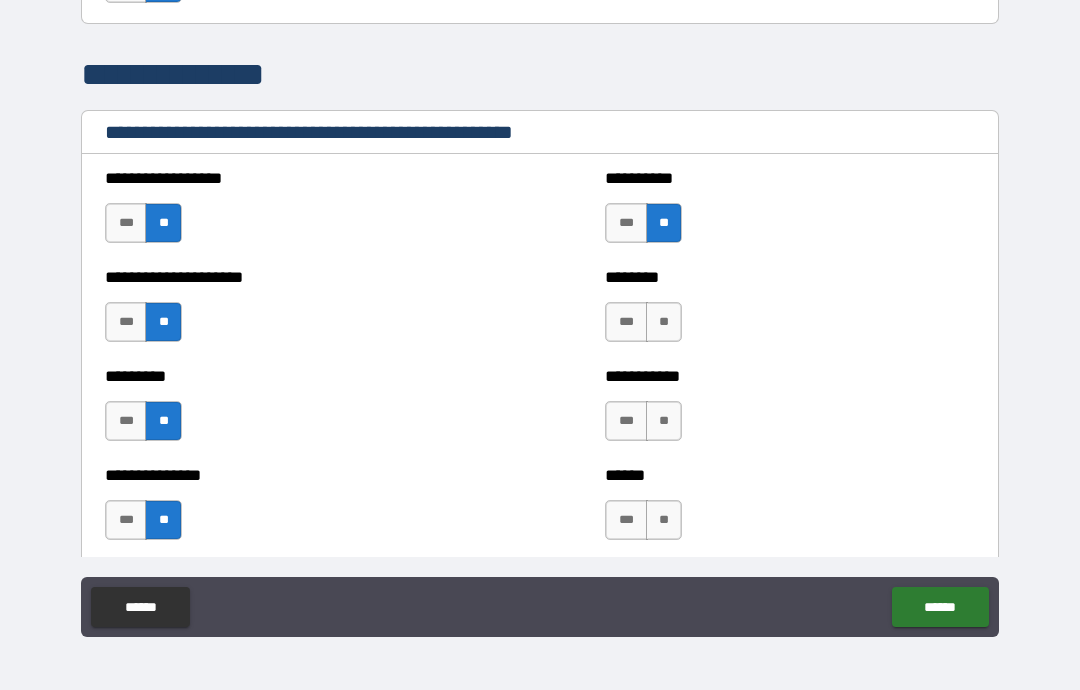 click on "**" at bounding box center [664, 322] 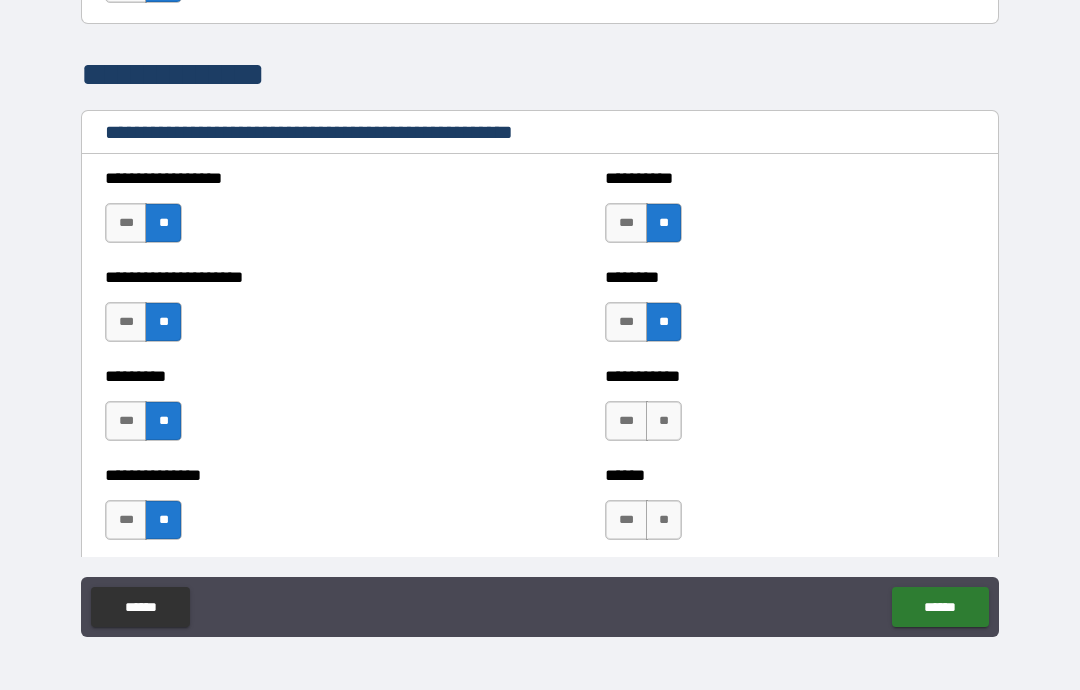 click on "**" at bounding box center [664, 421] 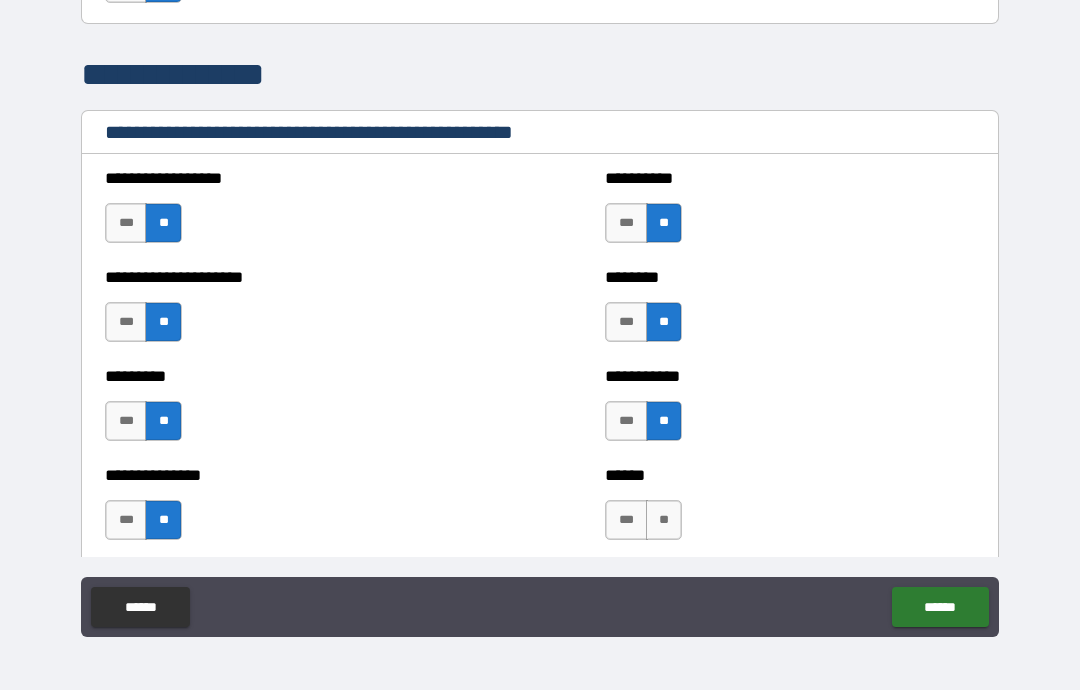 click on "**" at bounding box center [664, 520] 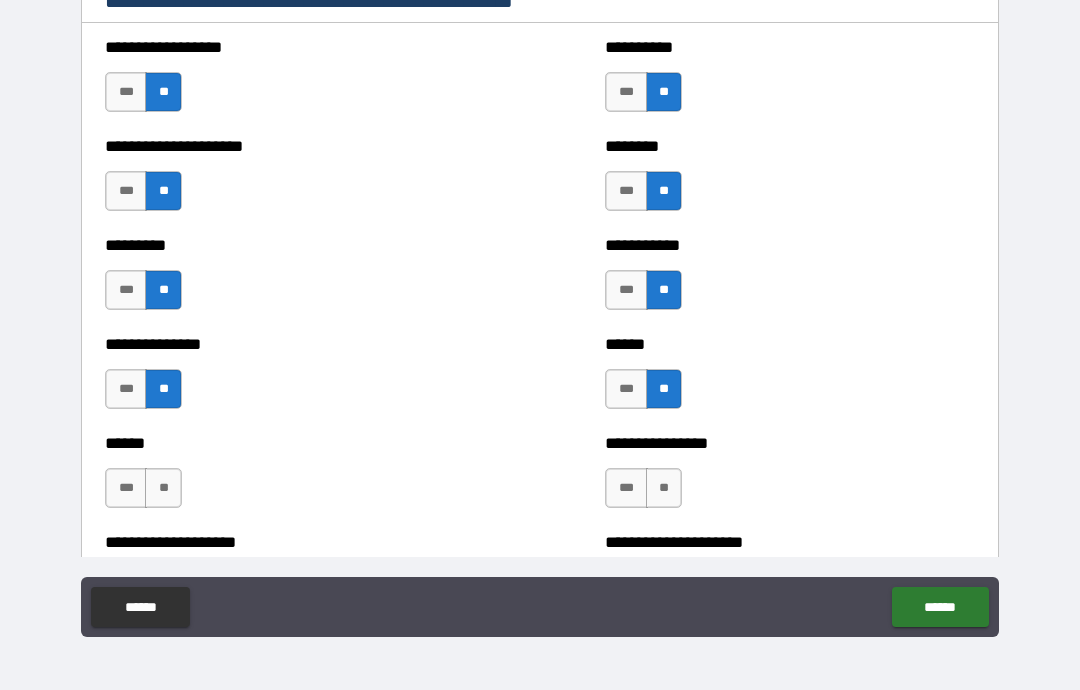 scroll, scrollTop: 2323, scrollLeft: 0, axis: vertical 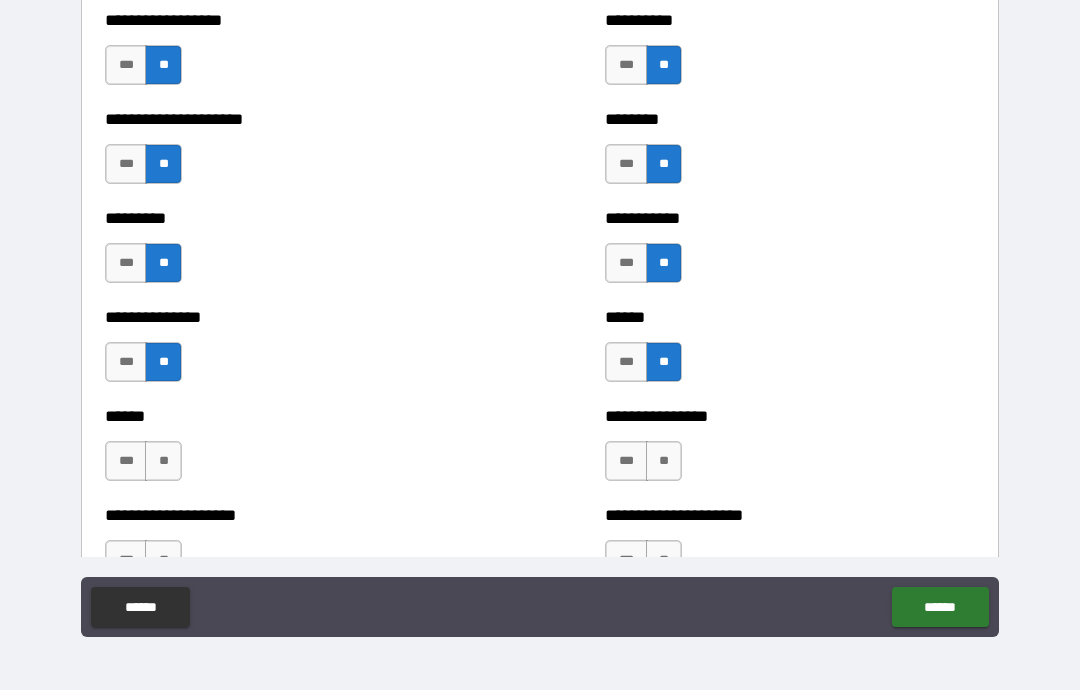 click on "**" at bounding box center (664, 461) 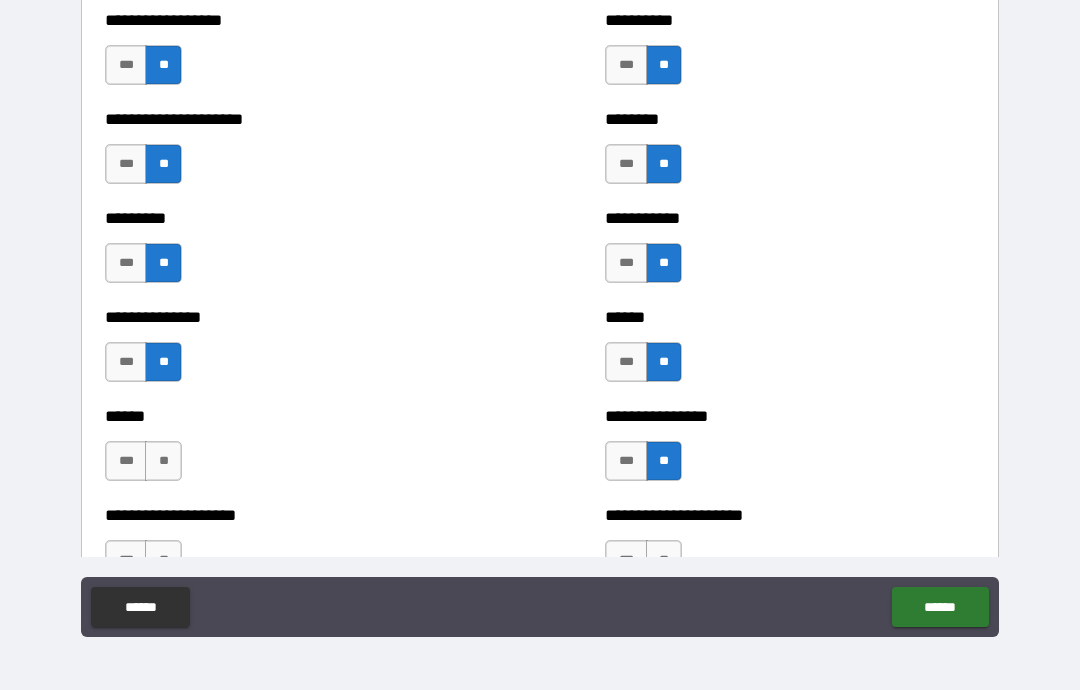 click on "**" at bounding box center [163, 461] 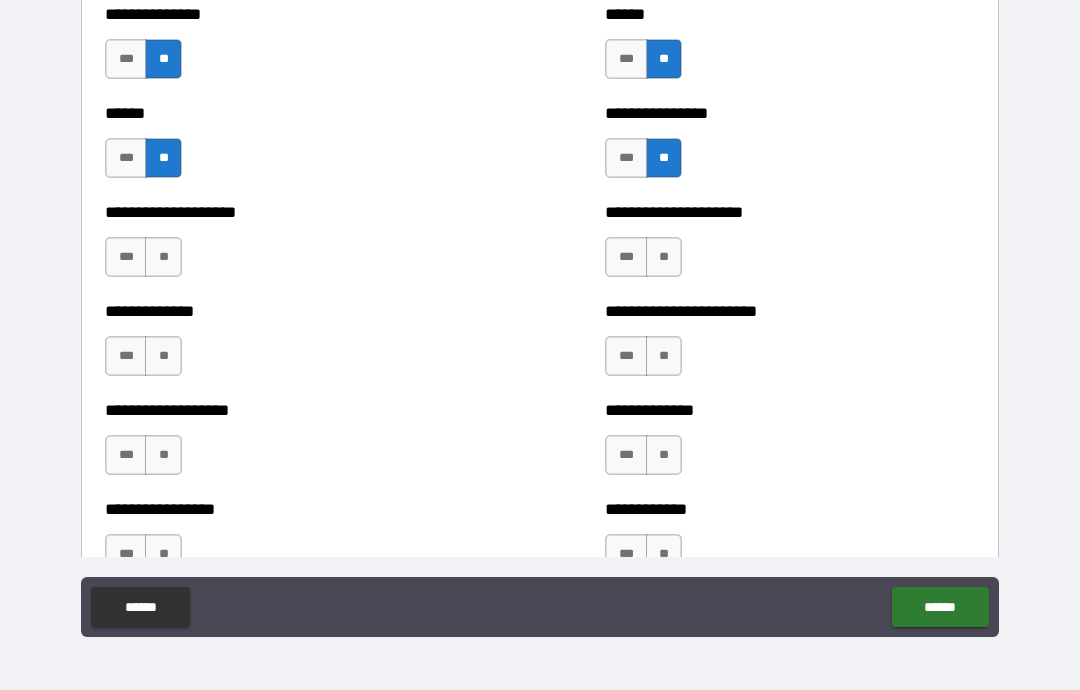 scroll, scrollTop: 2632, scrollLeft: 0, axis: vertical 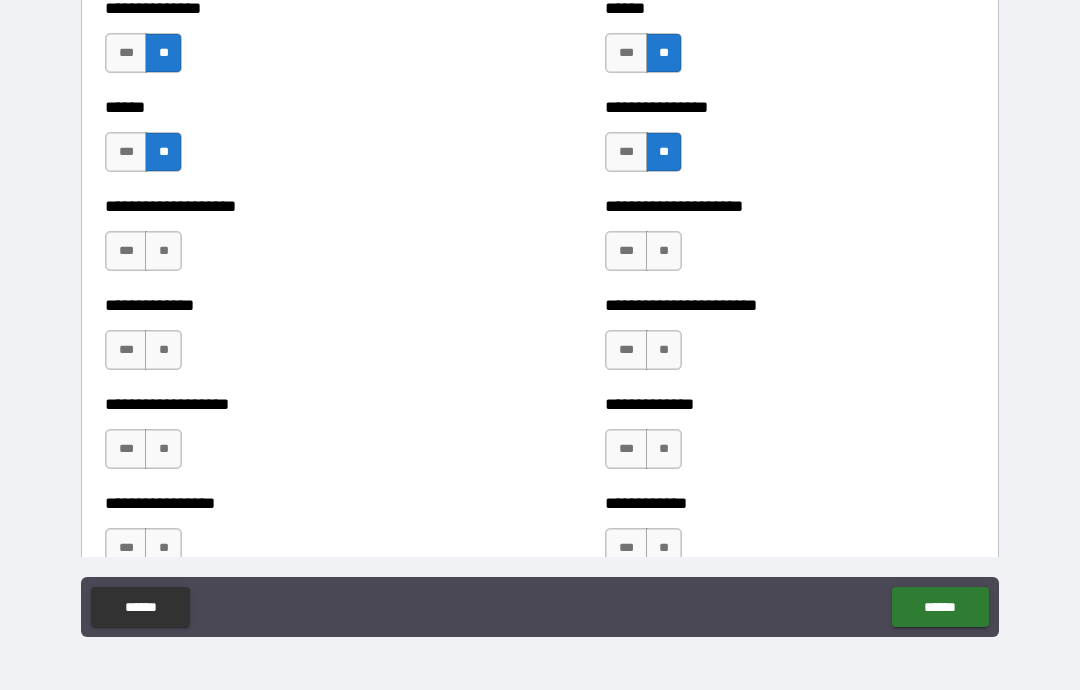 click on "**" at bounding box center [163, 251] 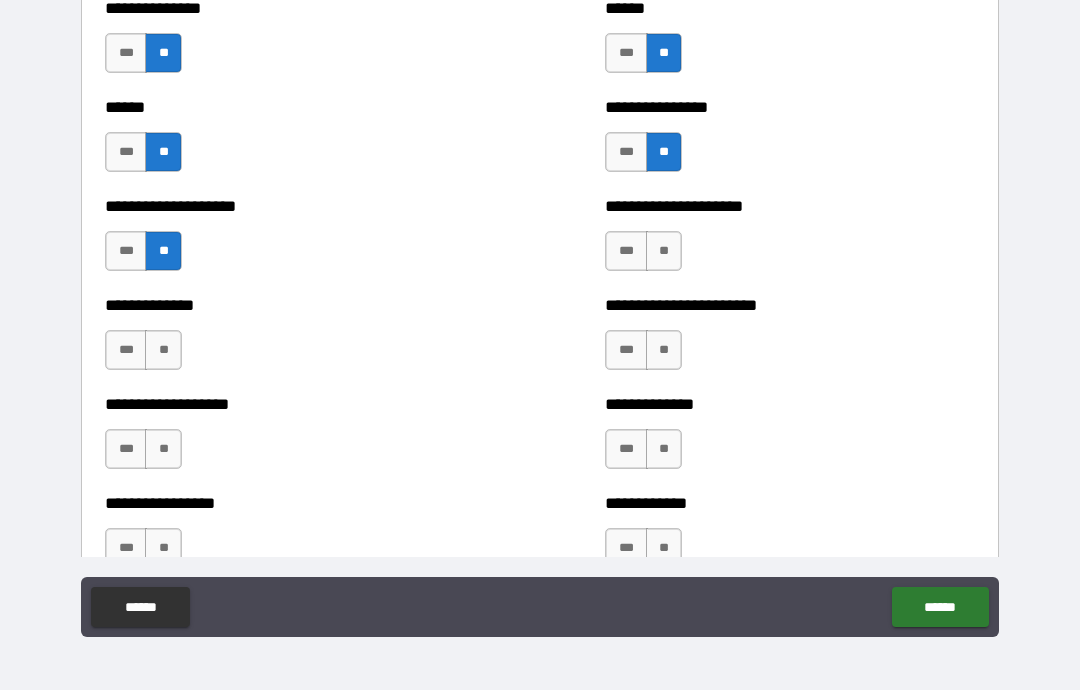 click on "**" at bounding box center (163, 350) 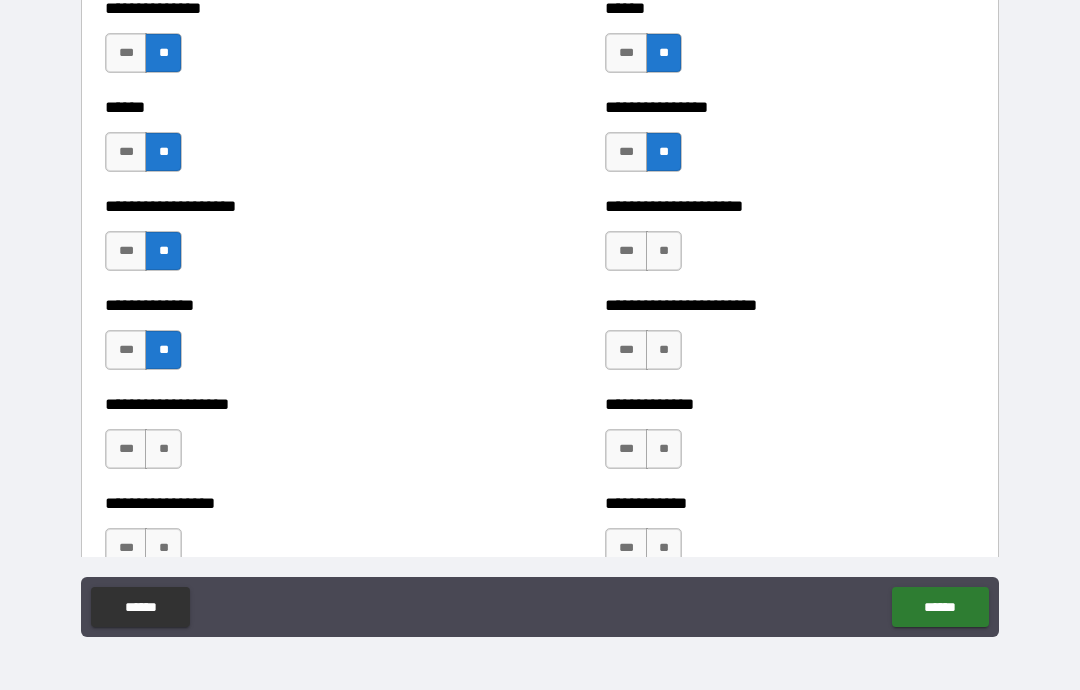 click on "**" at bounding box center (163, 449) 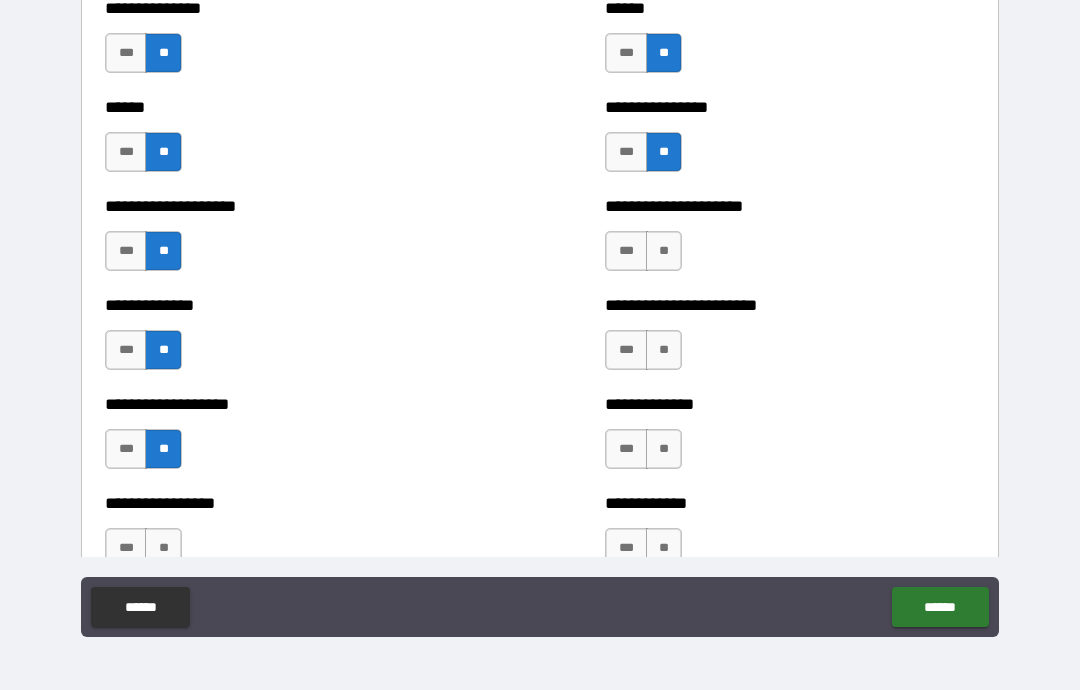 click on "**" at bounding box center [664, 251] 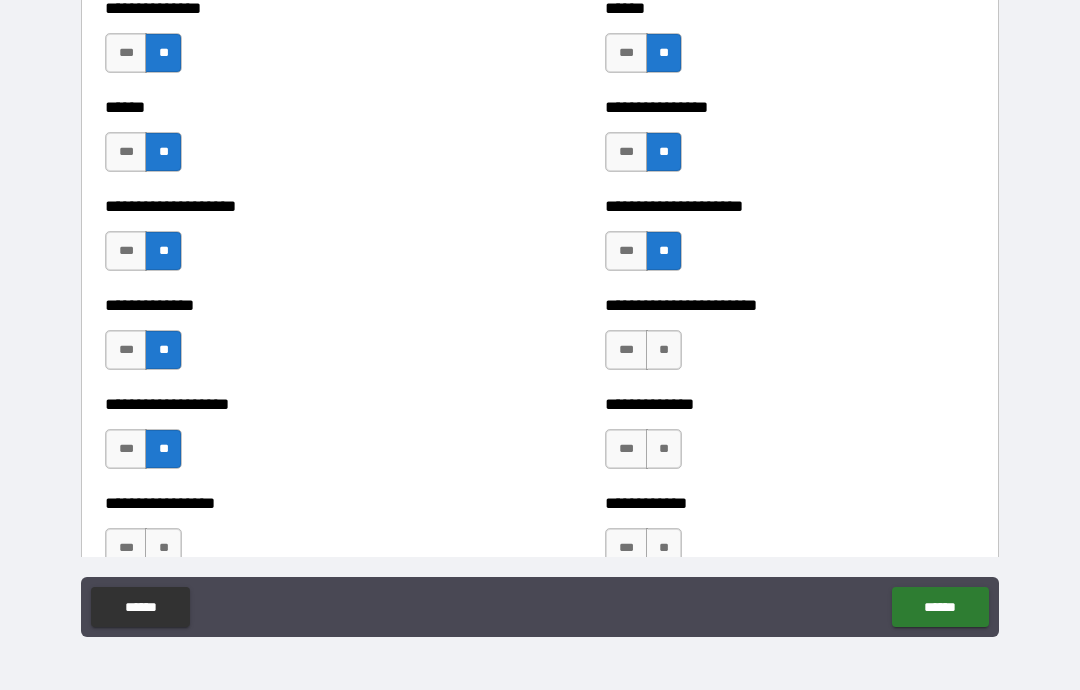 click on "**" at bounding box center (664, 350) 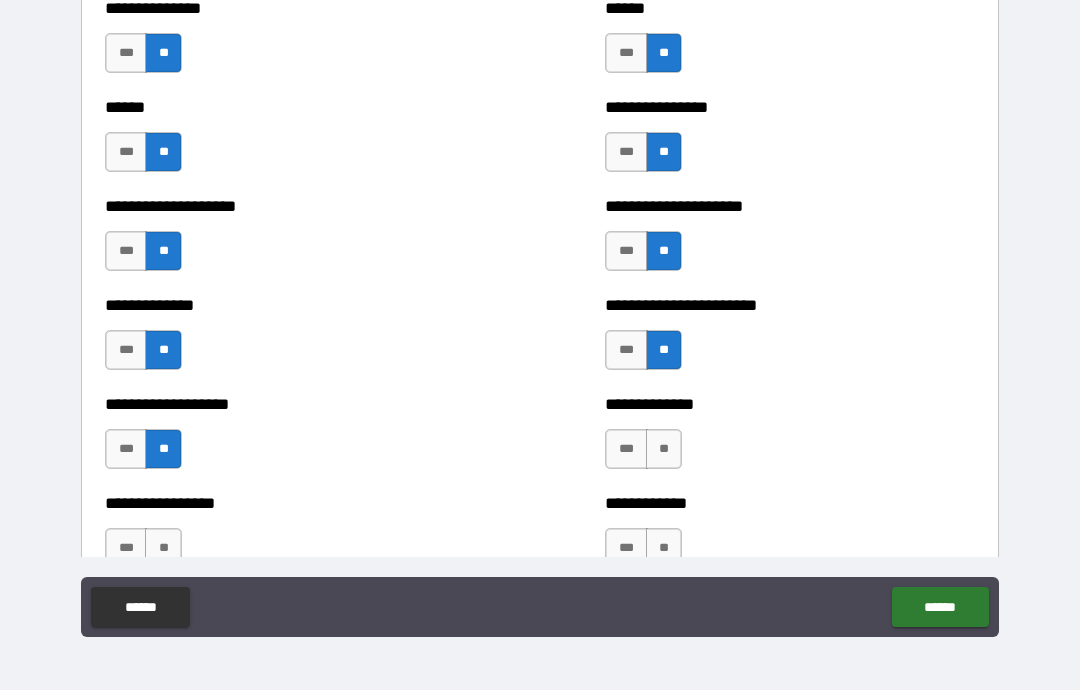 click on "**" at bounding box center [664, 449] 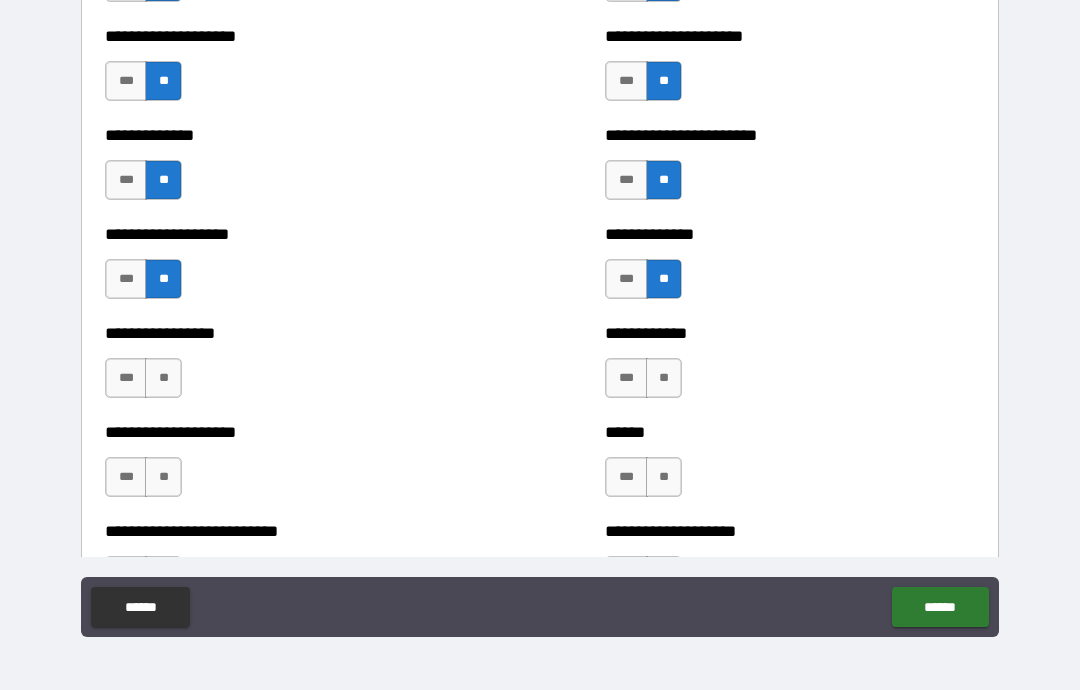 scroll, scrollTop: 2799, scrollLeft: 0, axis: vertical 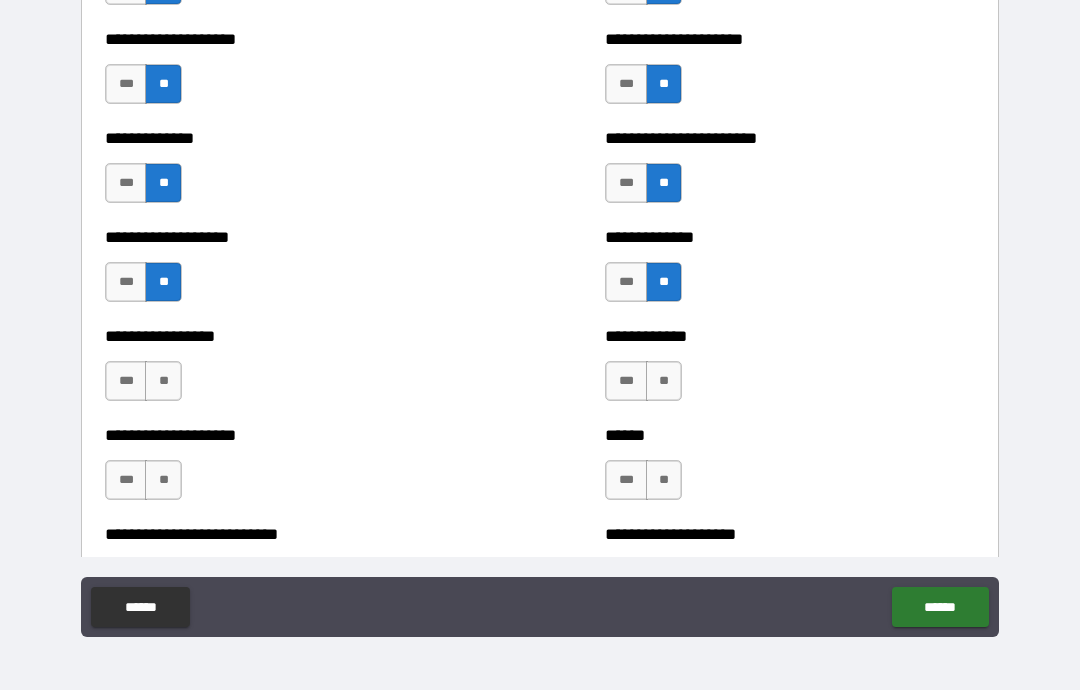 click on "**" at bounding box center (664, 381) 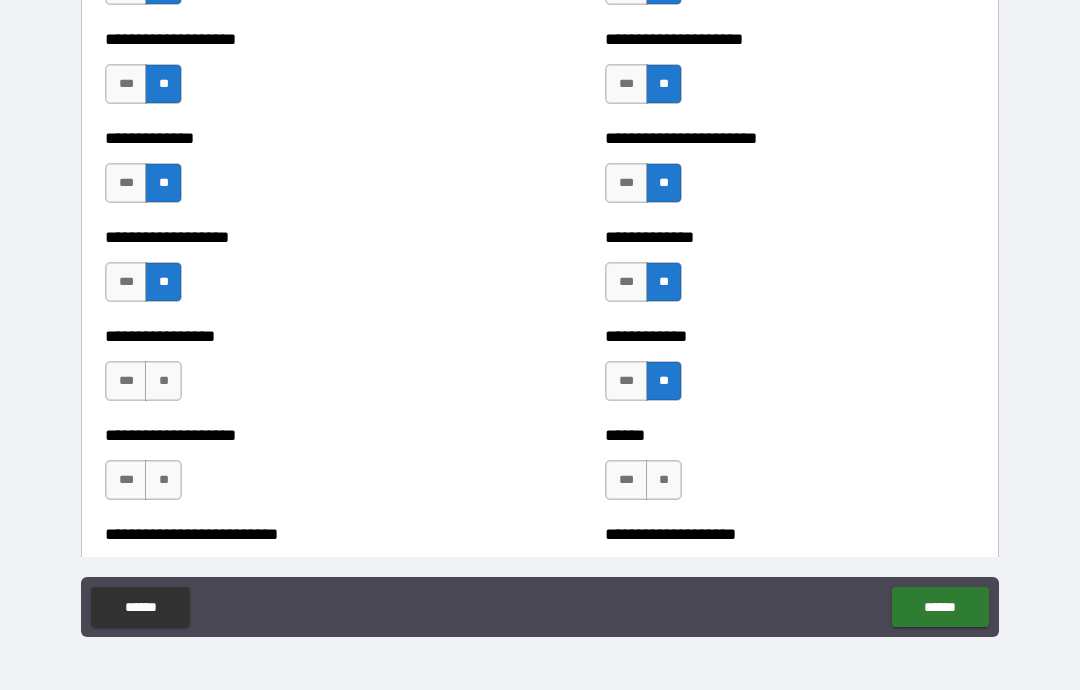 click on "**" at bounding box center (664, 480) 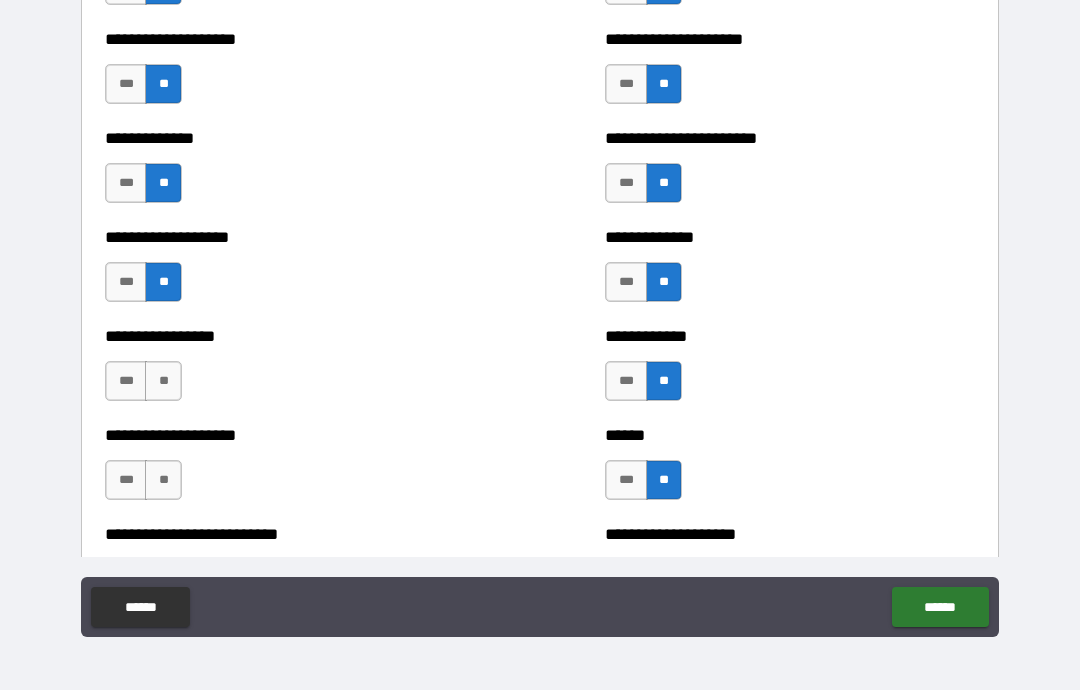click on "**" at bounding box center (163, 381) 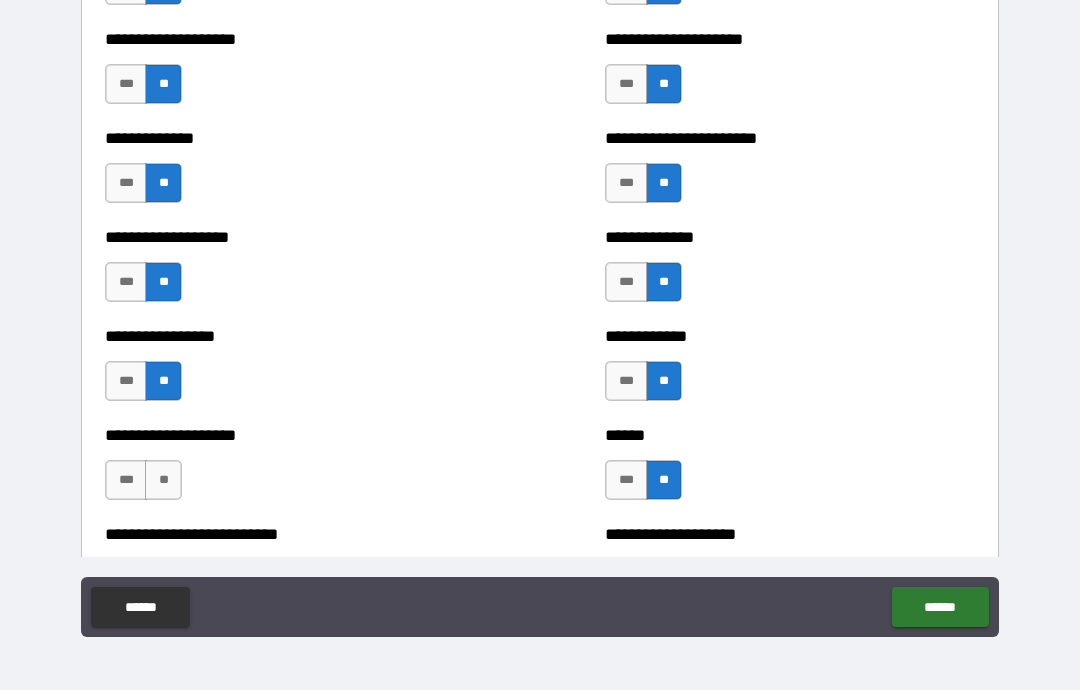 click on "**" at bounding box center [163, 480] 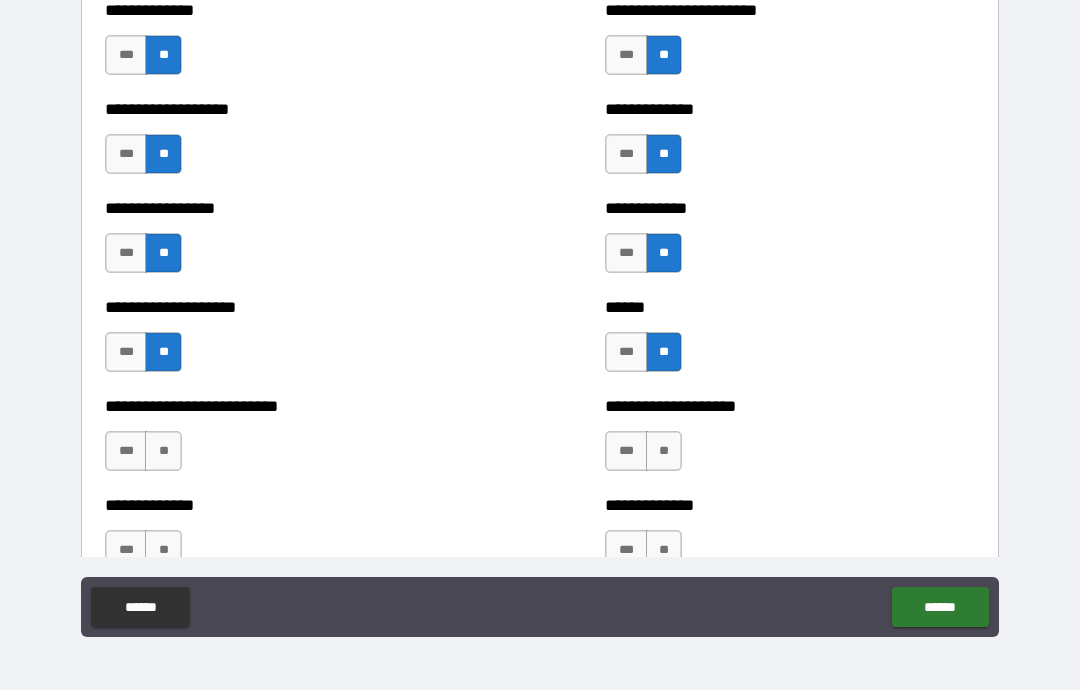 scroll, scrollTop: 2944, scrollLeft: 0, axis: vertical 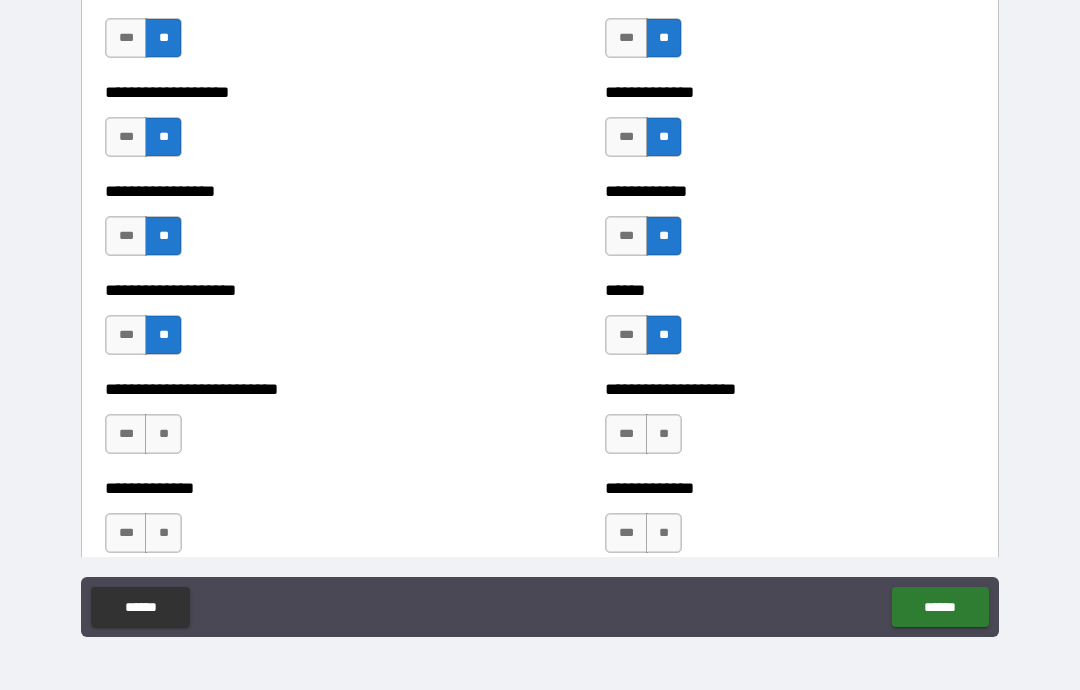 click on "**" at bounding box center [664, 434] 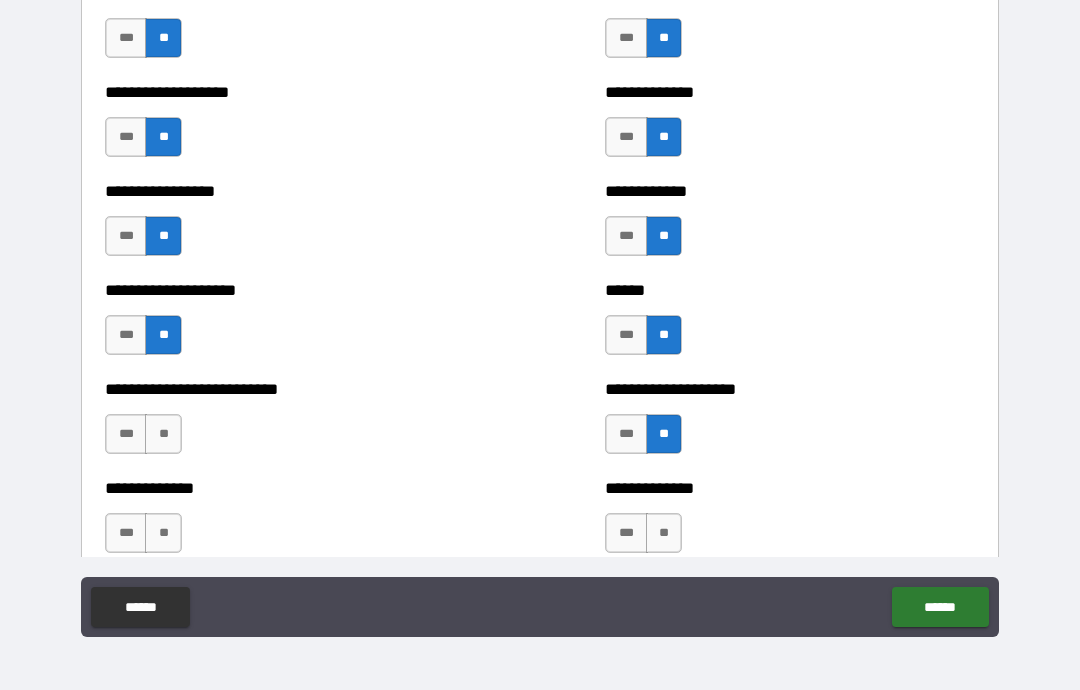 click on "**" at bounding box center [163, 434] 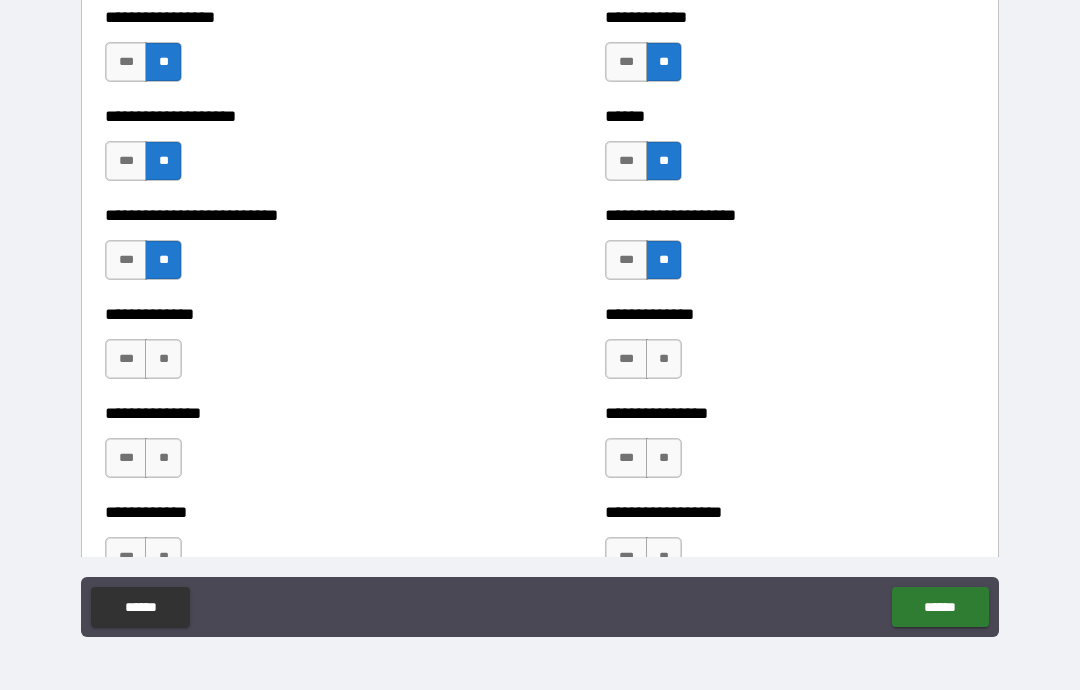 scroll, scrollTop: 3115, scrollLeft: 0, axis: vertical 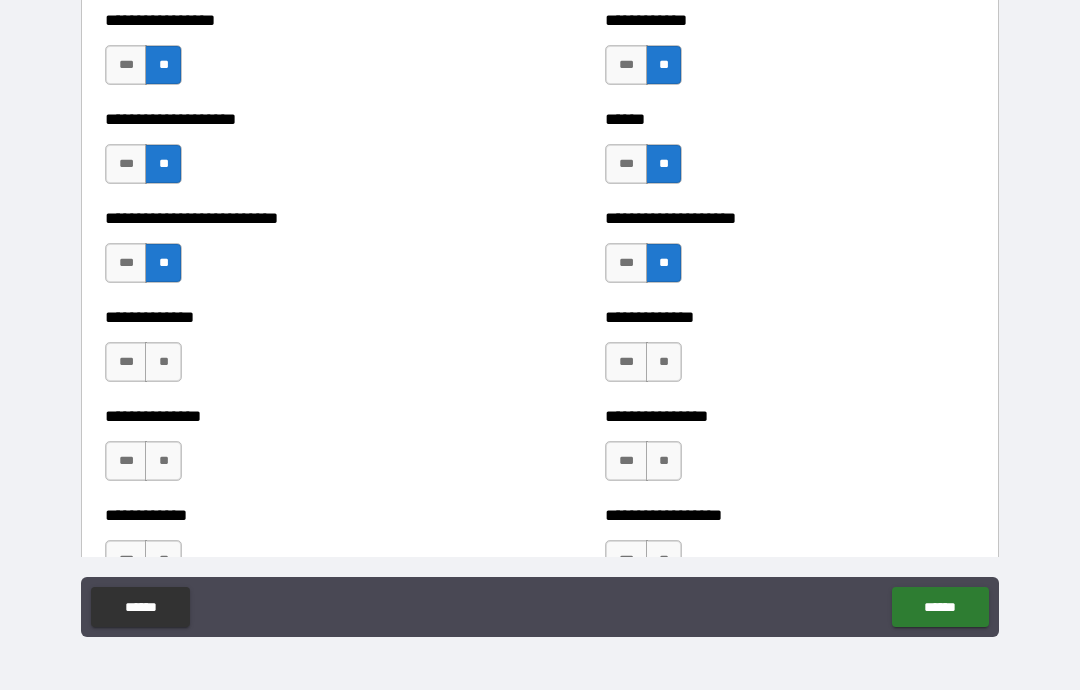 click on "**" at bounding box center (163, 362) 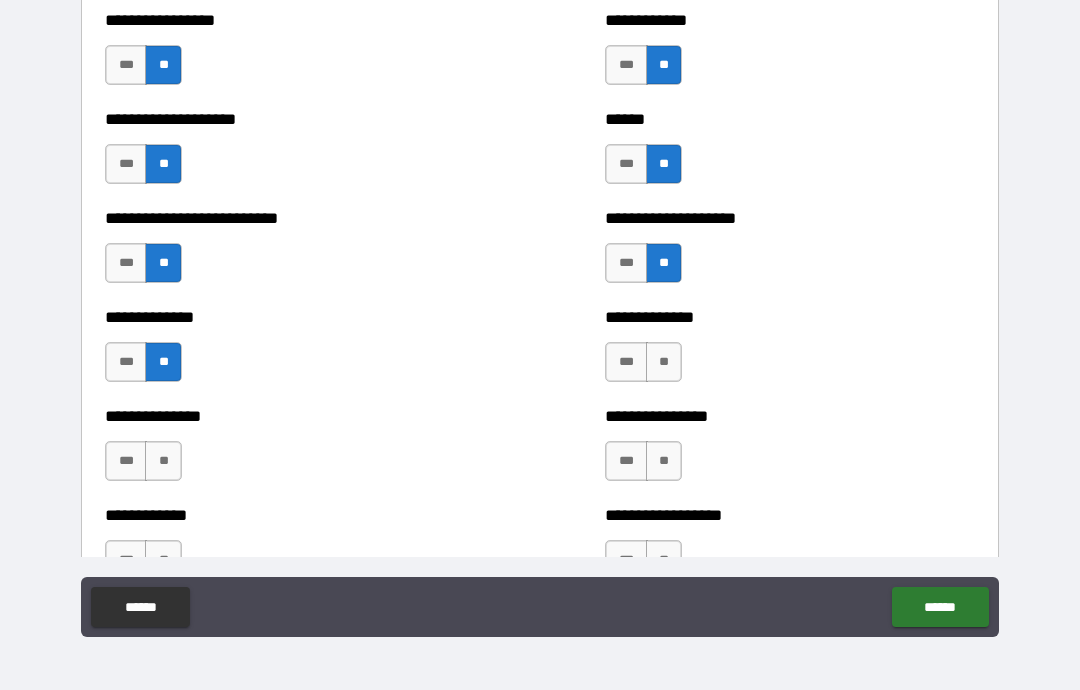 click on "**" at bounding box center [163, 461] 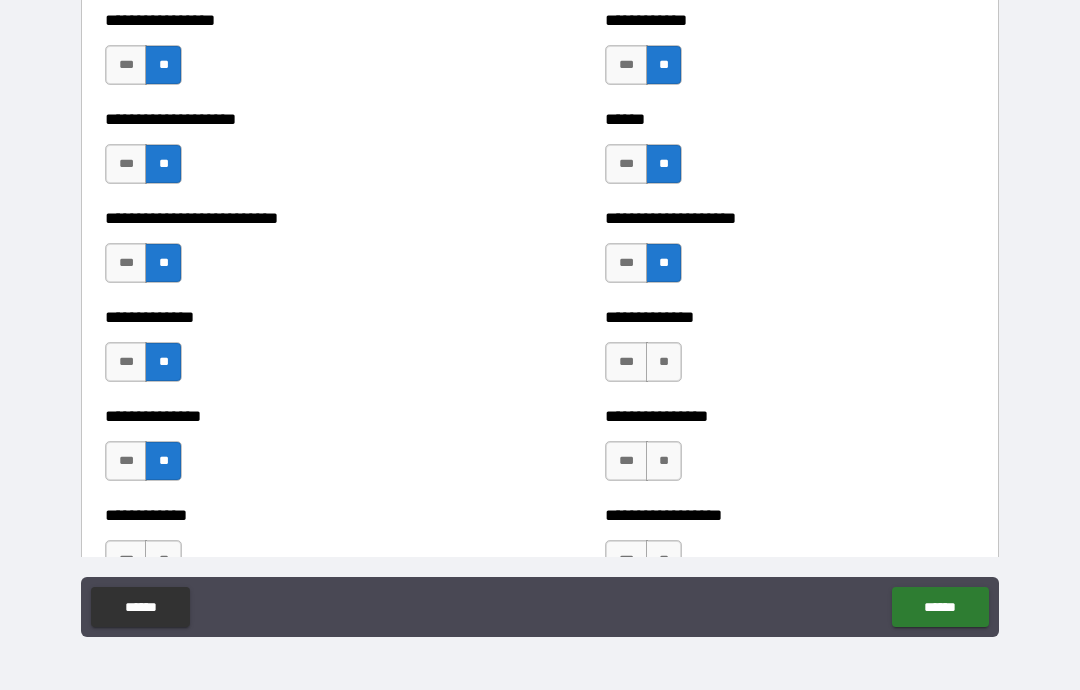 click on "**" at bounding box center (664, 362) 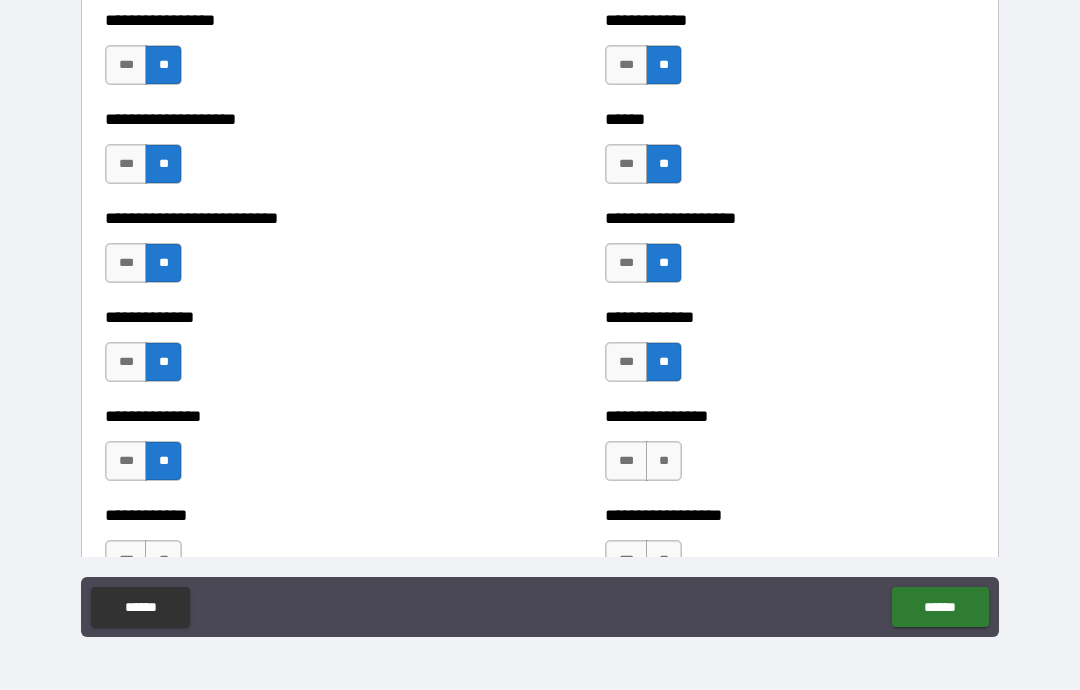 click on "**" at bounding box center (664, 461) 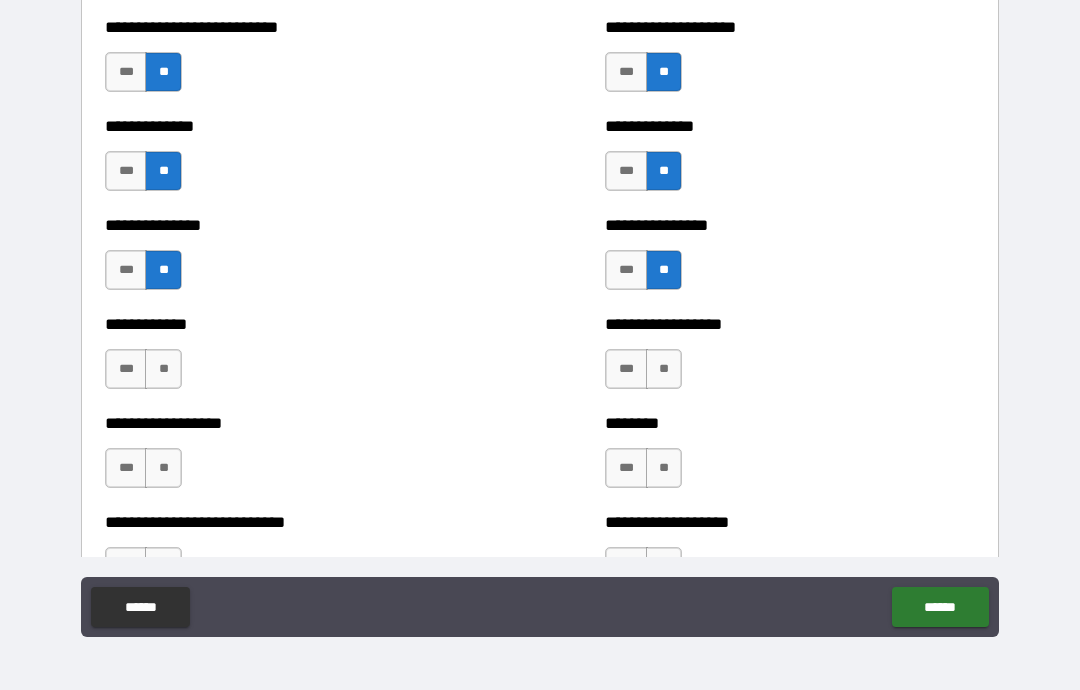 scroll, scrollTop: 3314, scrollLeft: 0, axis: vertical 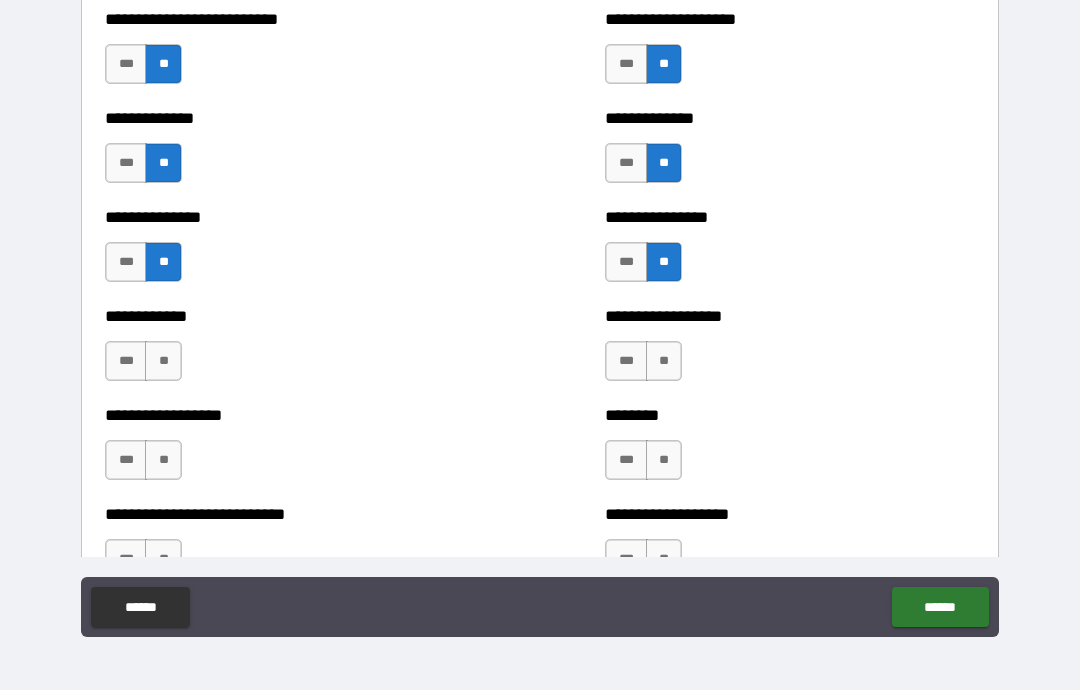 click on "**" at bounding box center [664, 361] 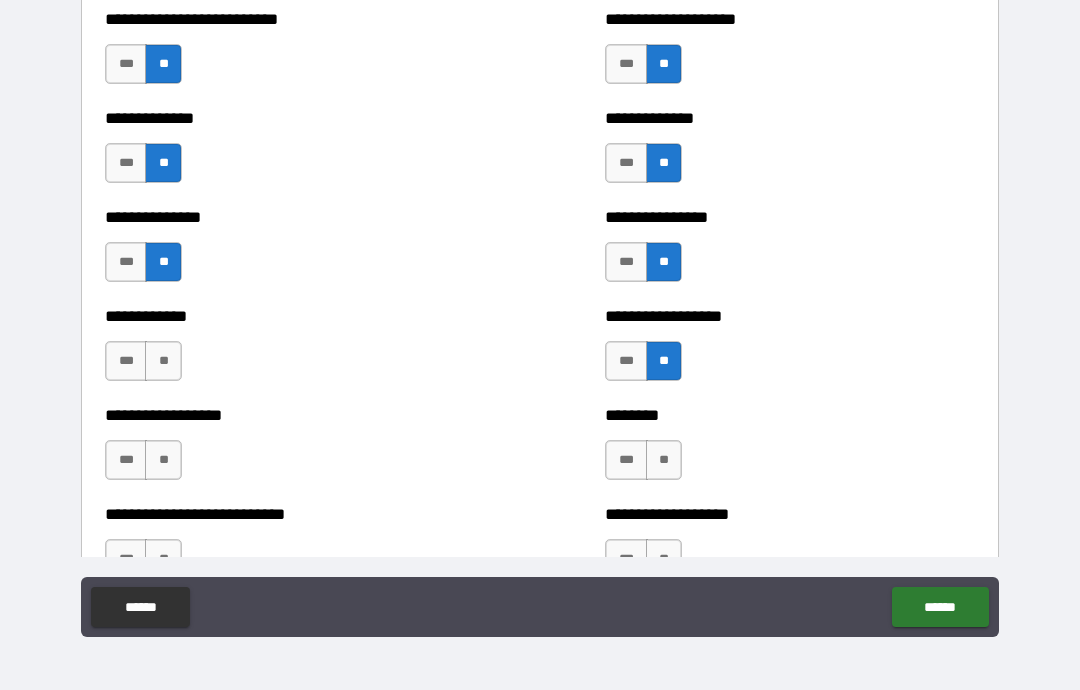 click on "**" at bounding box center [664, 460] 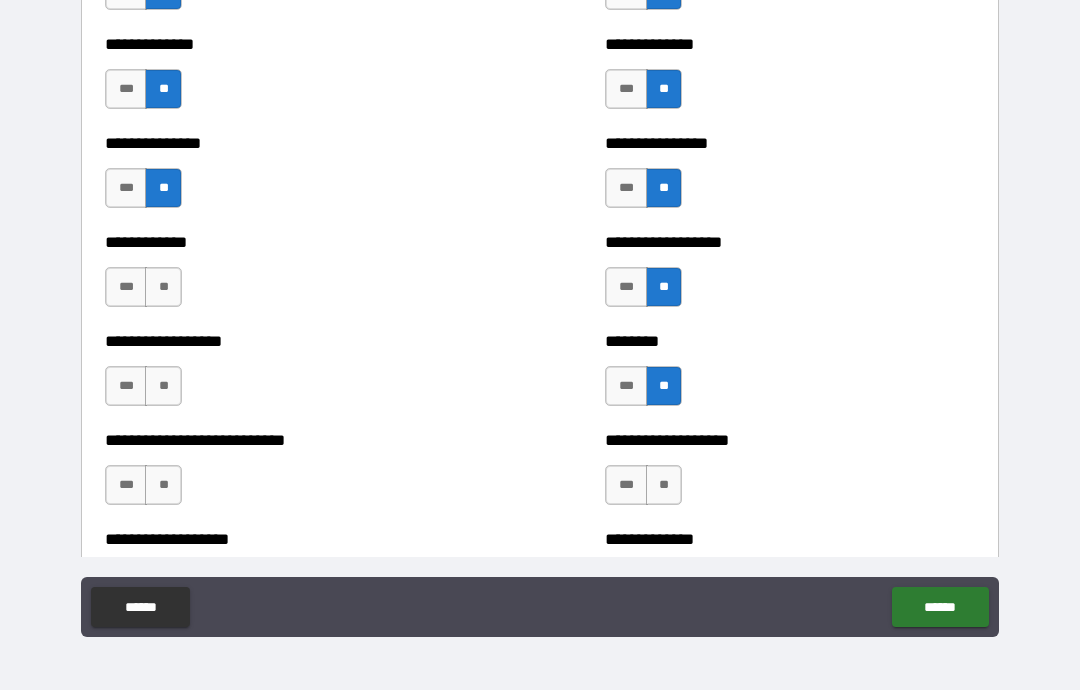 scroll, scrollTop: 3442, scrollLeft: 0, axis: vertical 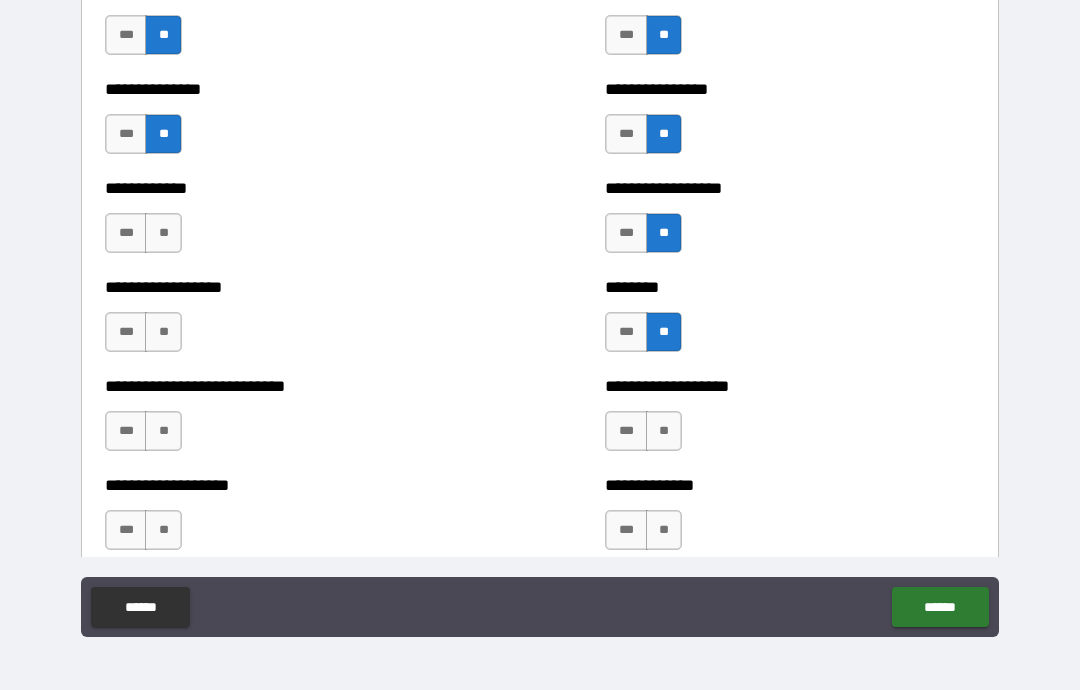 click on "**" at bounding box center [163, 233] 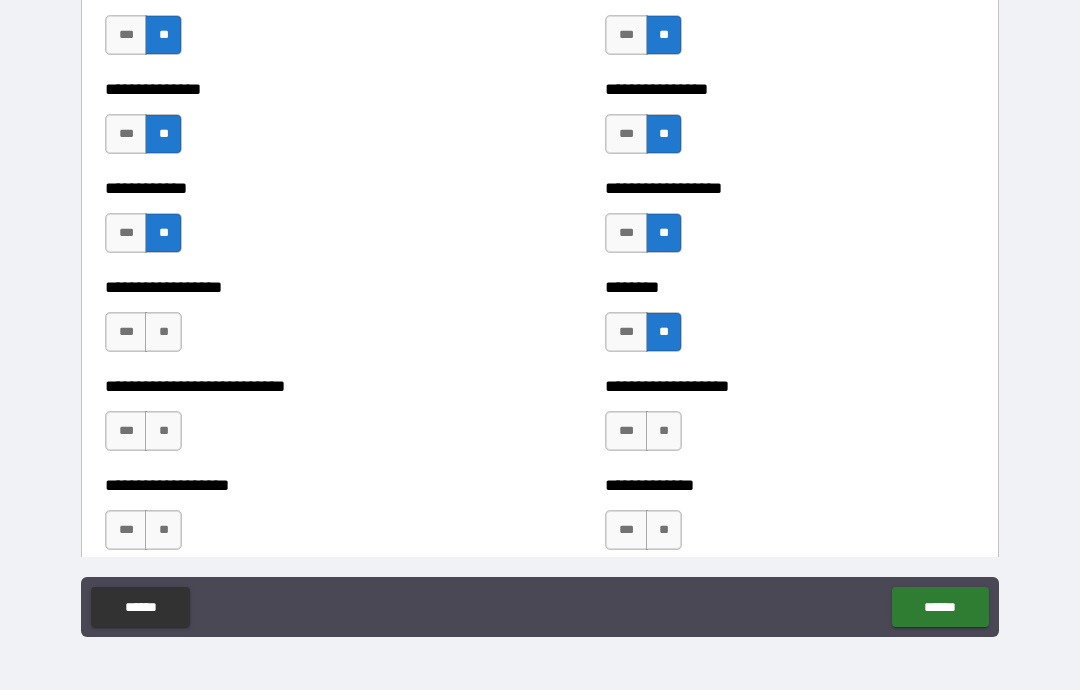 click on "**" at bounding box center (163, 332) 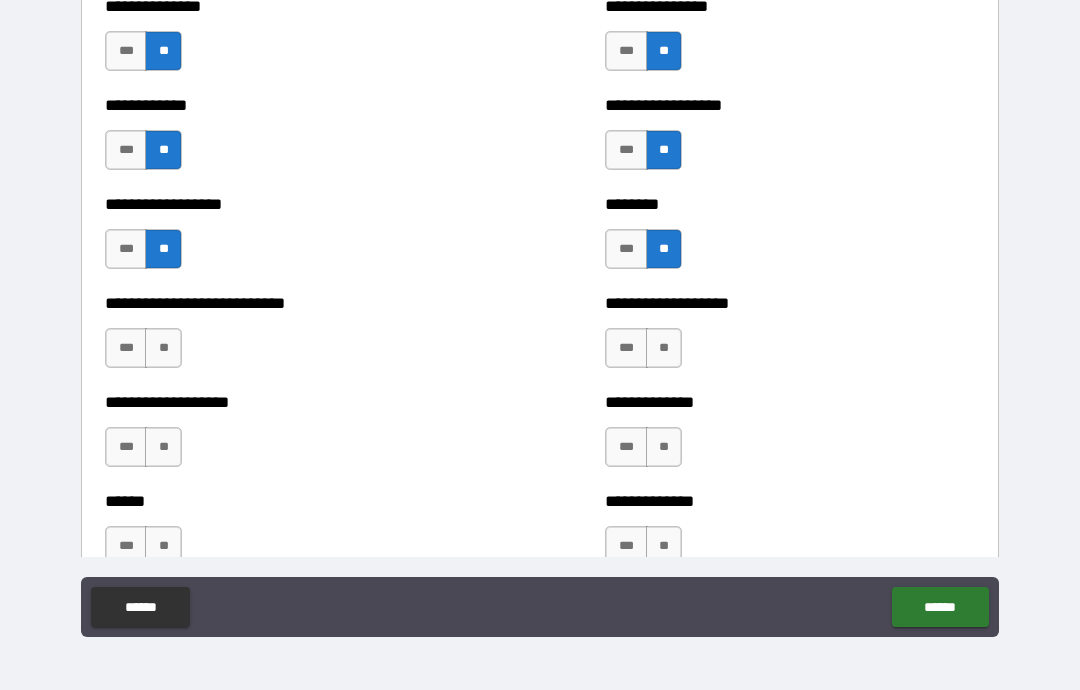 scroll, scrollTop: 3566, scrollLeft: 0, axis: vertical 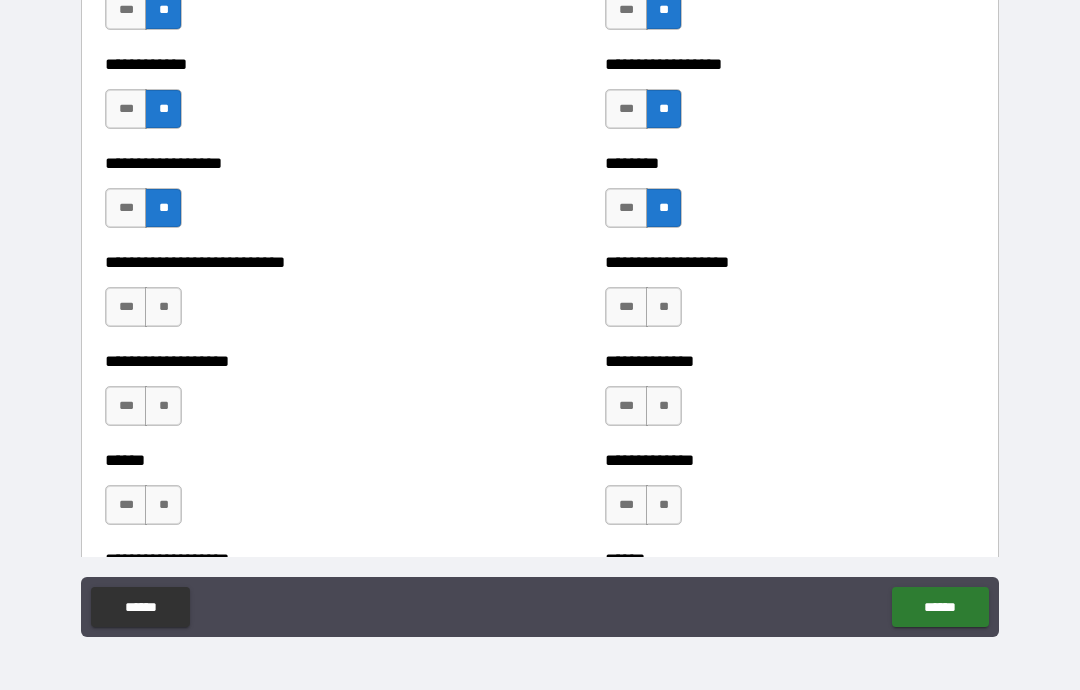 click on "**" at bounding box center (163, 307) 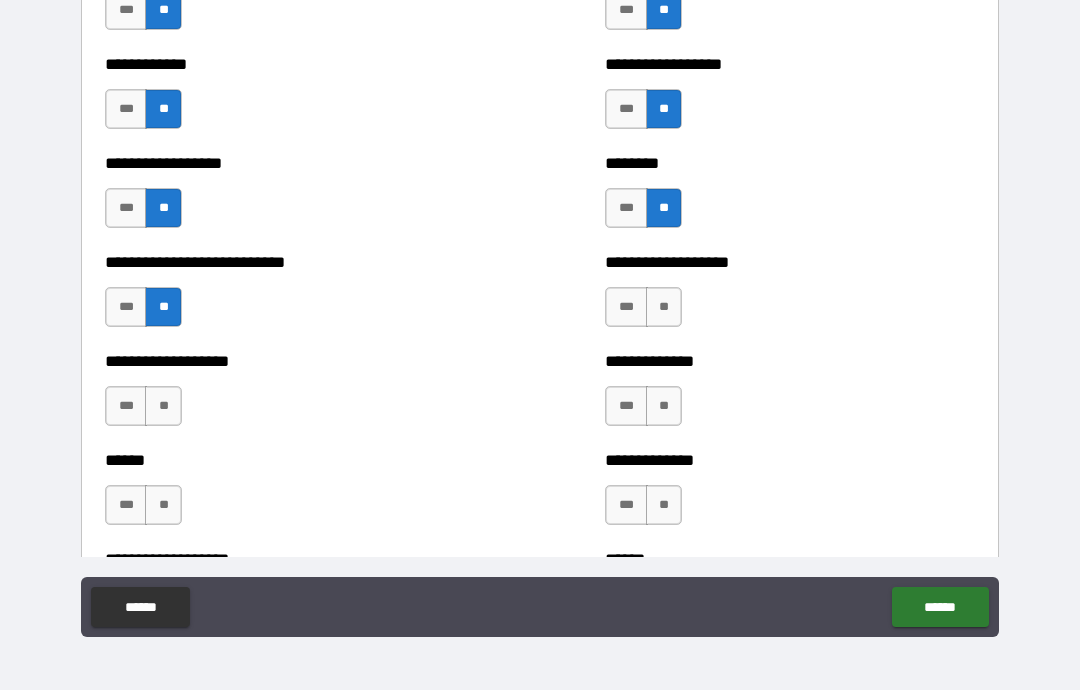 click on "**" at bounding box center [163, 406] 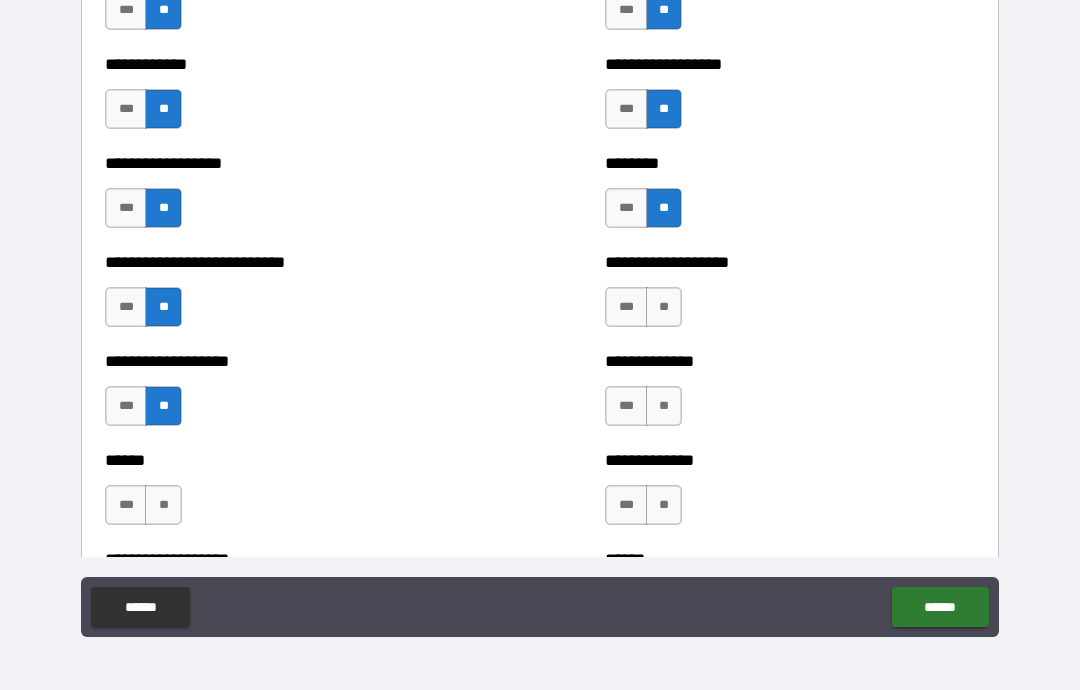 click on "**" at bounding box center [664, 307] 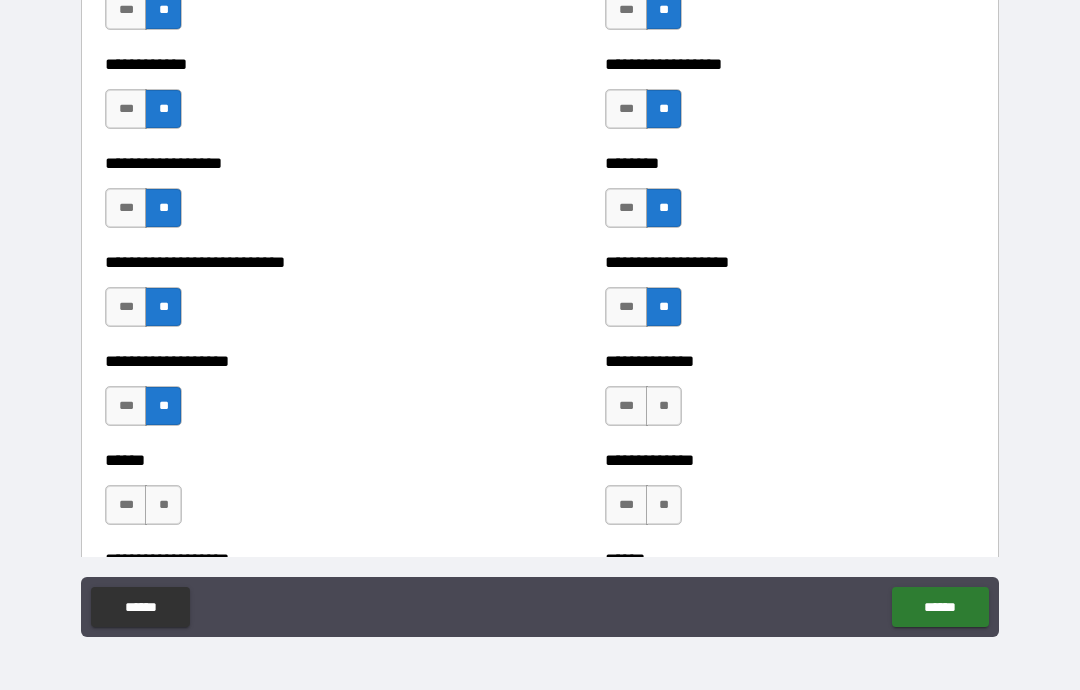 click on "**" at bounding box center (664, 406) 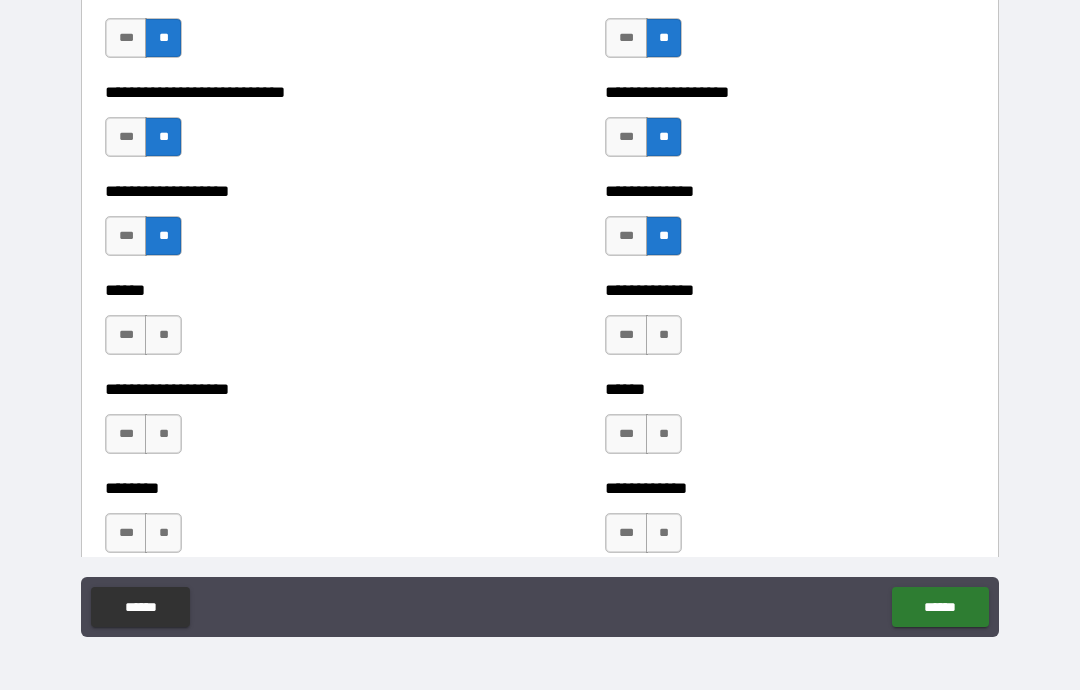 scroll, scrollTop: 3734, scrollLeft: 0, axis: vertical 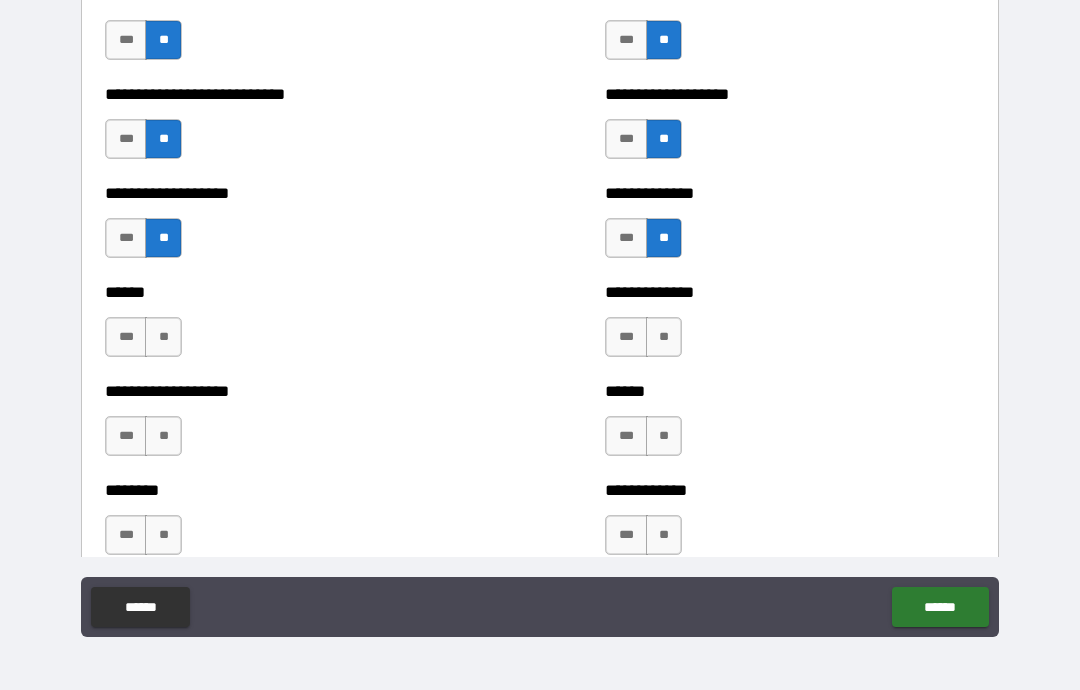 click on "**" at bounding box center [664, 337] 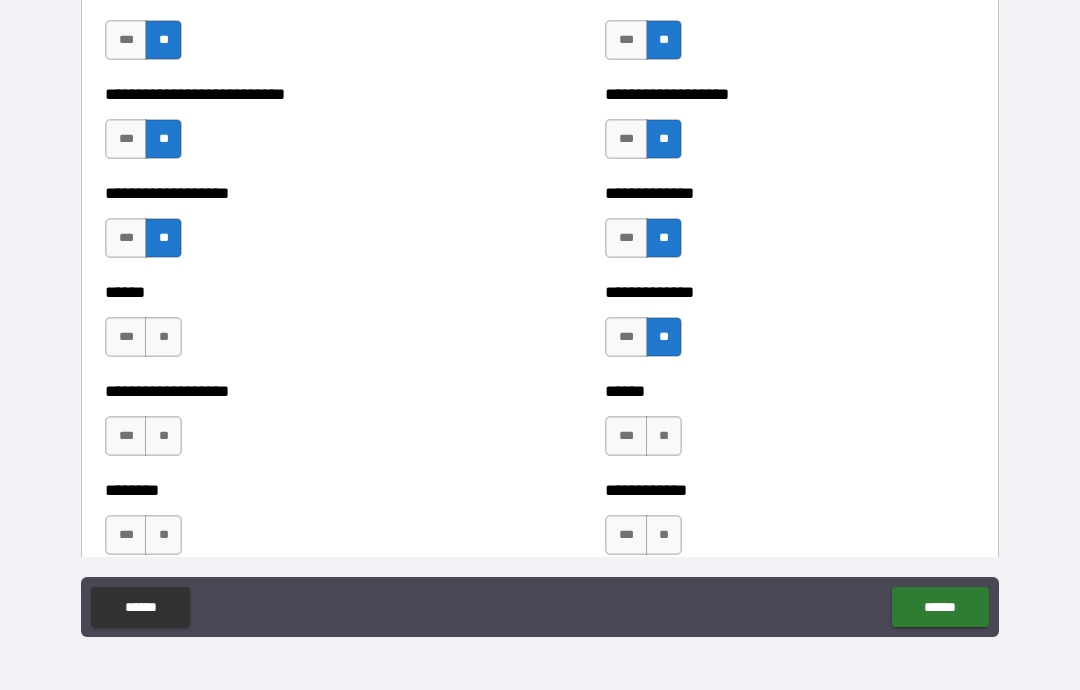 click on "**" at bounding box center [163, 436] 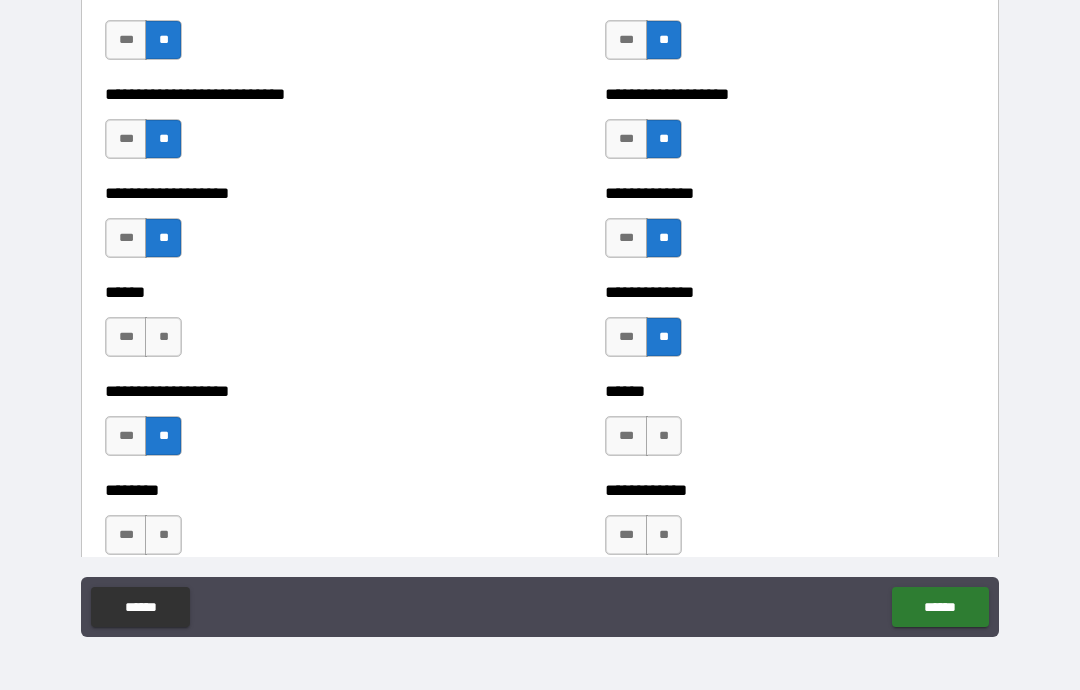 click on "**" at bounding box center (163, 337) 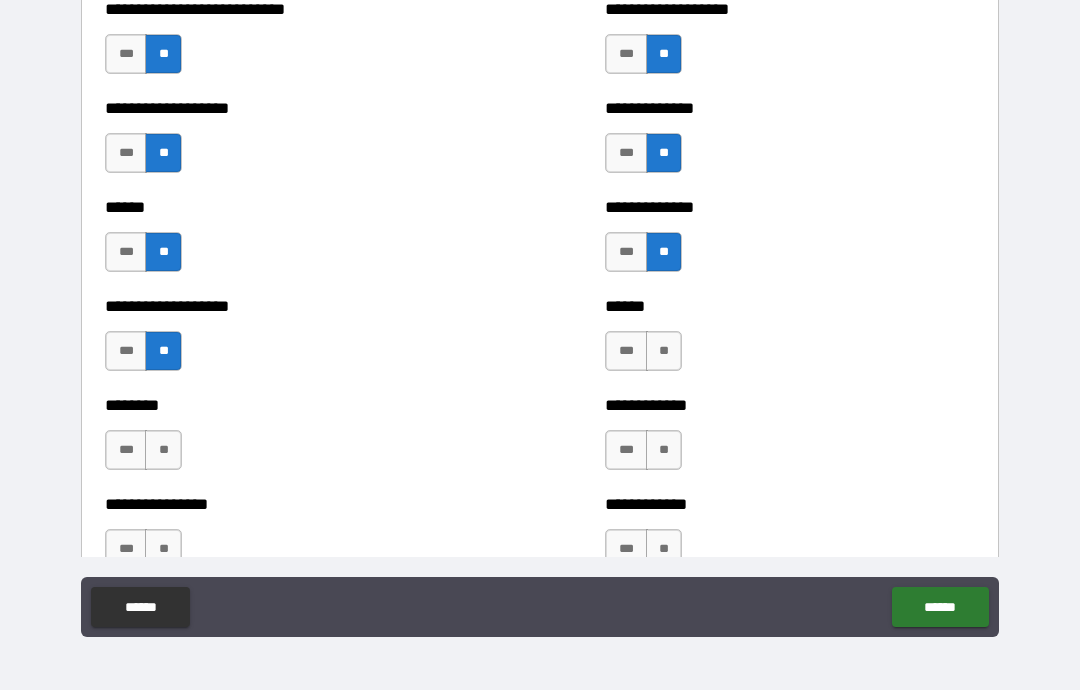 scroll, scrollTop: 3860, scrollLeft: 0, axis: vertical 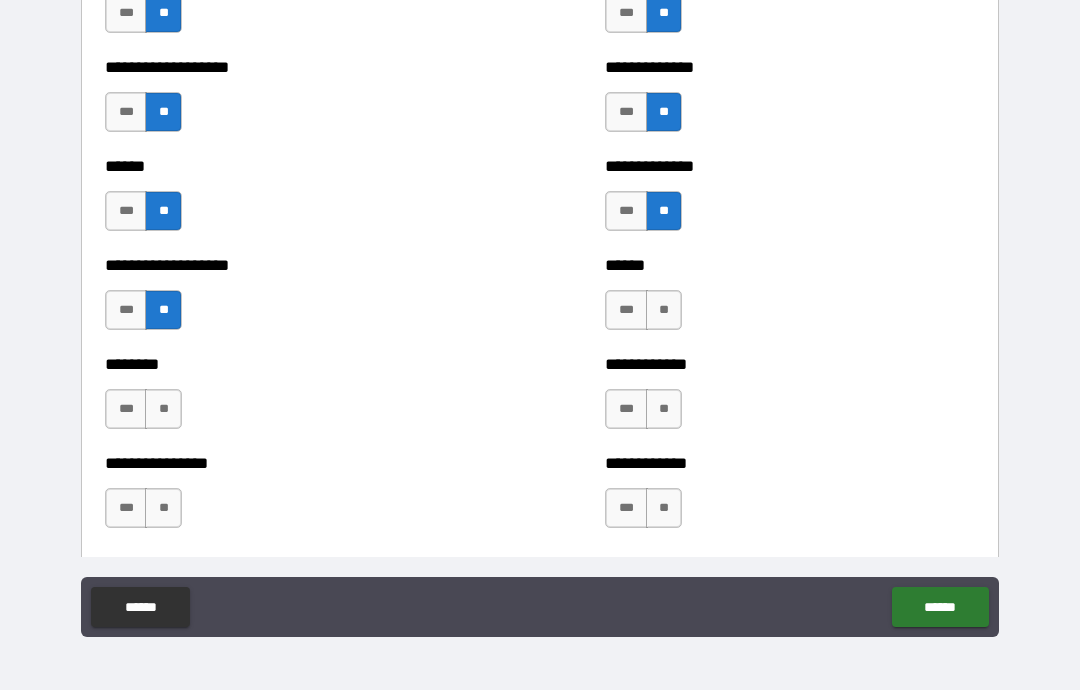 click on "**" at bounding box center [664, 310] 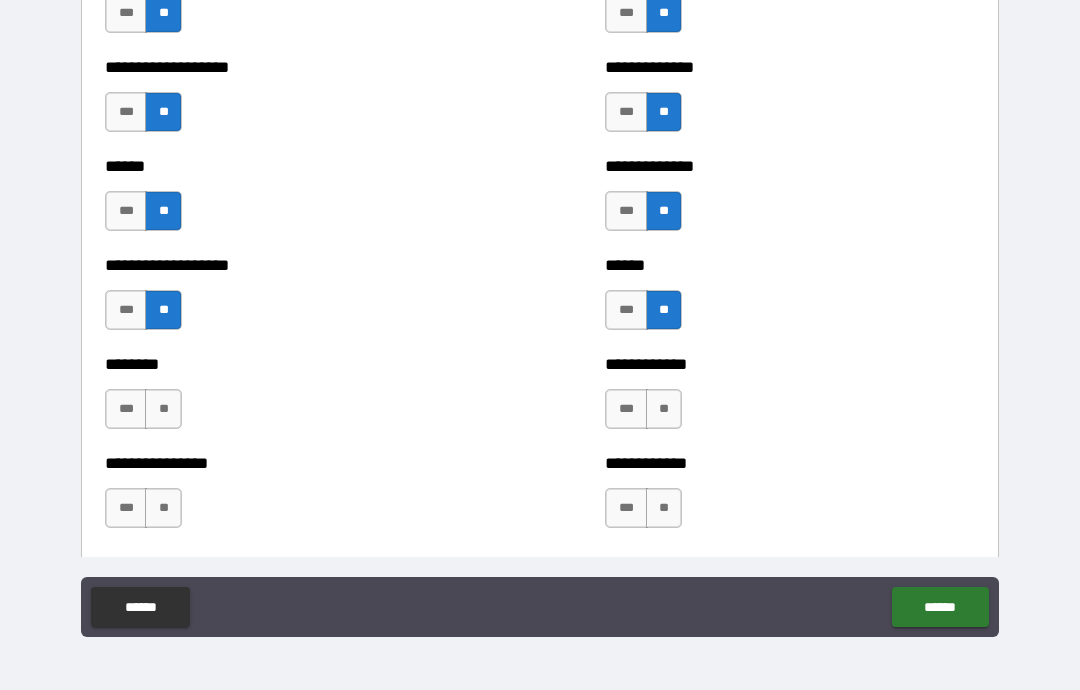 click on "**" at bounding box center [664, 409] 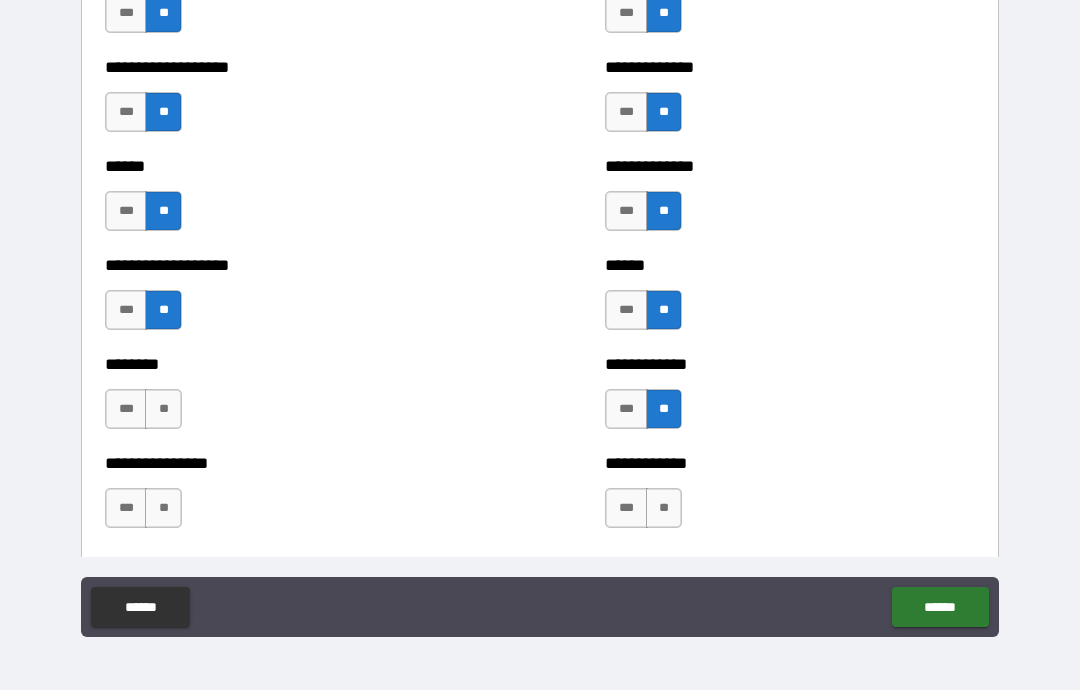 click on "**" at bounding box center [163, 409] 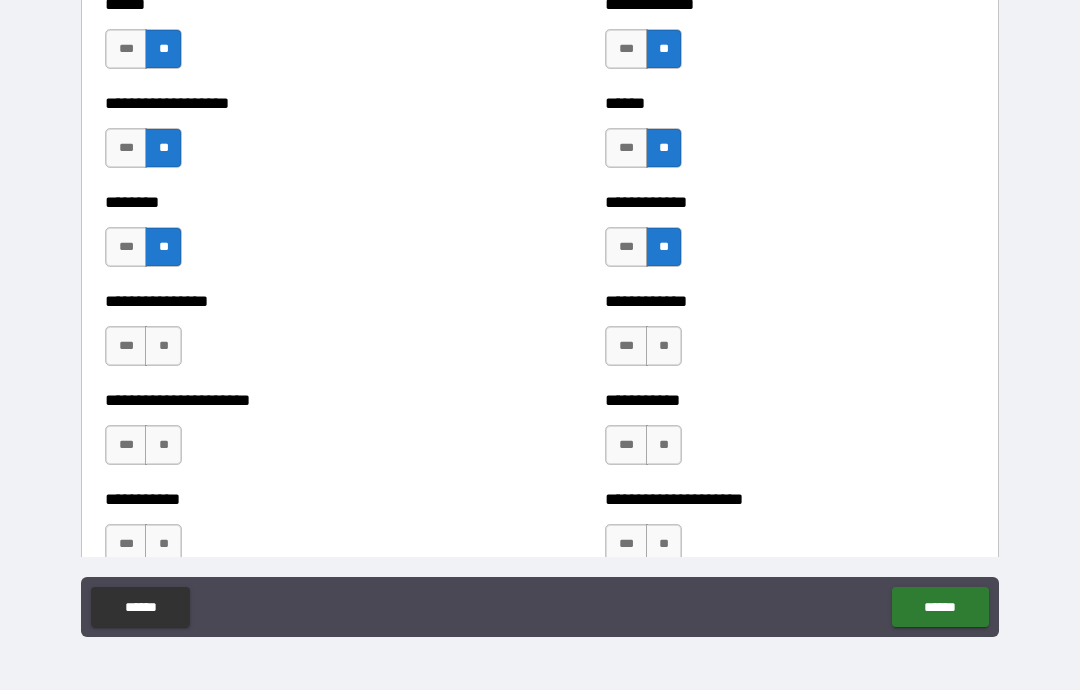 scroll, scrollTop: 4027, scrollLeft: 0, axis: vertical 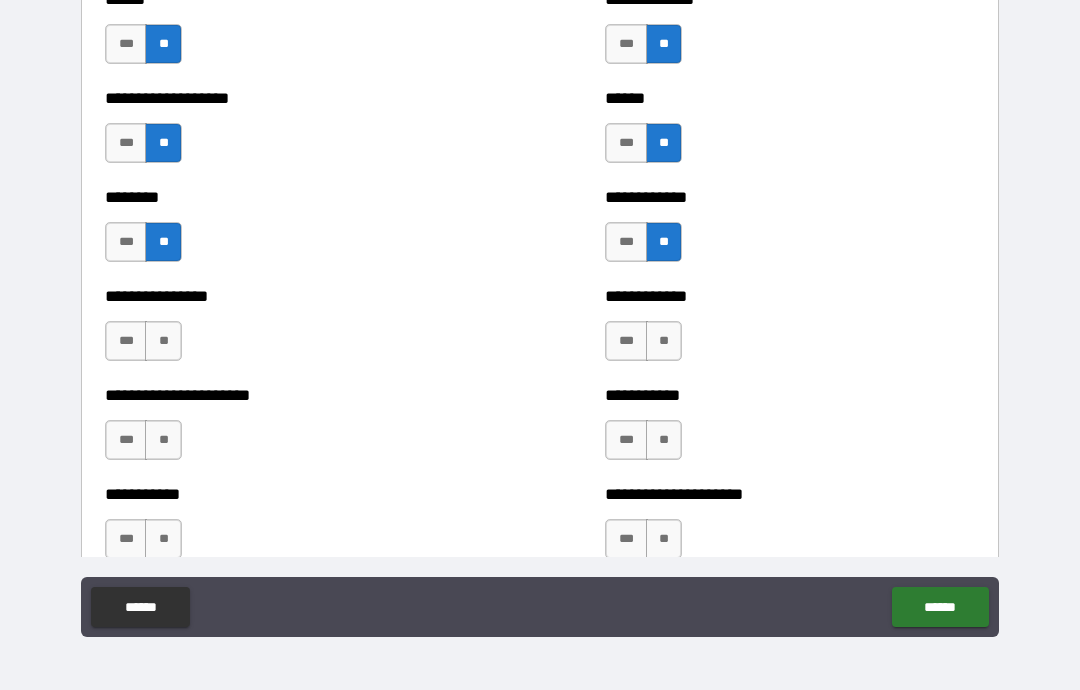 click on "**" at bounding box center (163, 341) 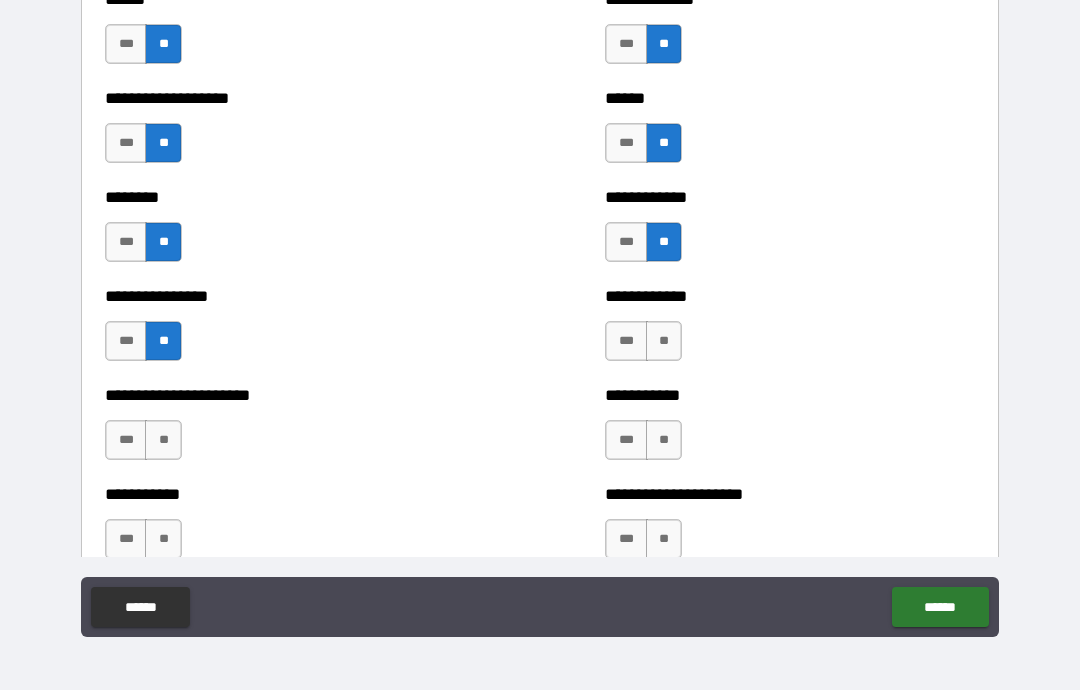 click on "**" at bounding box center [163, 440] 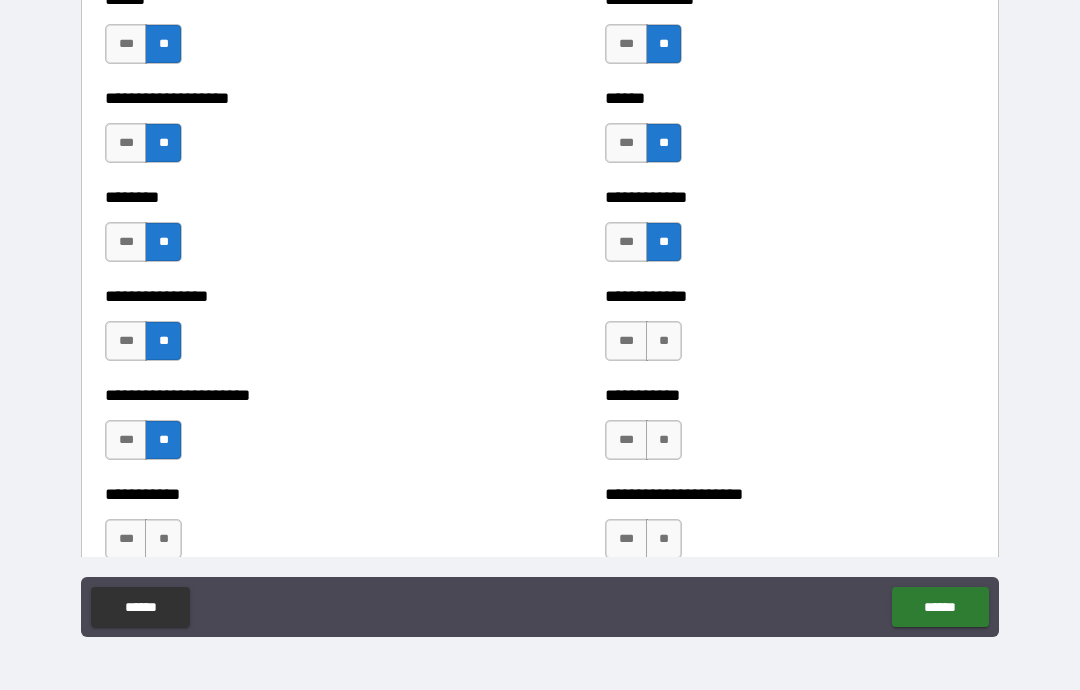 click on "**" at bounding box center [664, 341] 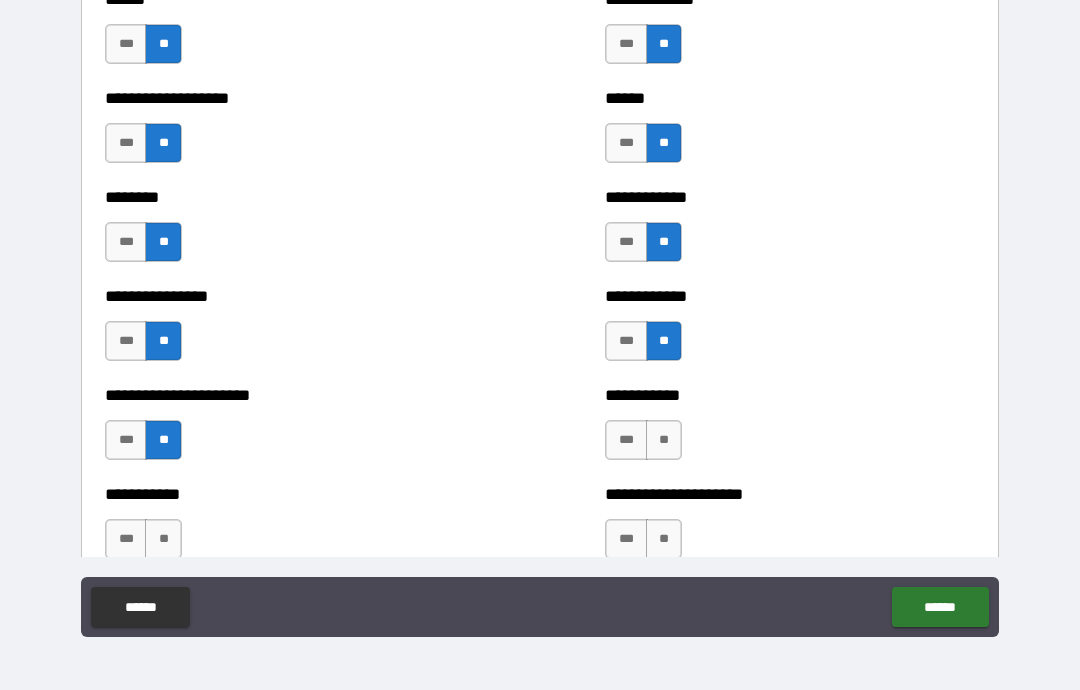 click on "**" at bounding box center (664, 440) 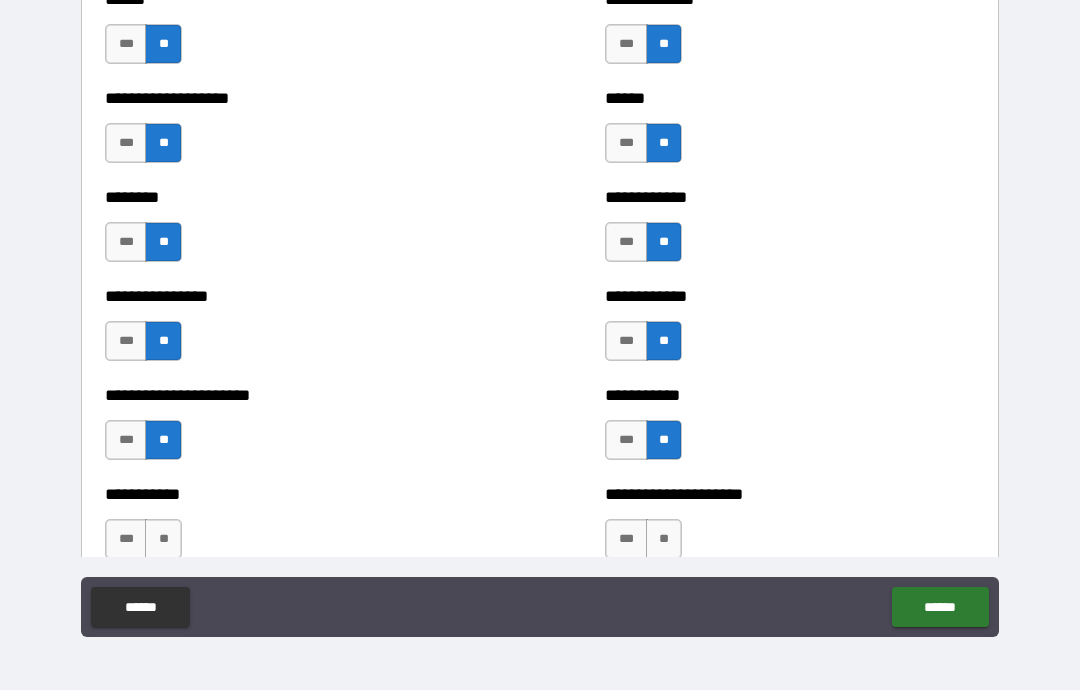scroll, scrollTop: 4201, scrollLeft: 0, axis: vertical 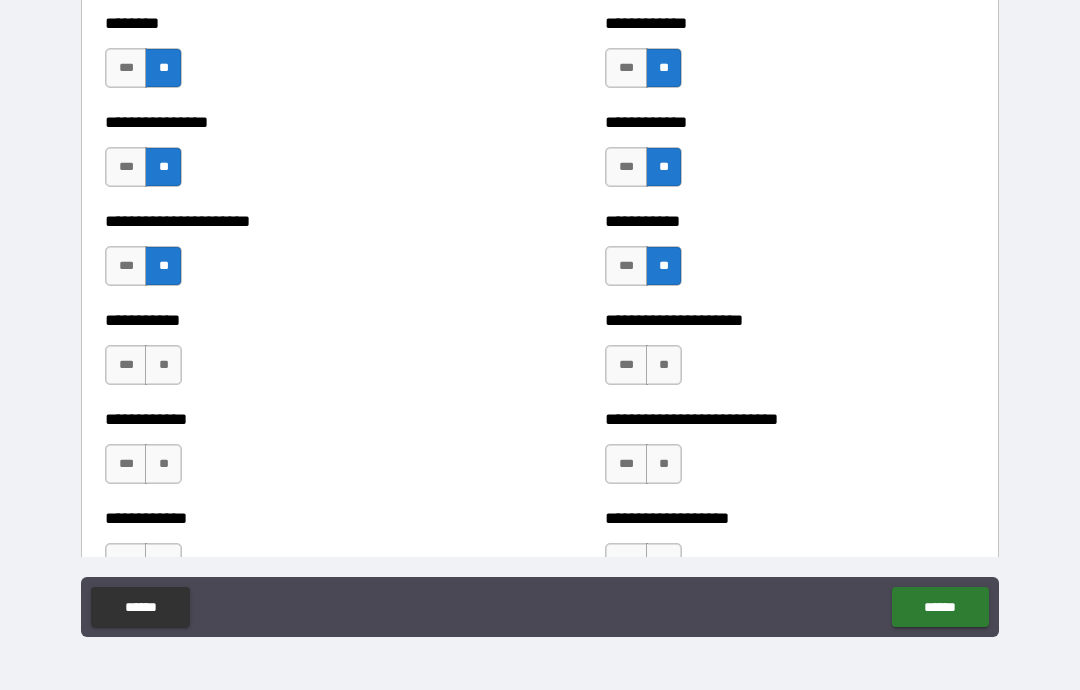 click on "**" at bounding box center [664, 365] 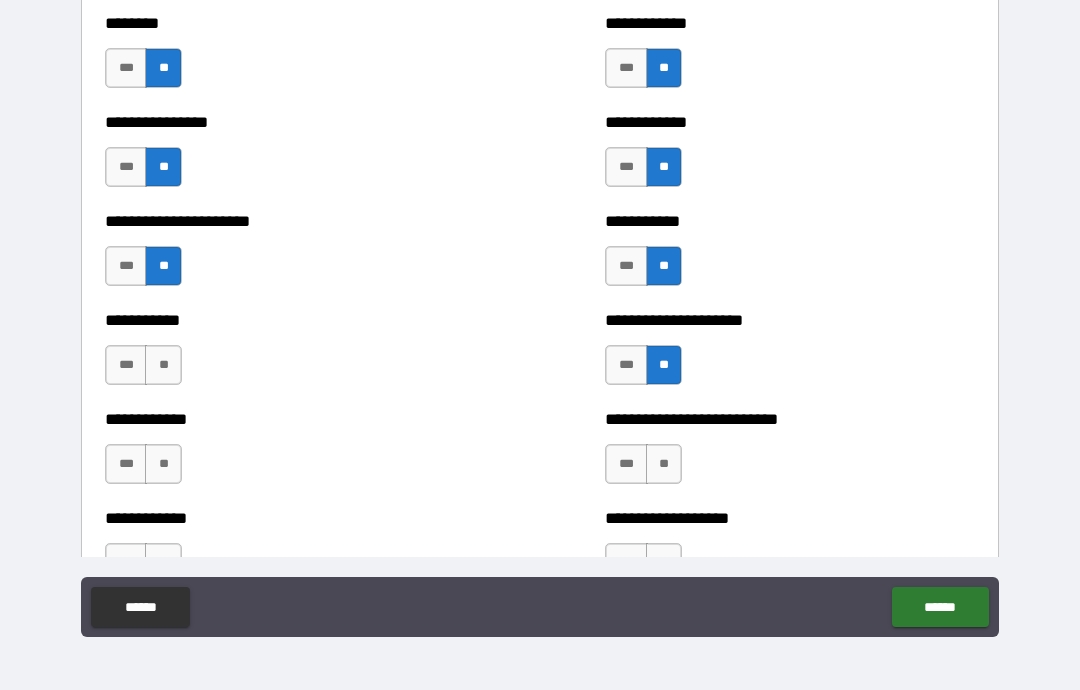 click on "**" at bounding box center (163, 365) 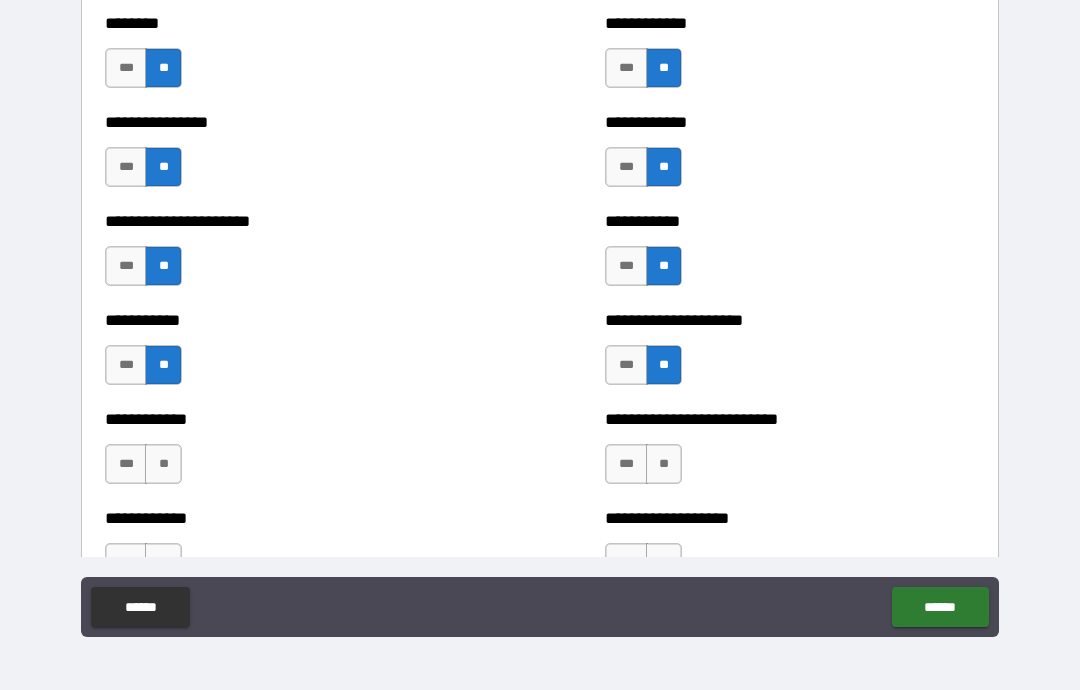 click on "**" at bounding box center [163, 464] 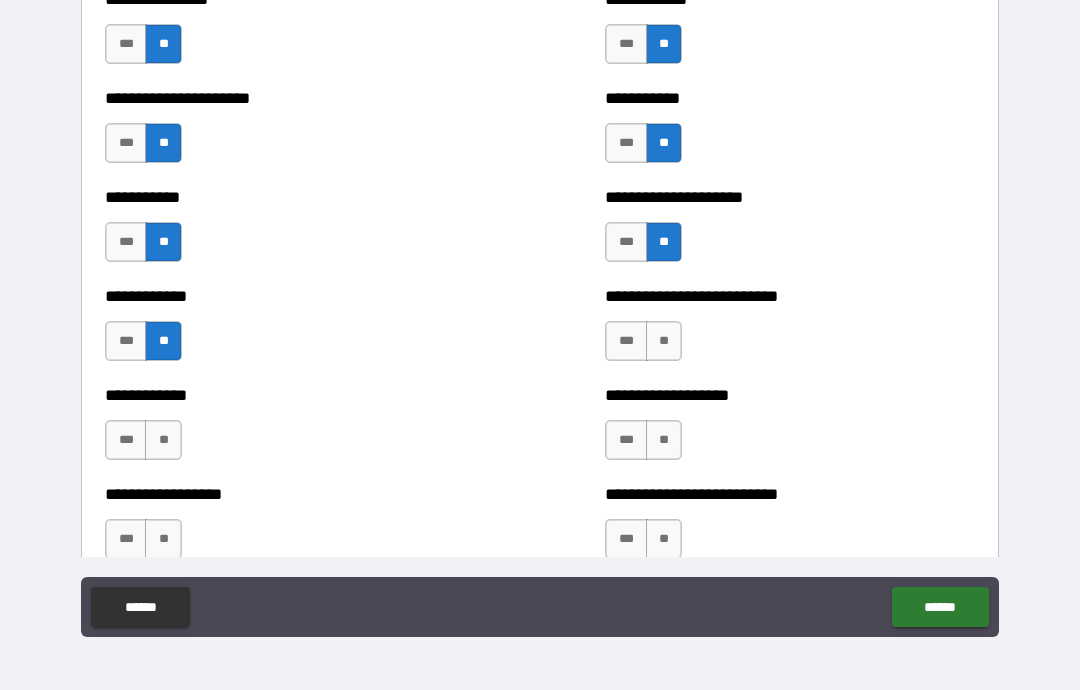scroll, scrollTop: 4329, scrollLeft: 0, axis: vertical 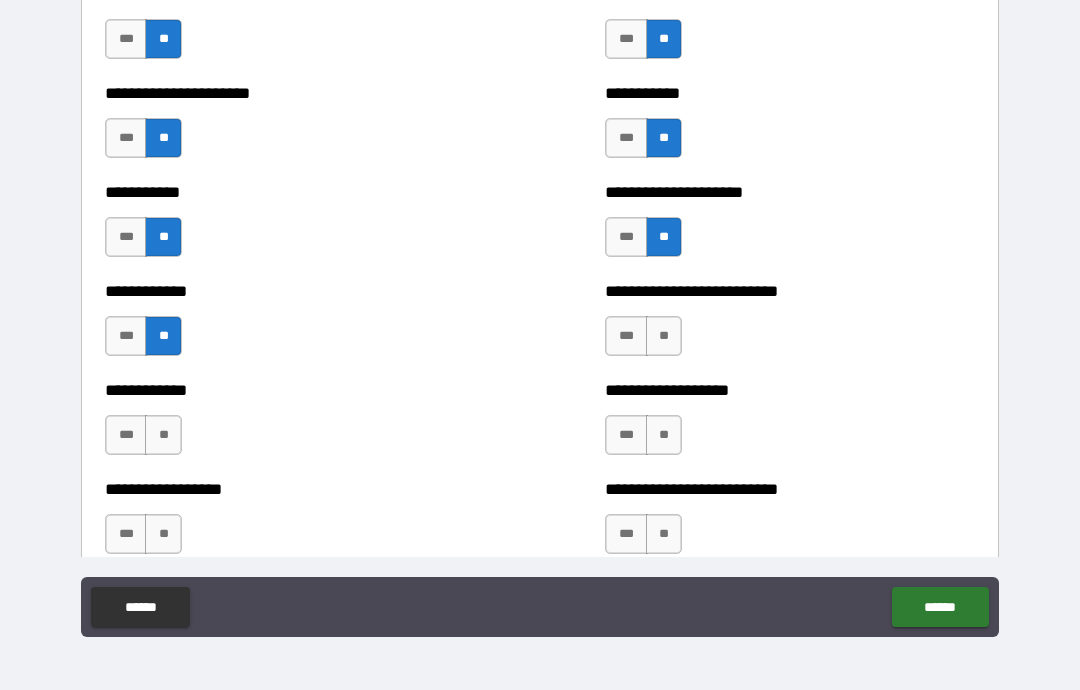 click on "***" at bounding box center (626, 336) 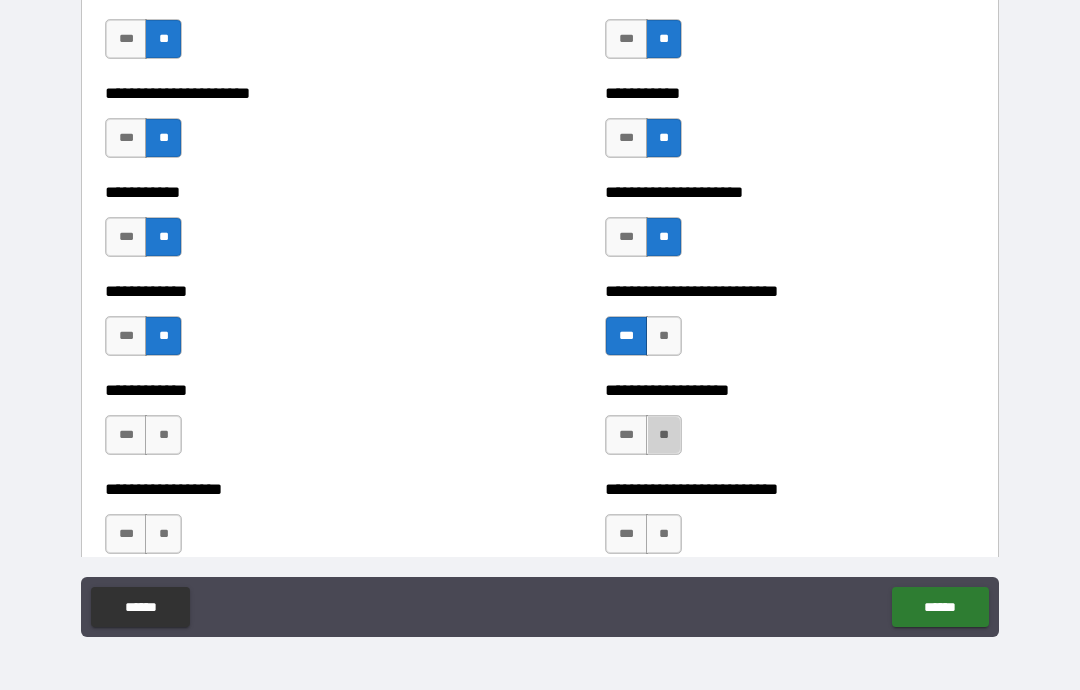 click on "**" at bounding box center (664, 435) 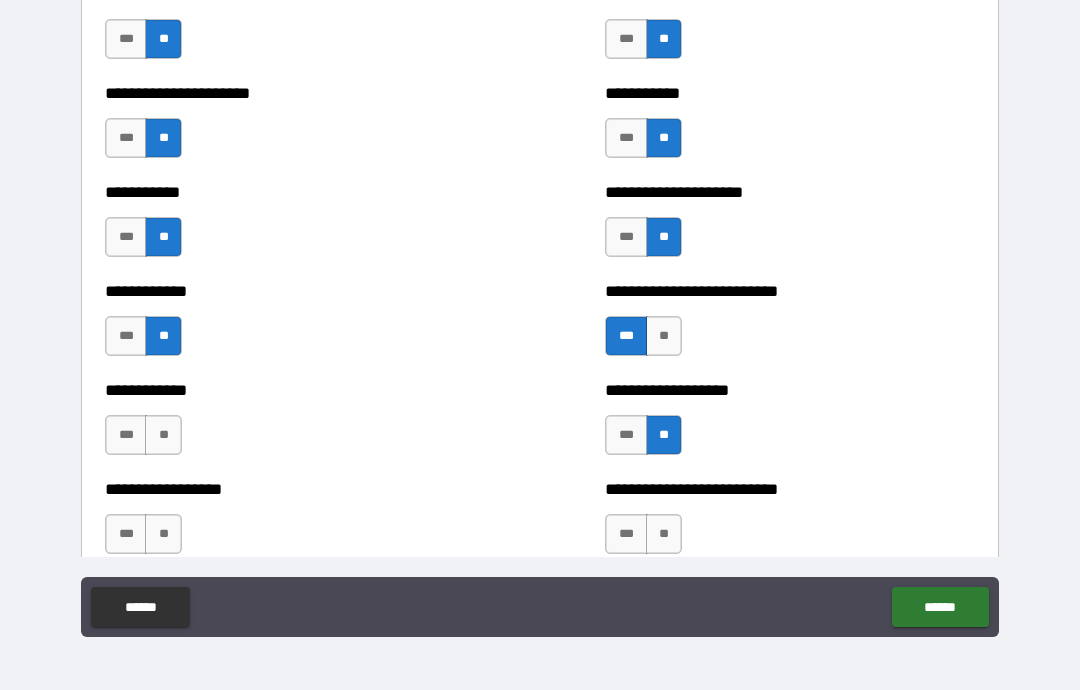 click on "**" at bounding box center (664, 336) 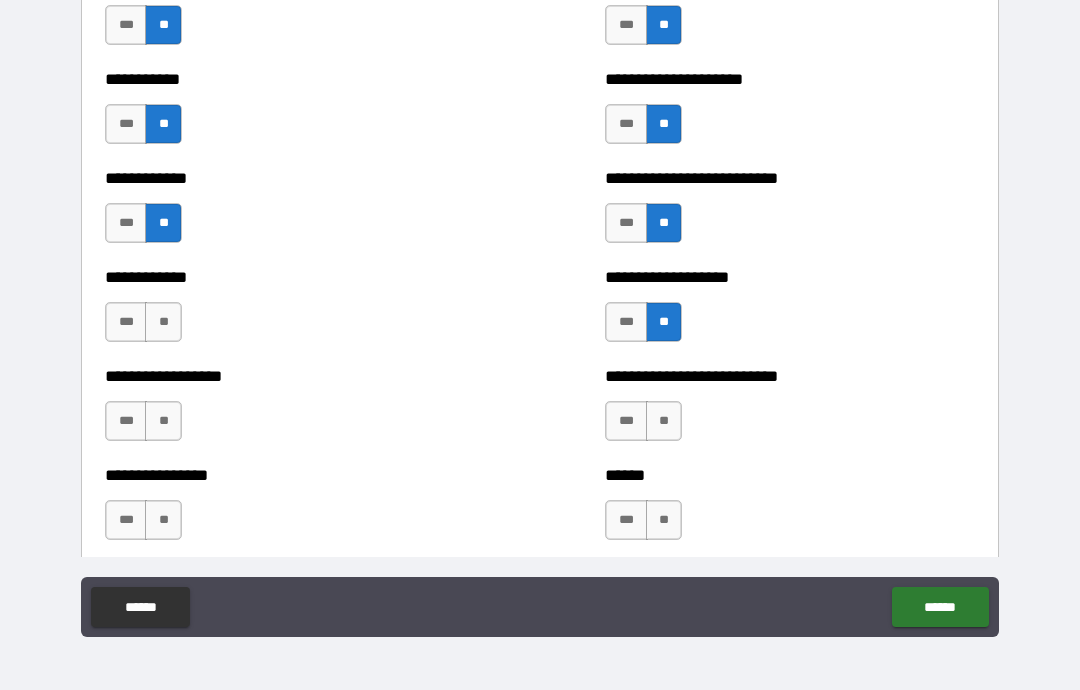 scroll, scrollTop: 4458, scrollLeft: 0, axis: vertical 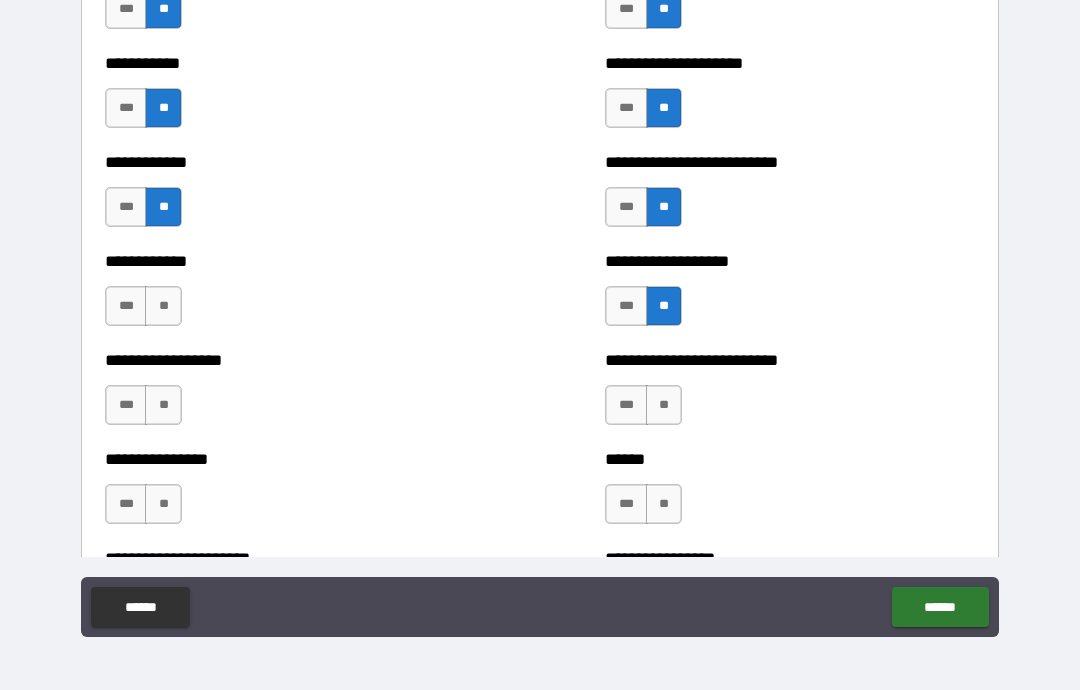 click on "**" at bounding box center [664, 405] 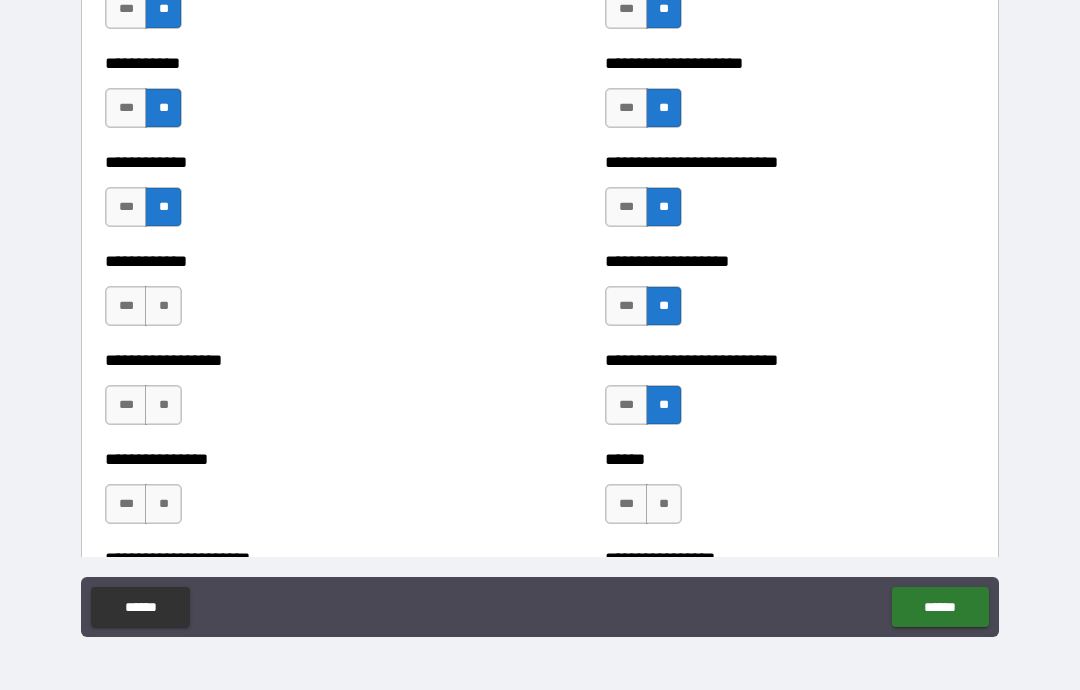 click on "**" at bounding box center [664, 504] 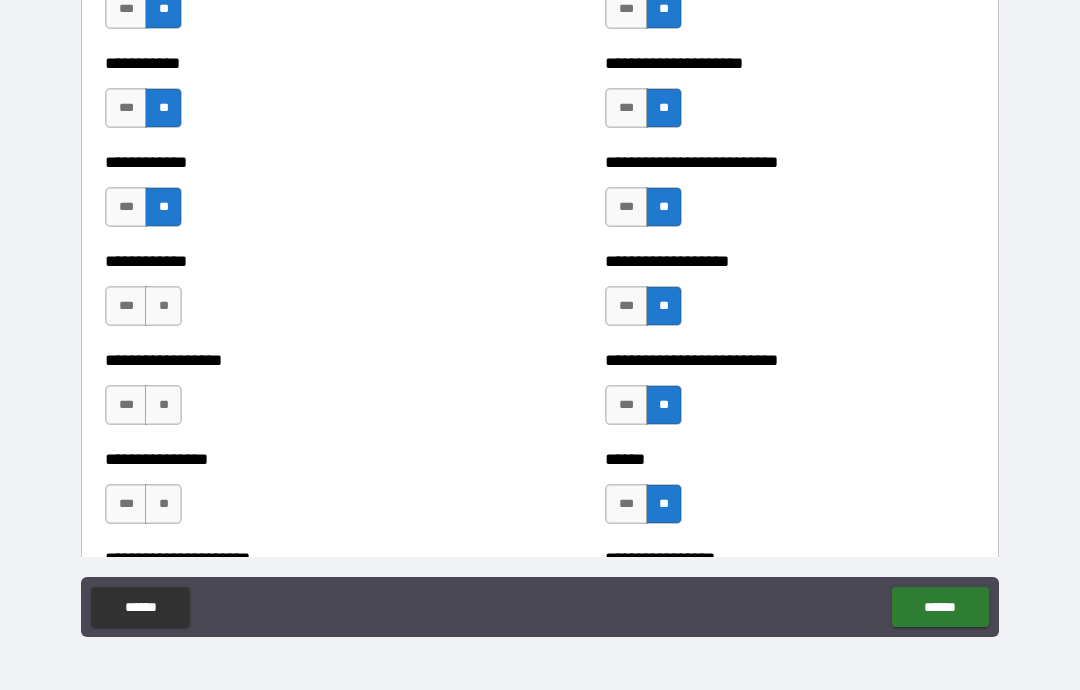 click on "**" at bounding box center [163, 306] 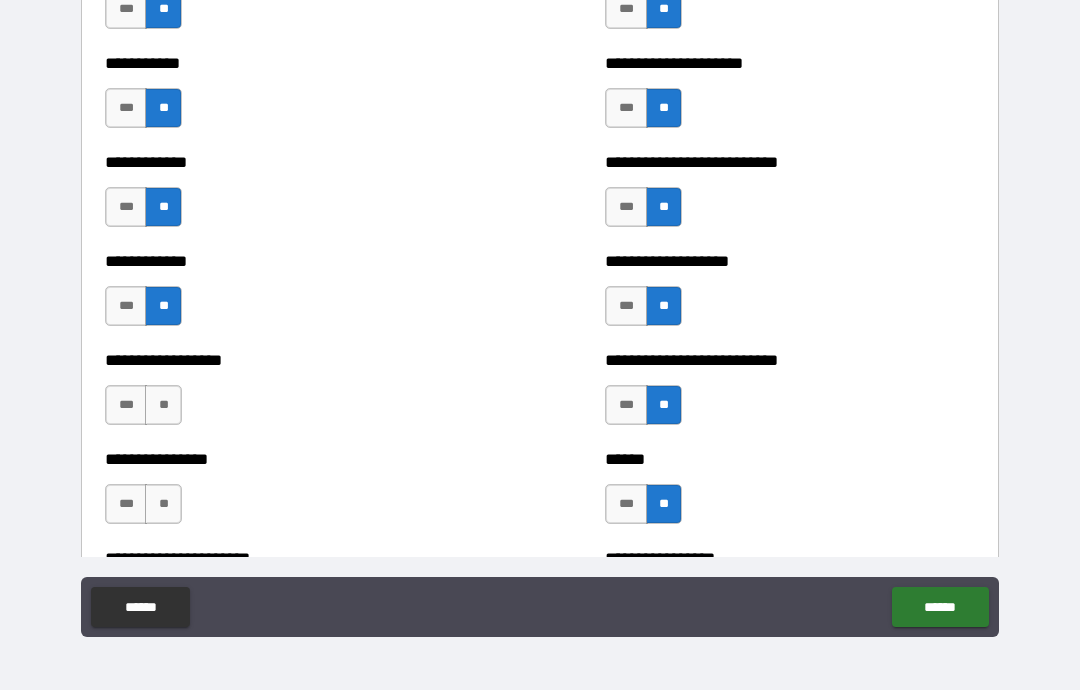 click on "**" at bounding box center [163, 405] 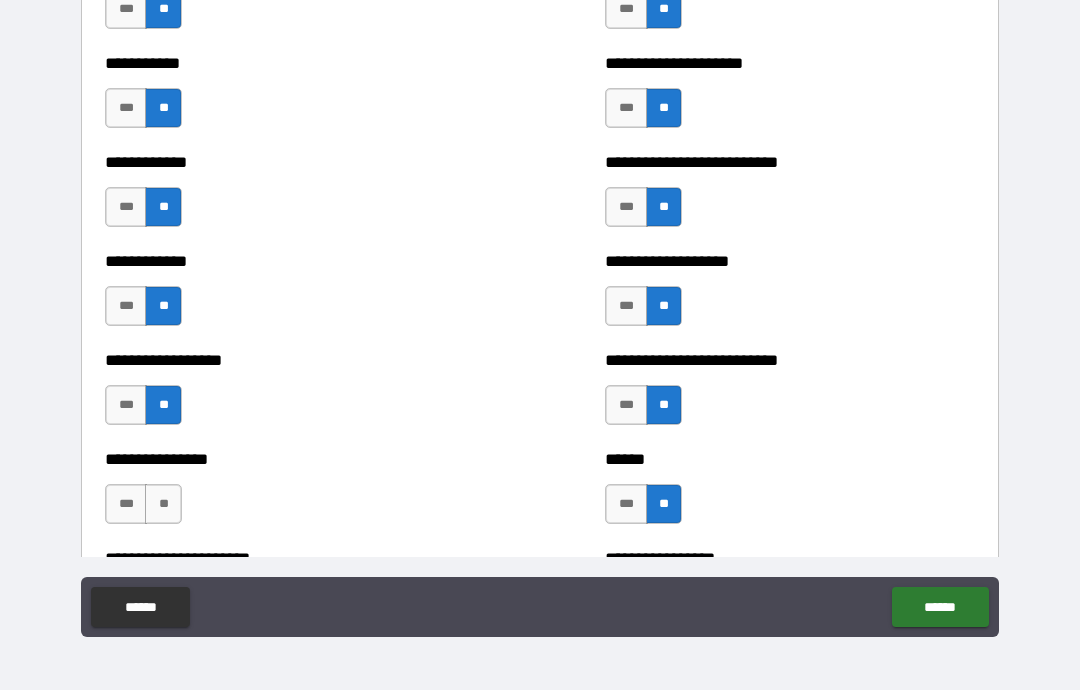 click on "**" at bounding box center (163, 504) 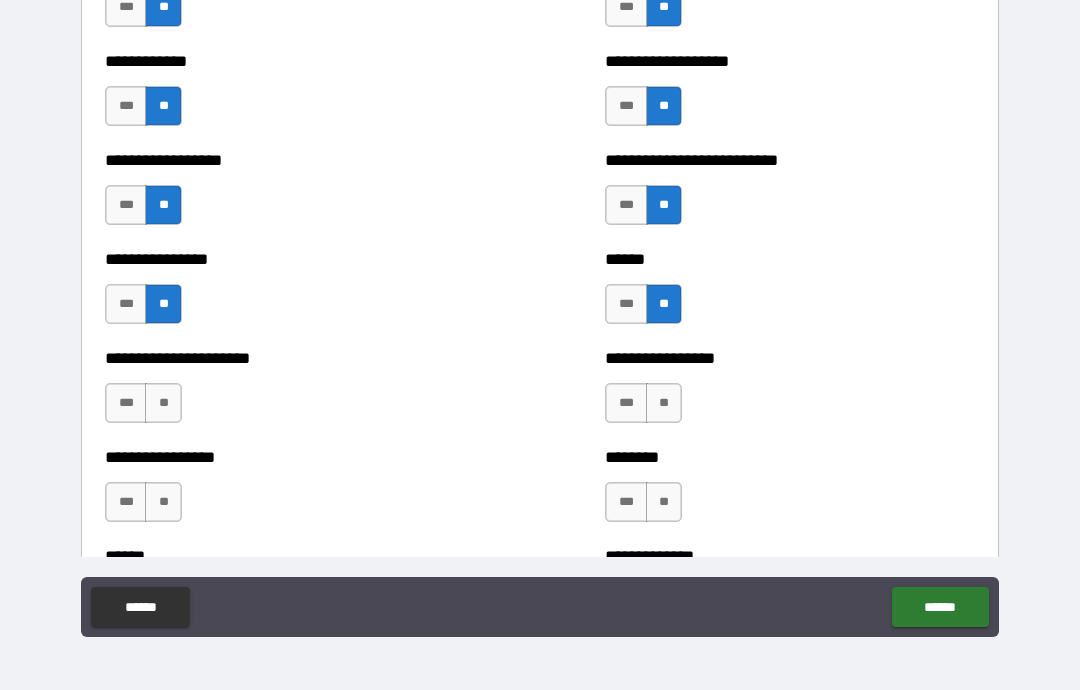 scroll, scrollTop: 4672, scrollLeft: 0, axis: vertical 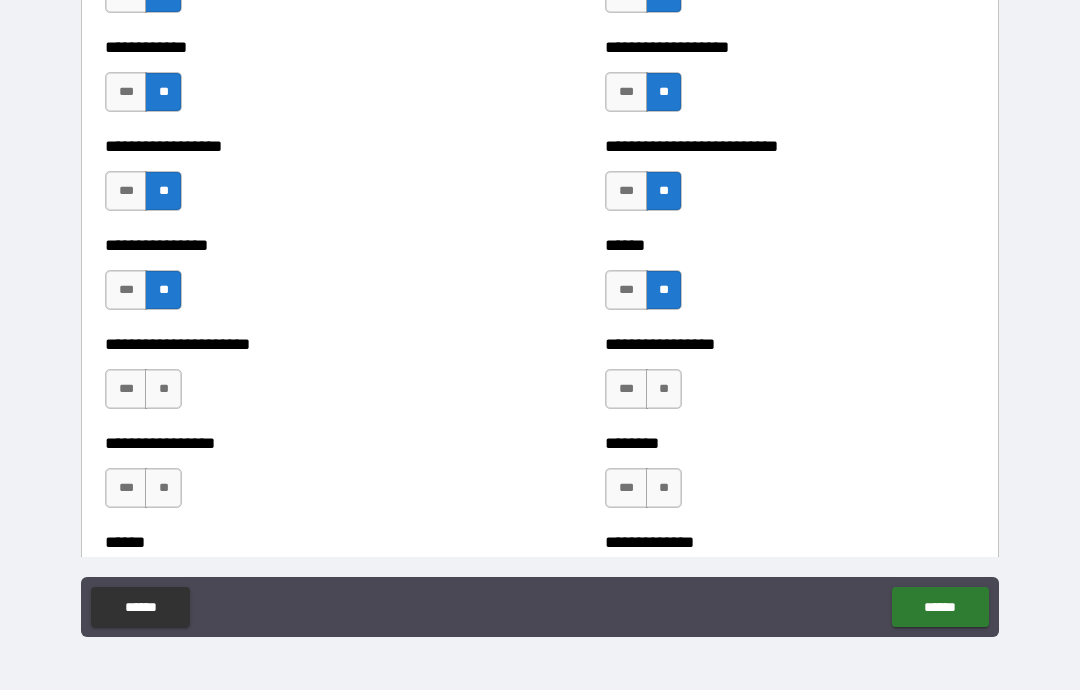 click on "**" at bounding box center (163, 389) 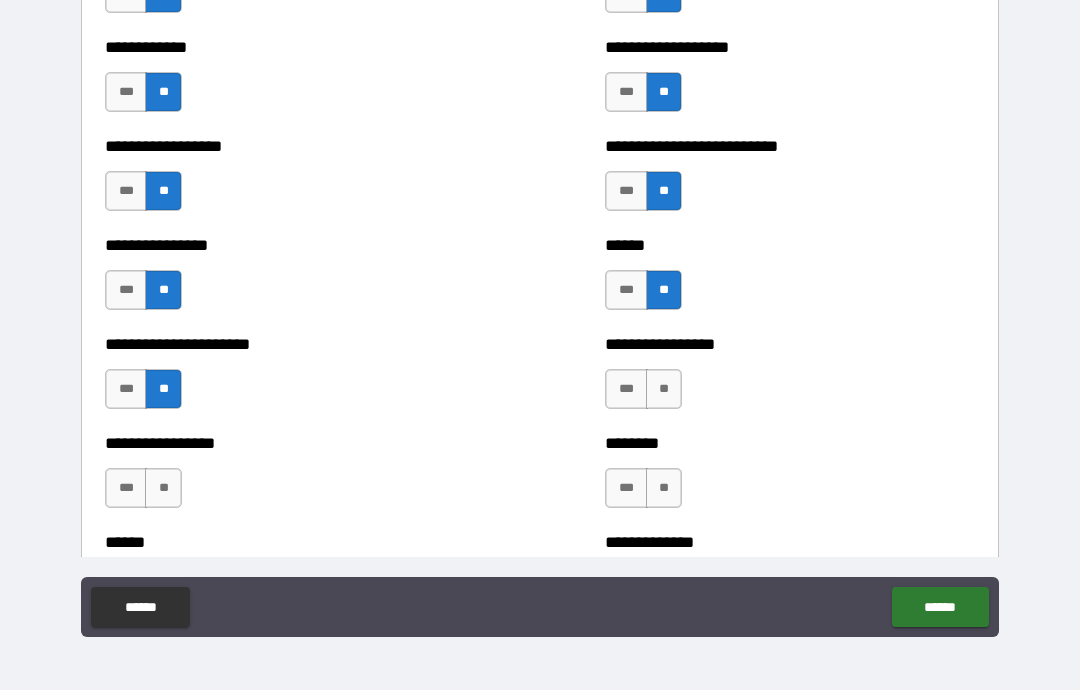 click on "**" at bounding box center [163, 488] 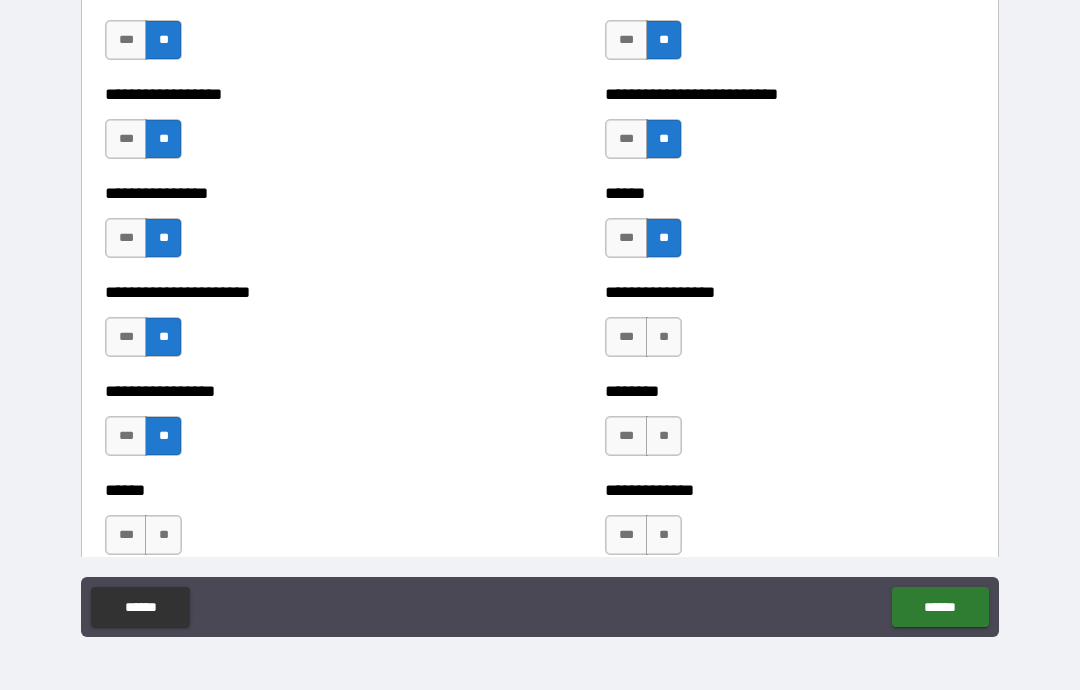 scroll, scrollTop: 4769, scrollLeft: 0, axis: vertical 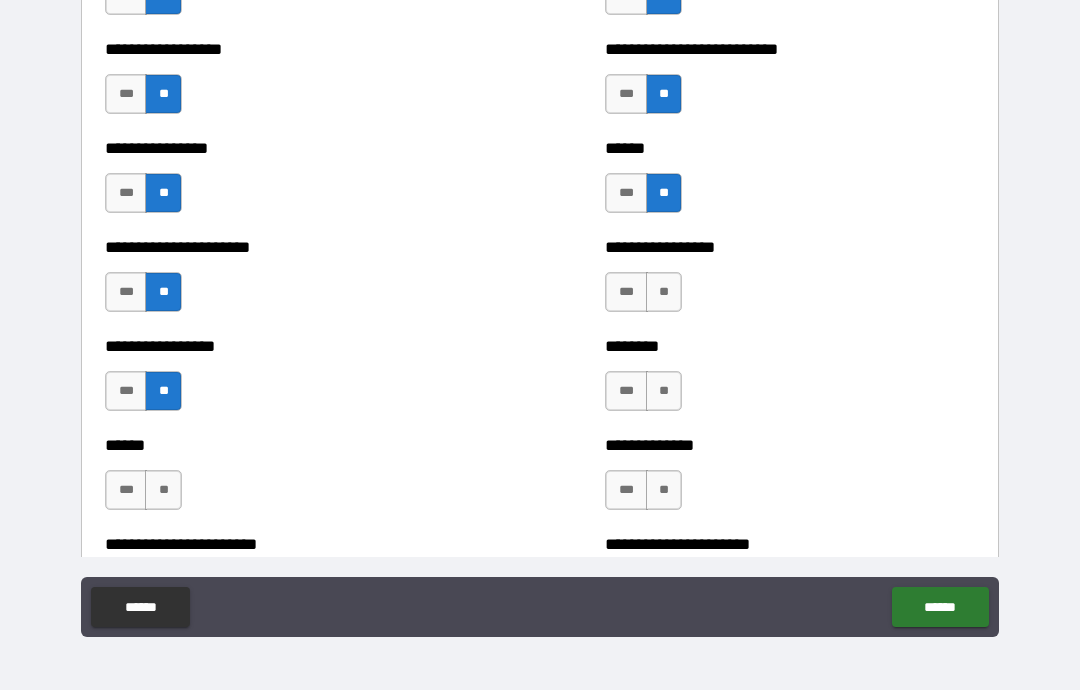 click on "**" at bounding box center [664, 292] 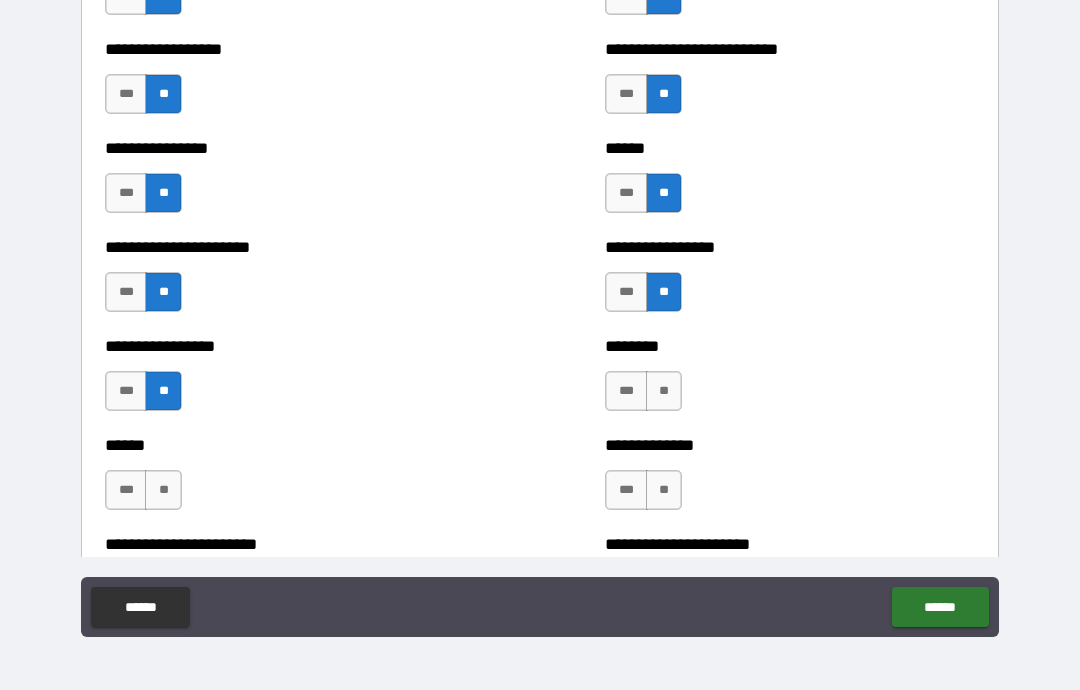 click on "**" at bounding box center [664, 391] 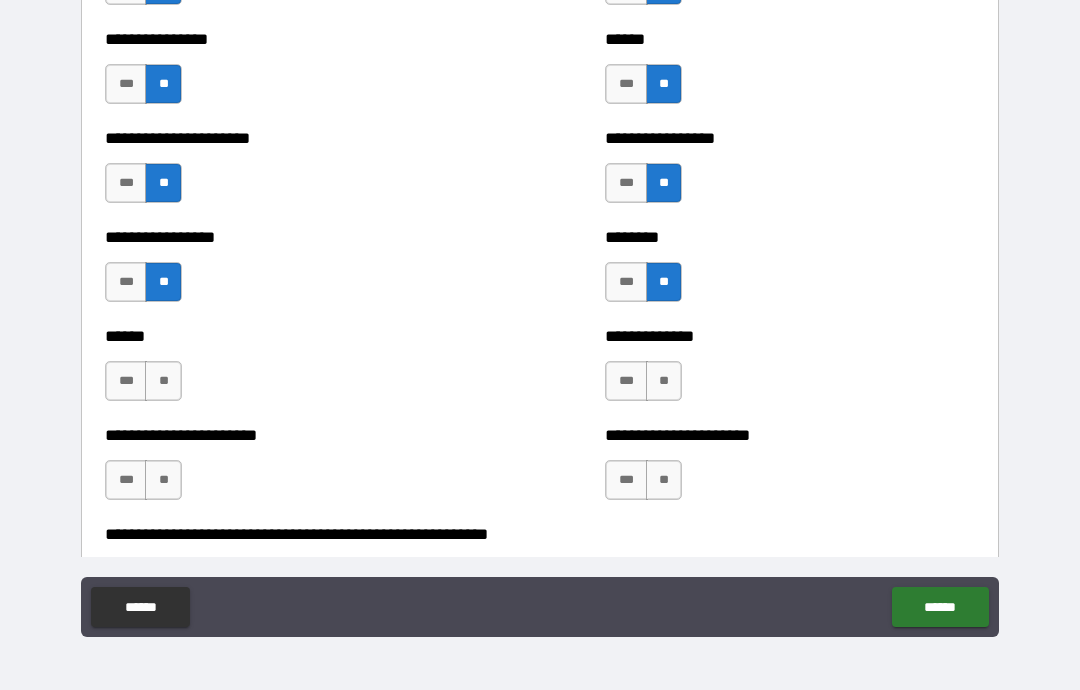 scroll, scrollTop: 4877, scrollLeft: 0, axis: vertical 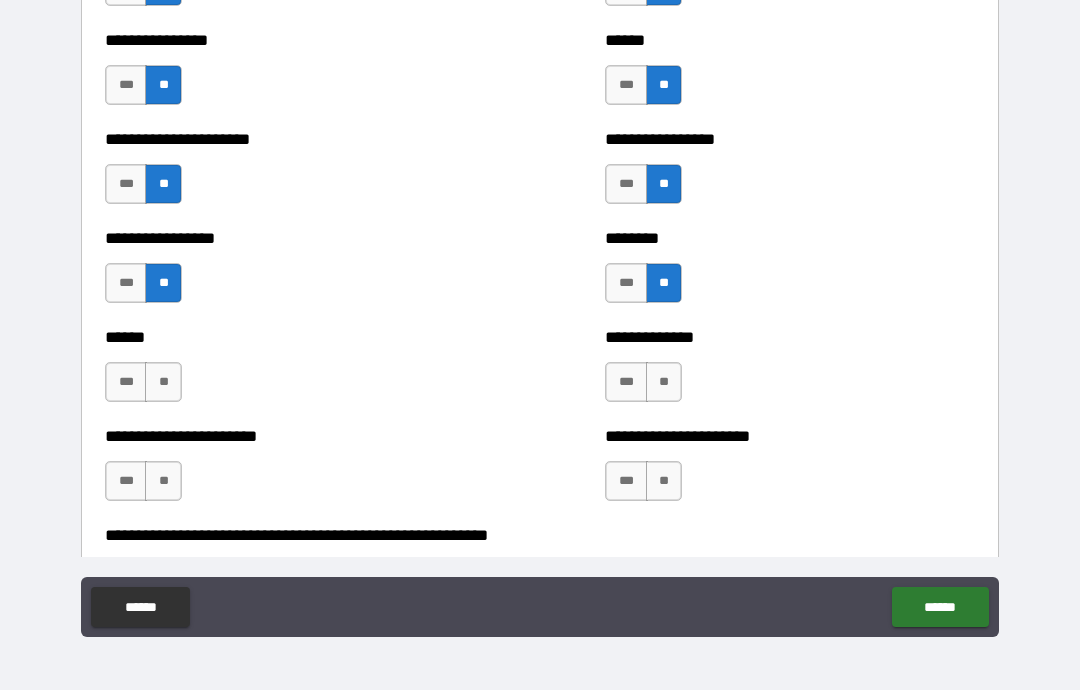 click on "**" at bounding box center [664, 382] 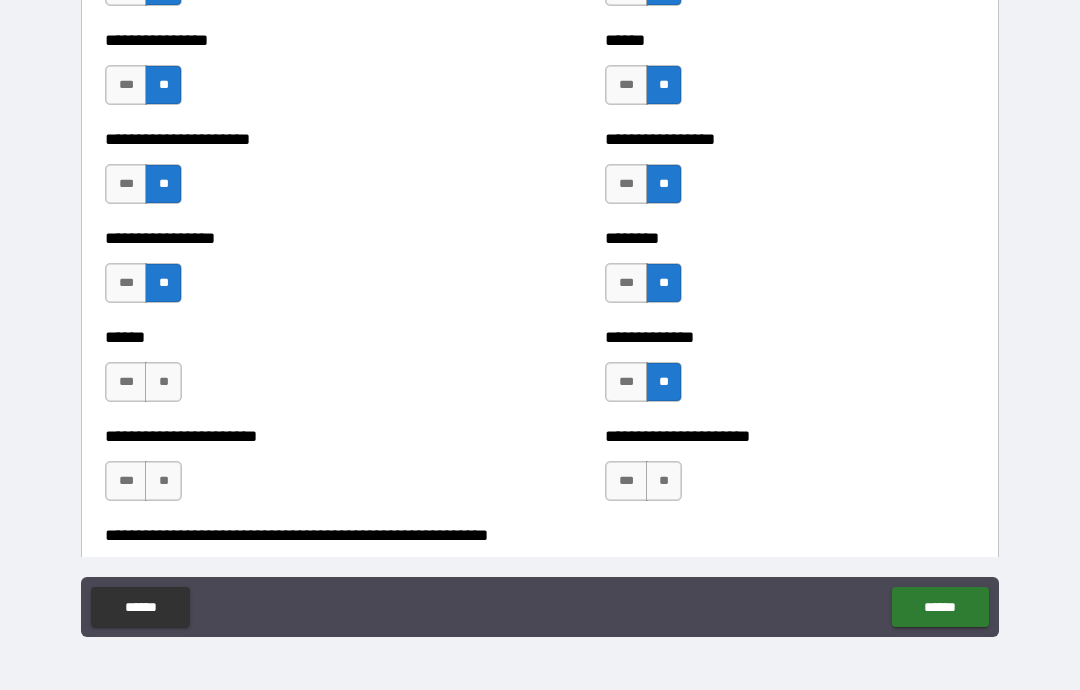 click on "**" at bounding box center (163, 382) 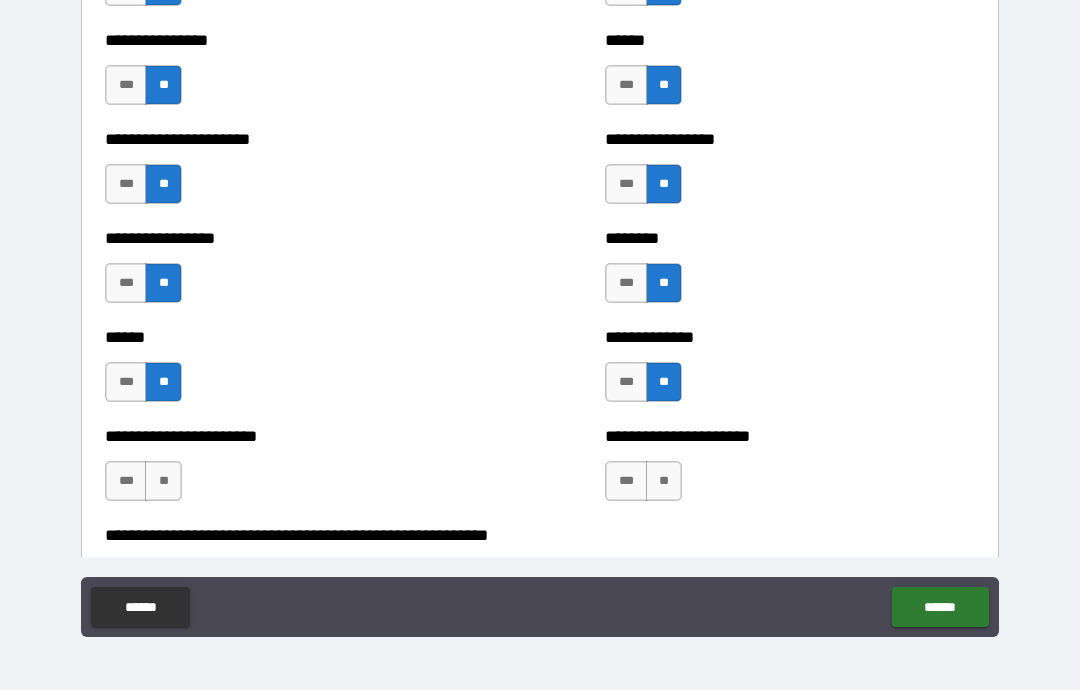 click on "**" at bounding box center (163, 481) 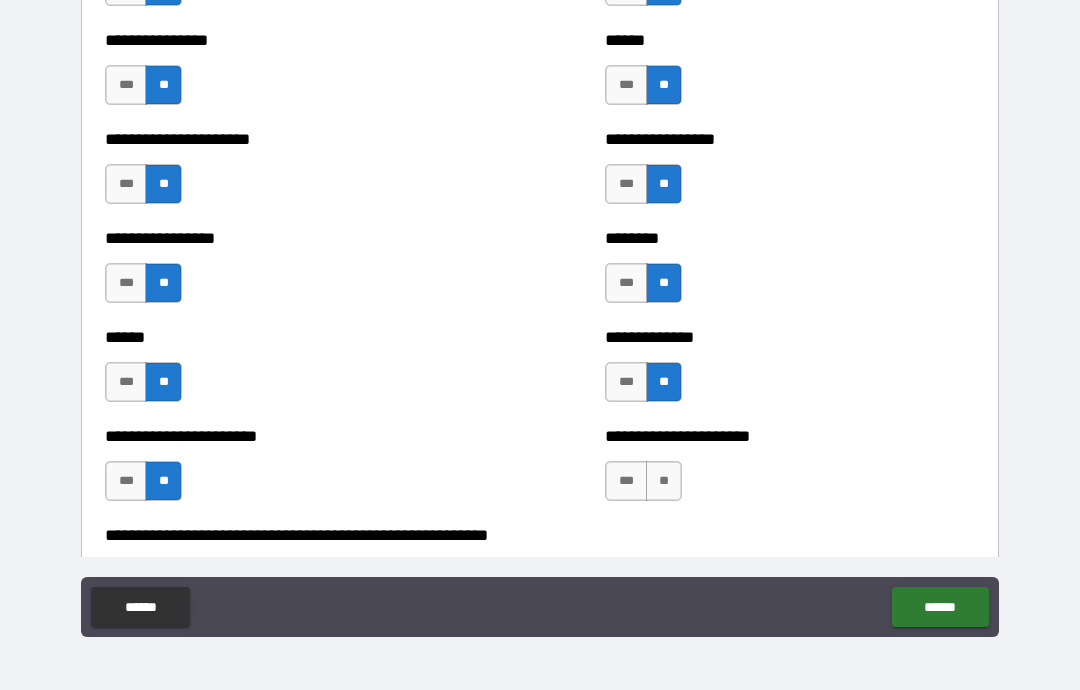 click on "**" at bounding box center (664, 481) 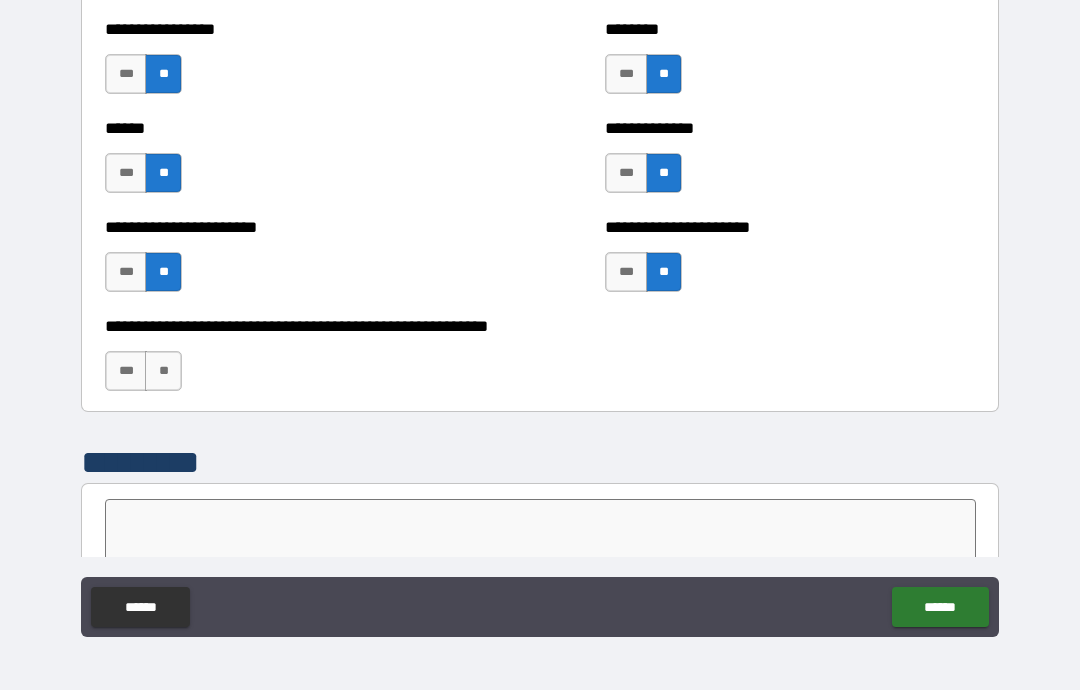 scroll, scrollTop: 5090, scrollLeft: 0, axis: vertical 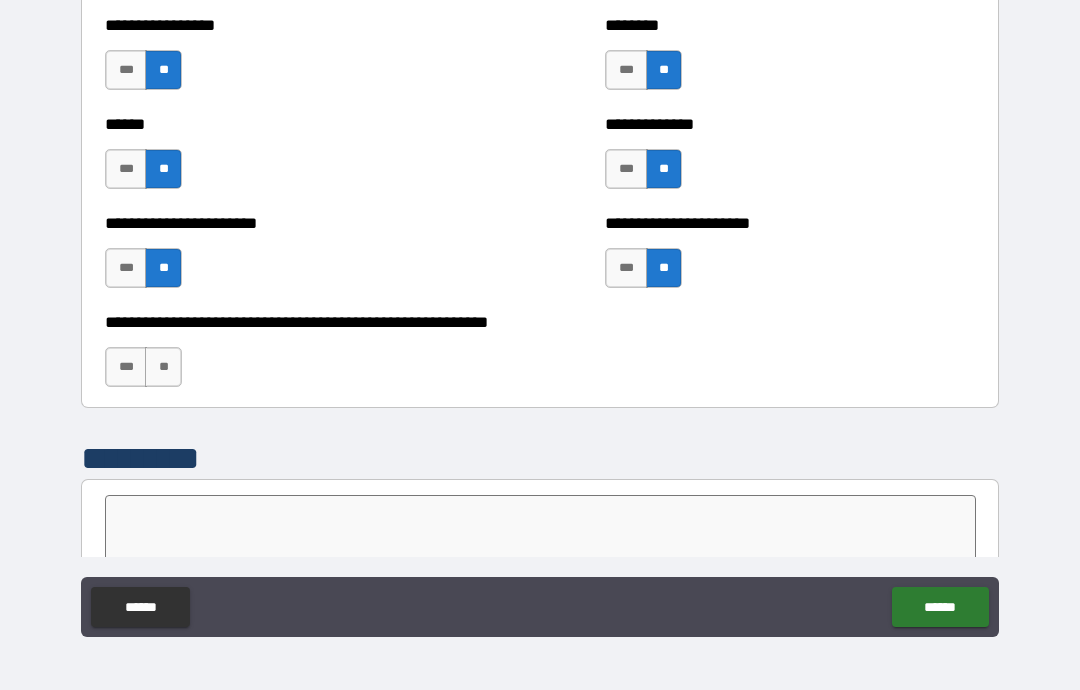 click on "**" at bounding box center (163, 367) 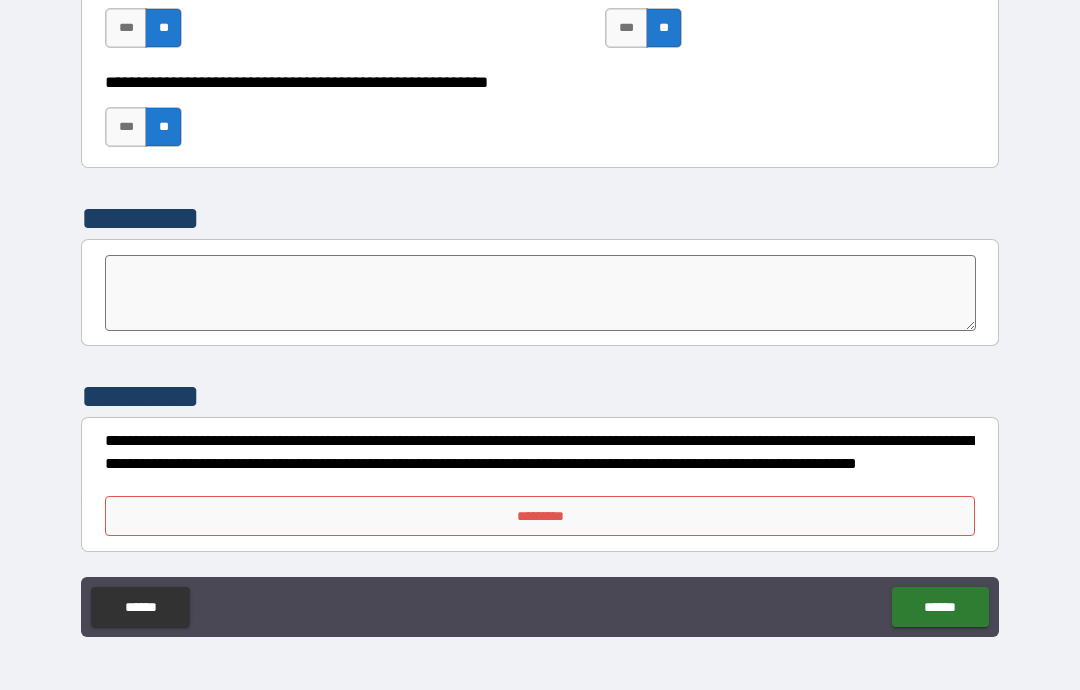 scroll, scrollTop: 5330, scrollLeft: 0, axis: vertical 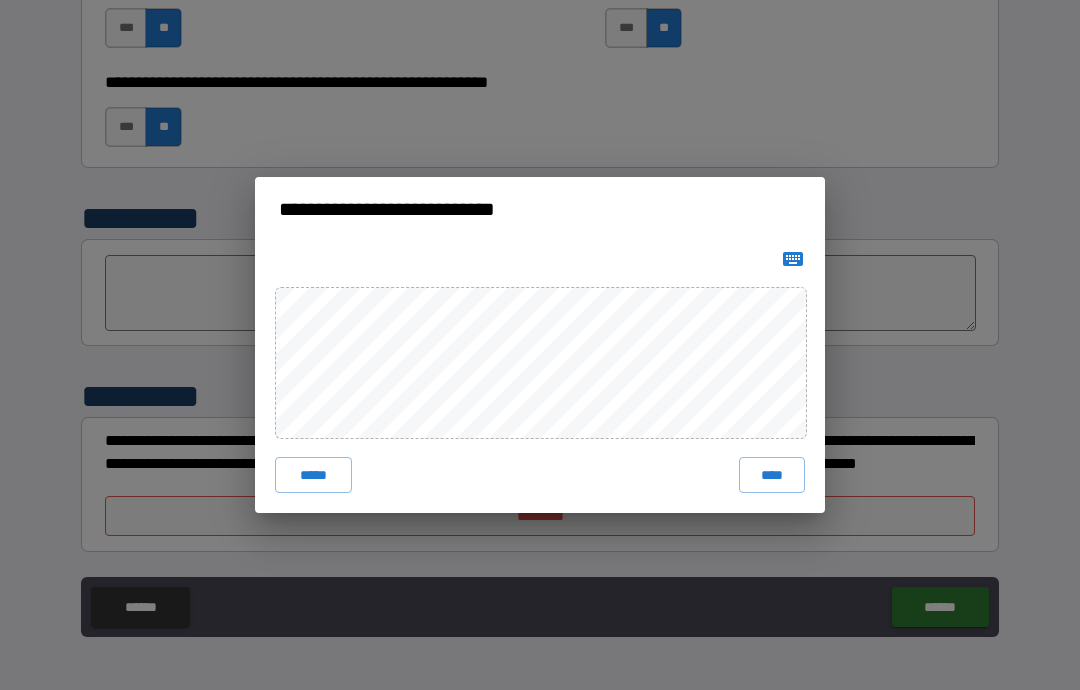 click on "****" at bounding box center (772, 475) 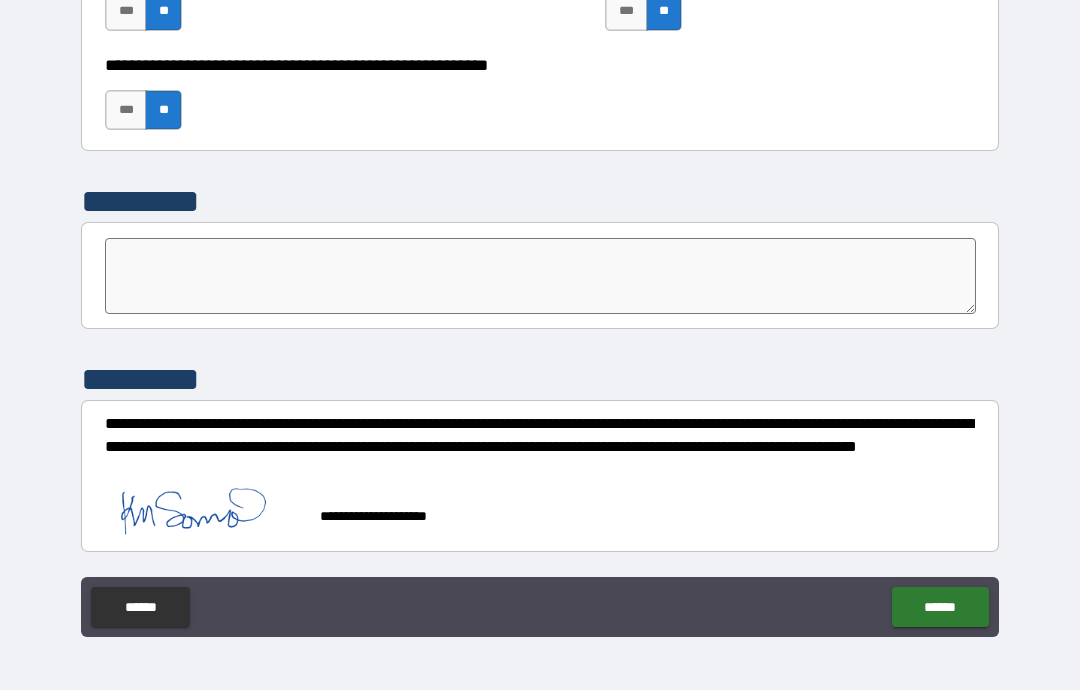 scroll, scrollTop: 5347, scrollLeft: 0, axis: vertical 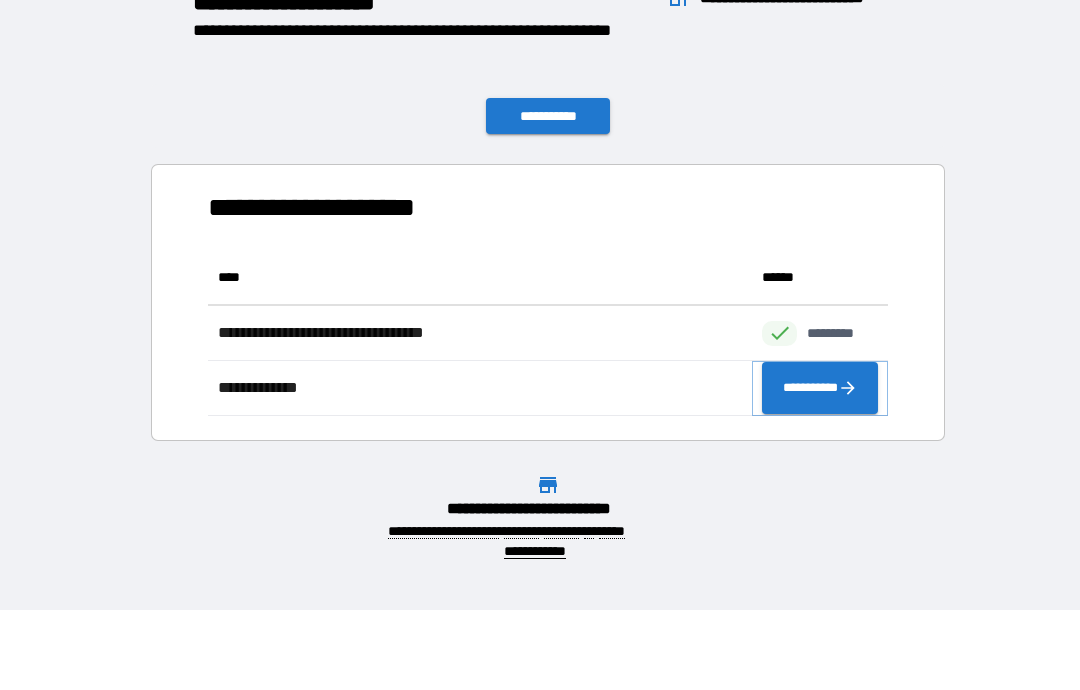 click on "**********" at bounding box center (820, 388) 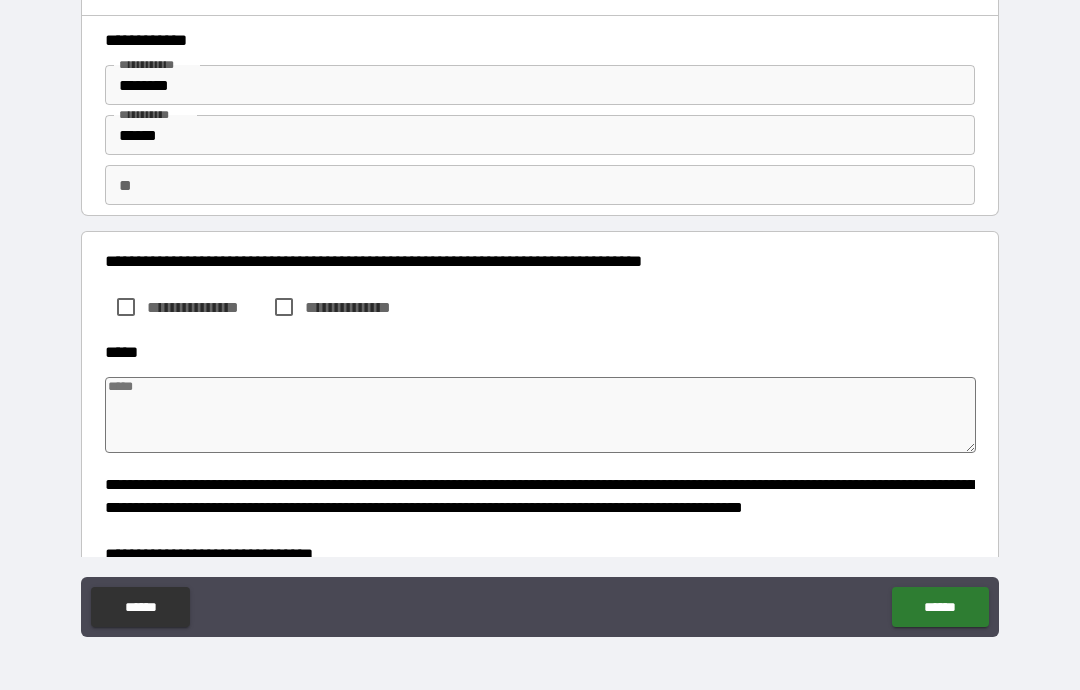 type on "*" 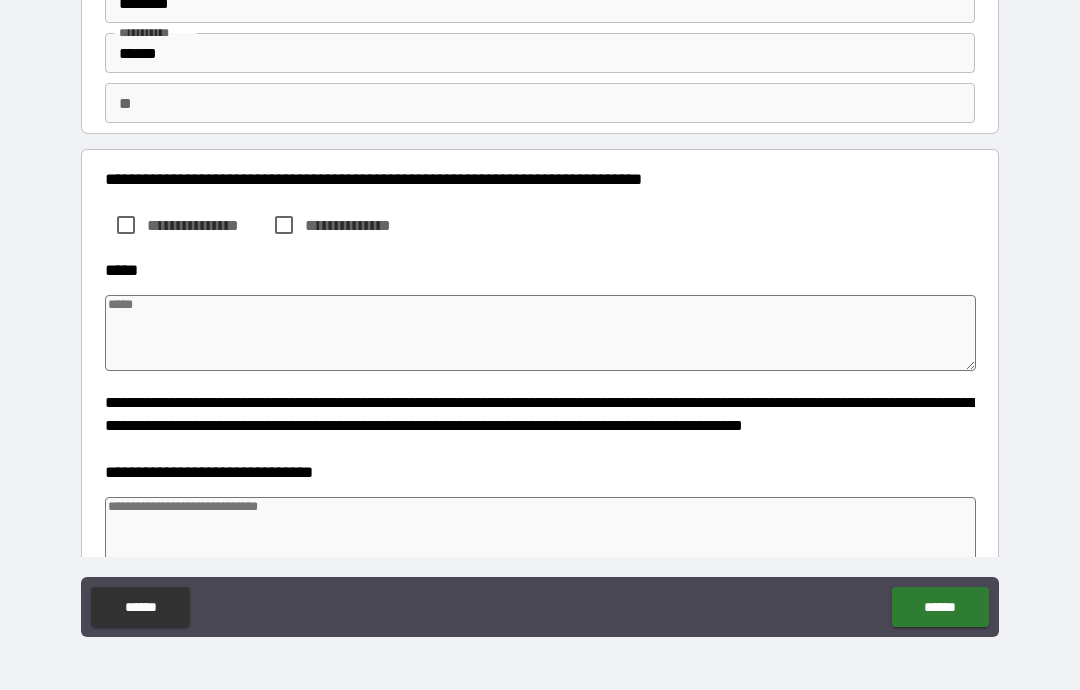scroll, scrollTop: 88, scrollLeft: 0, axis: vertical 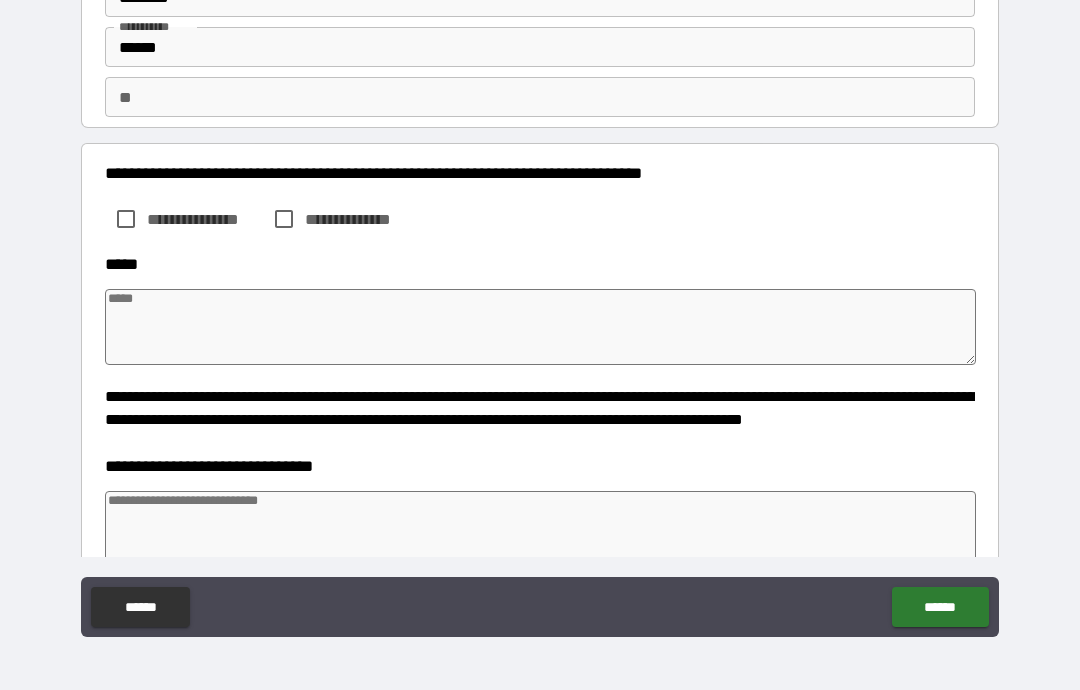 type on "*" 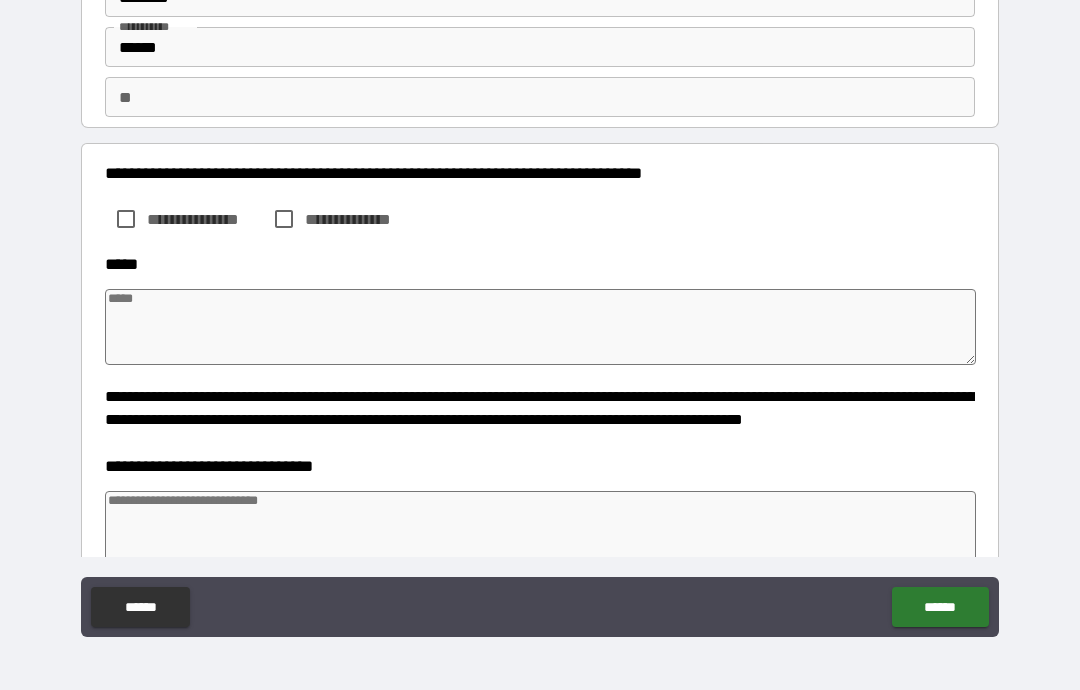 type on "*" 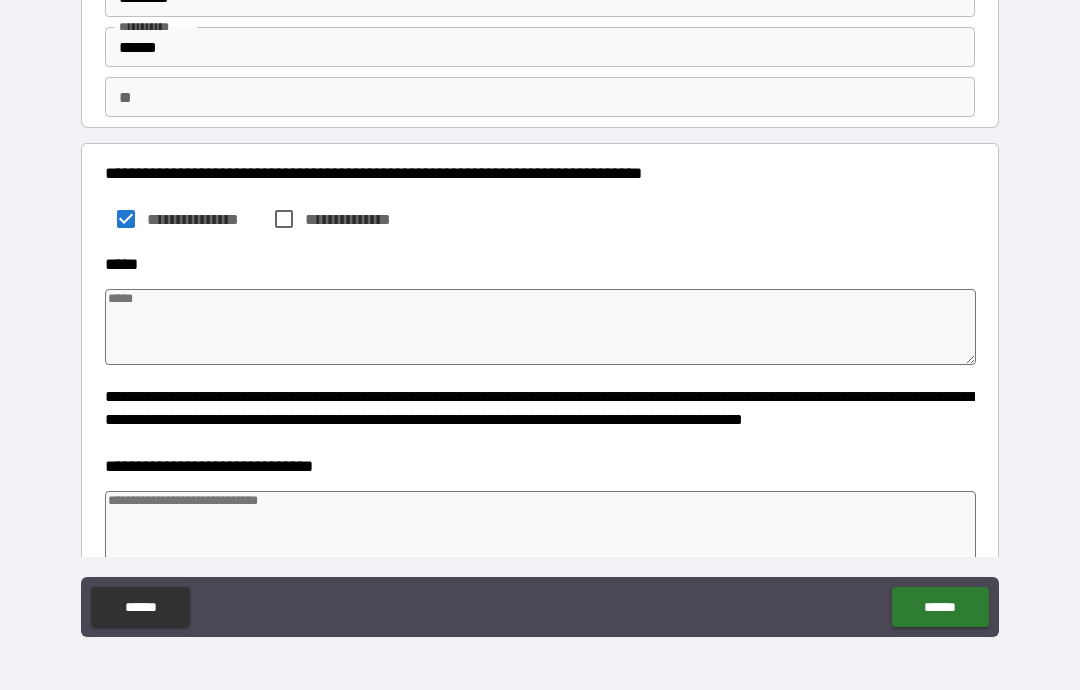 type on "*" 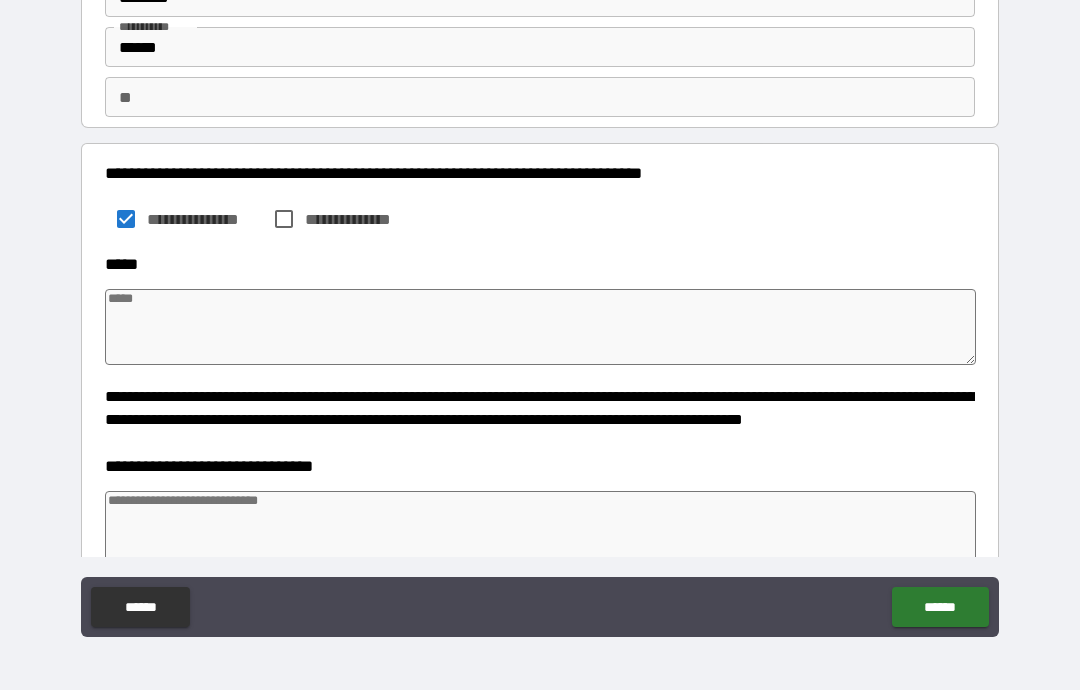 type on "*" 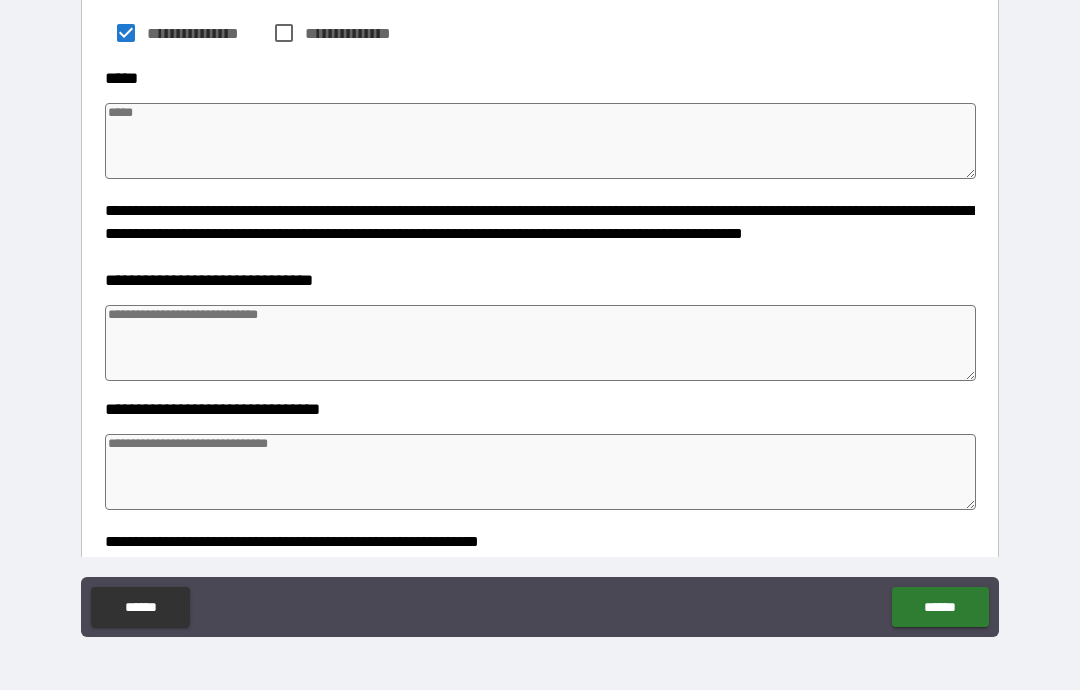 scroll, scrollTop: 285, scrollLeft: 0, axis: vertical 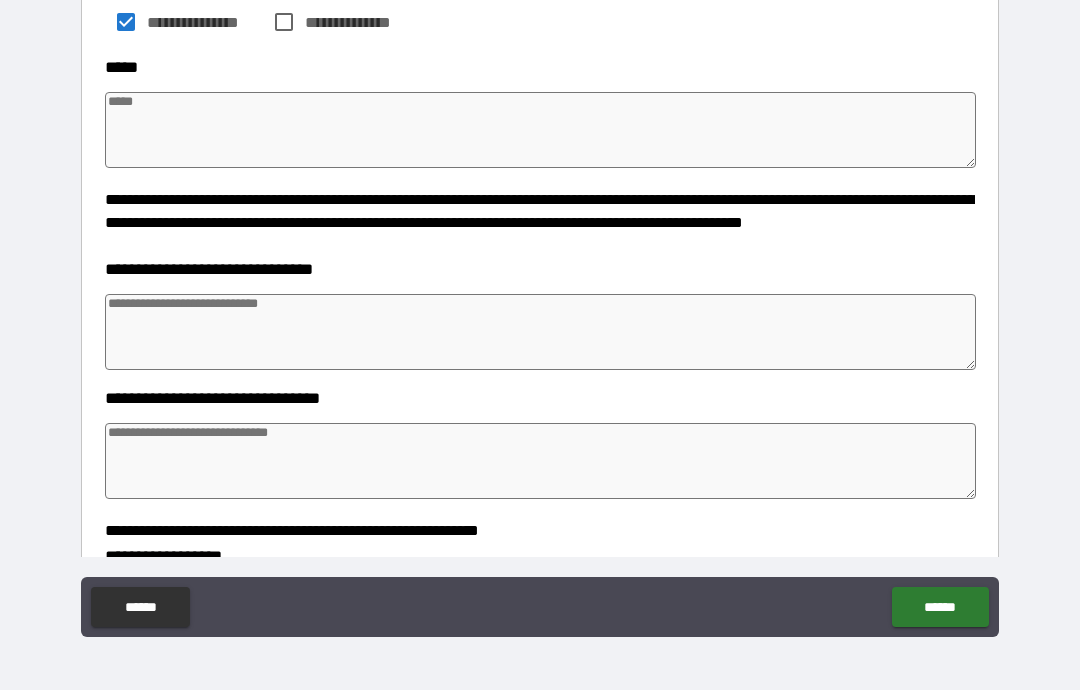click at bounding box center (540, 332) 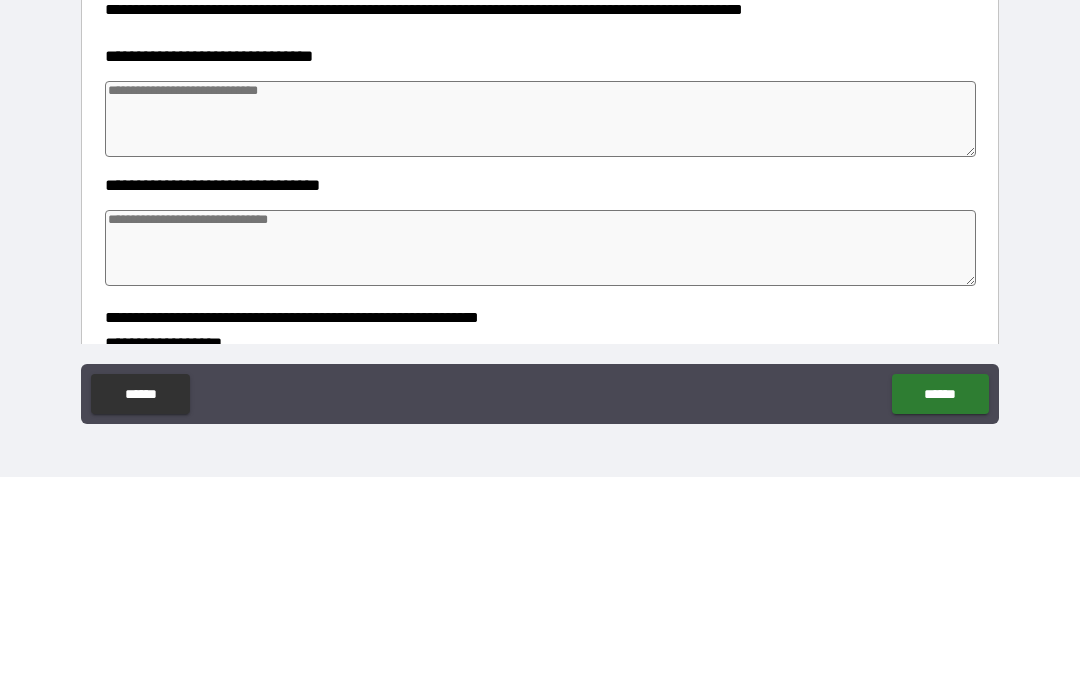 type on "*" 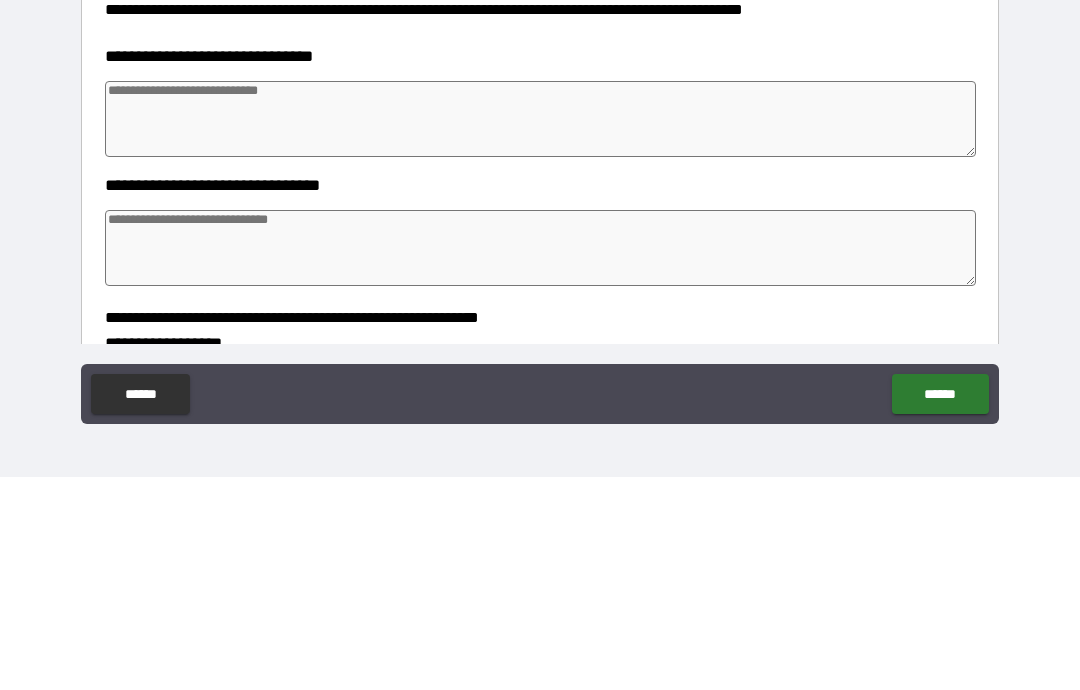 type on "*" 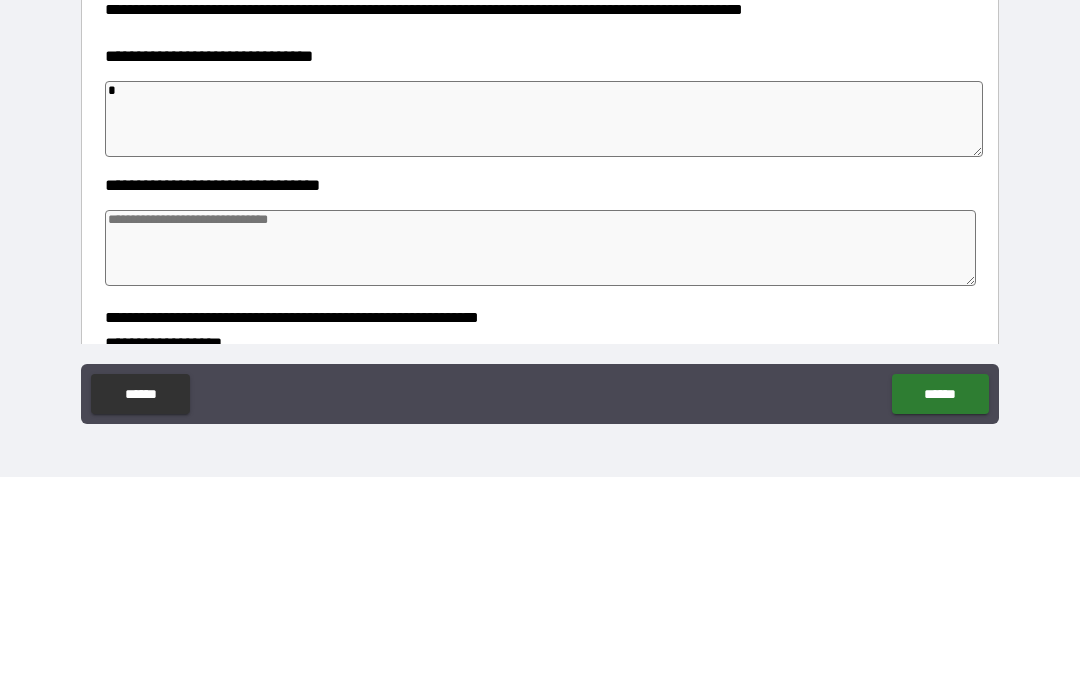 type on "*" 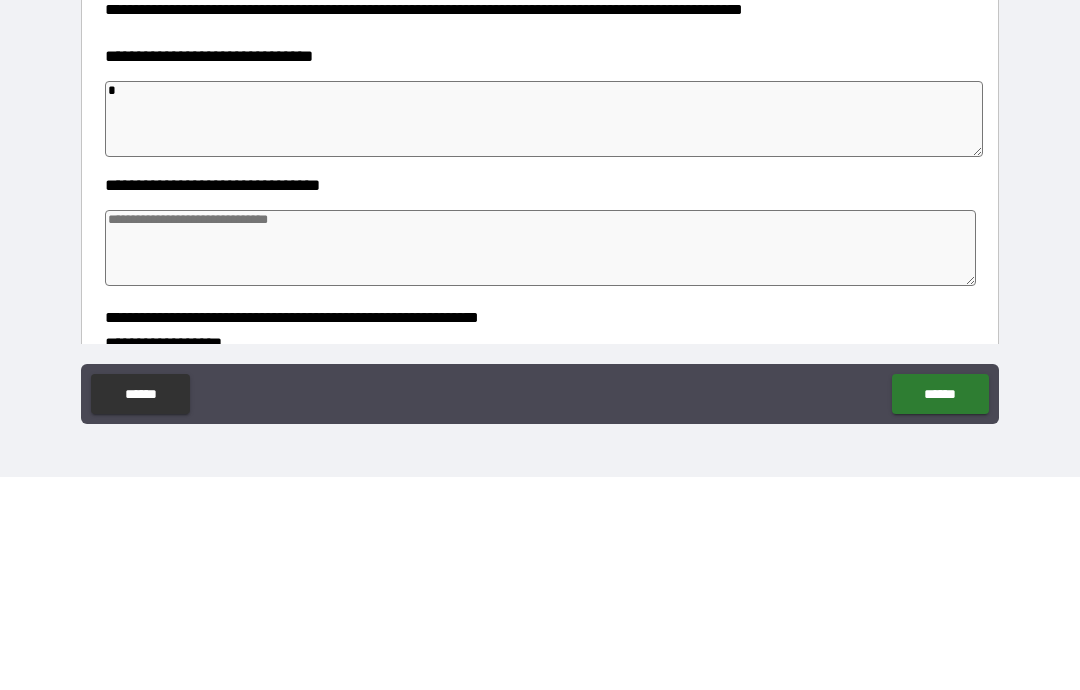 type on "**" 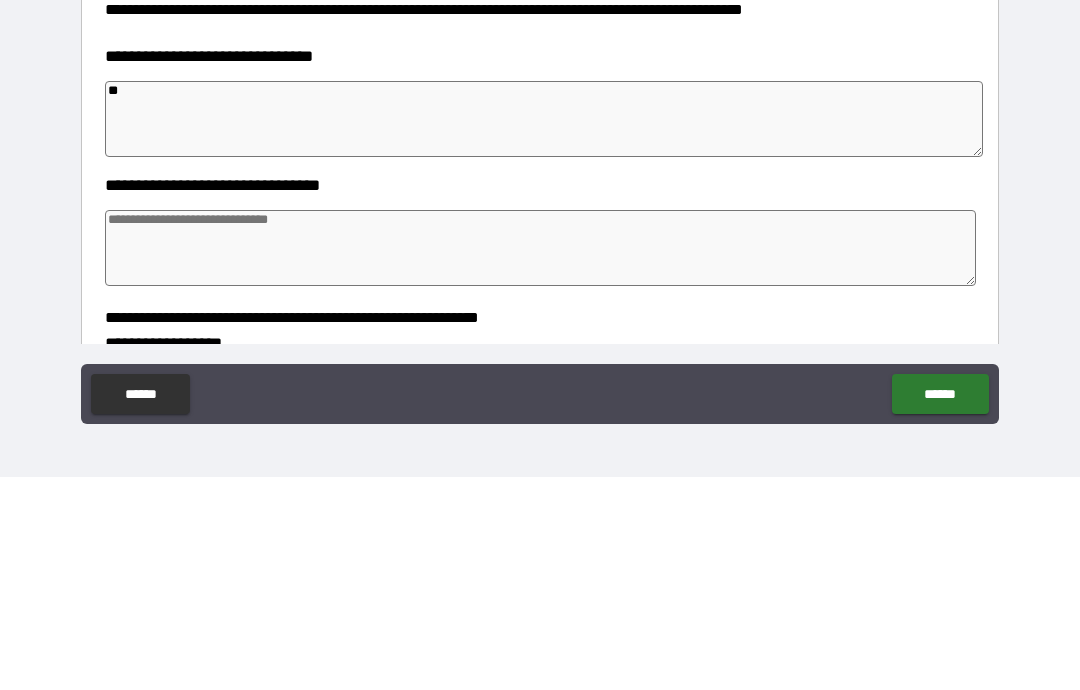 type on "*" 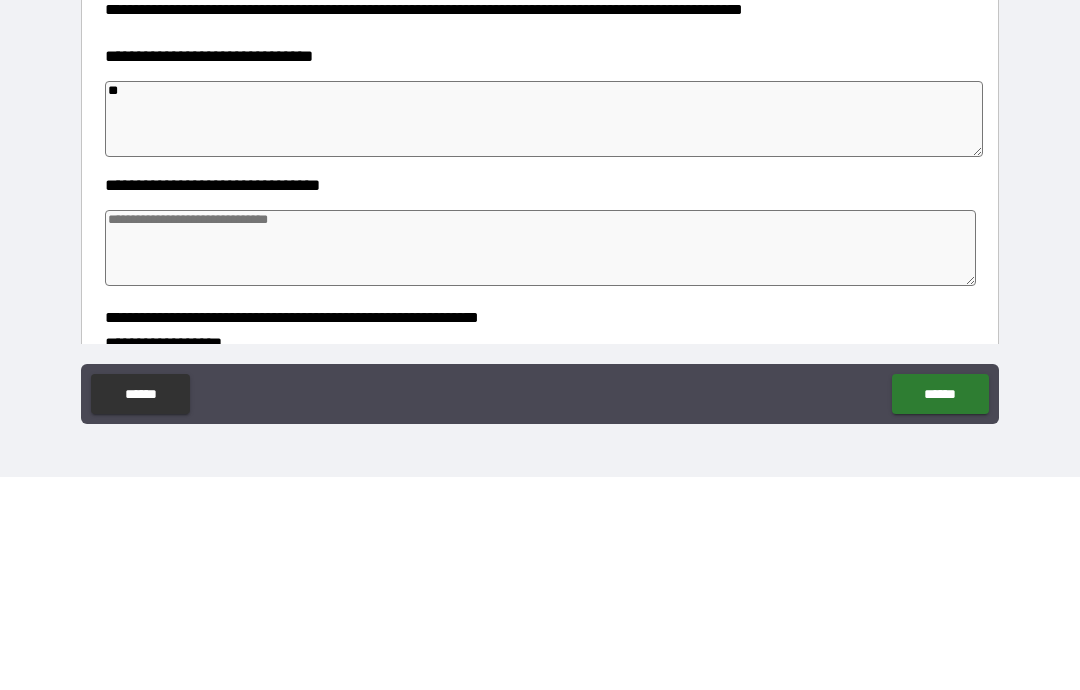 type on "*" 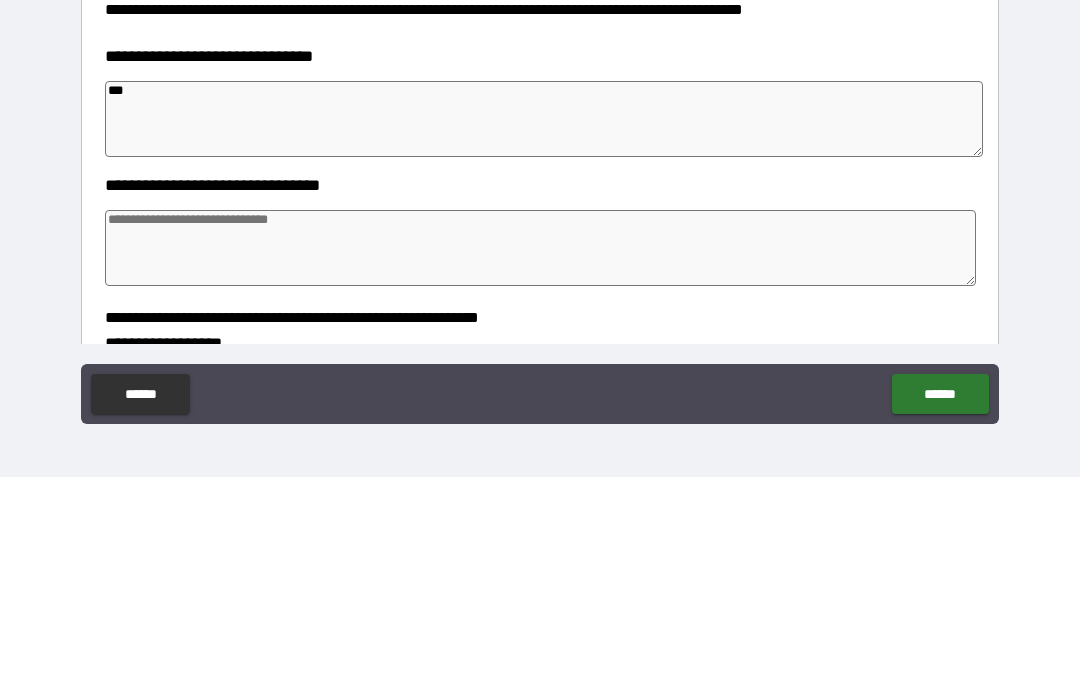 type on "*" 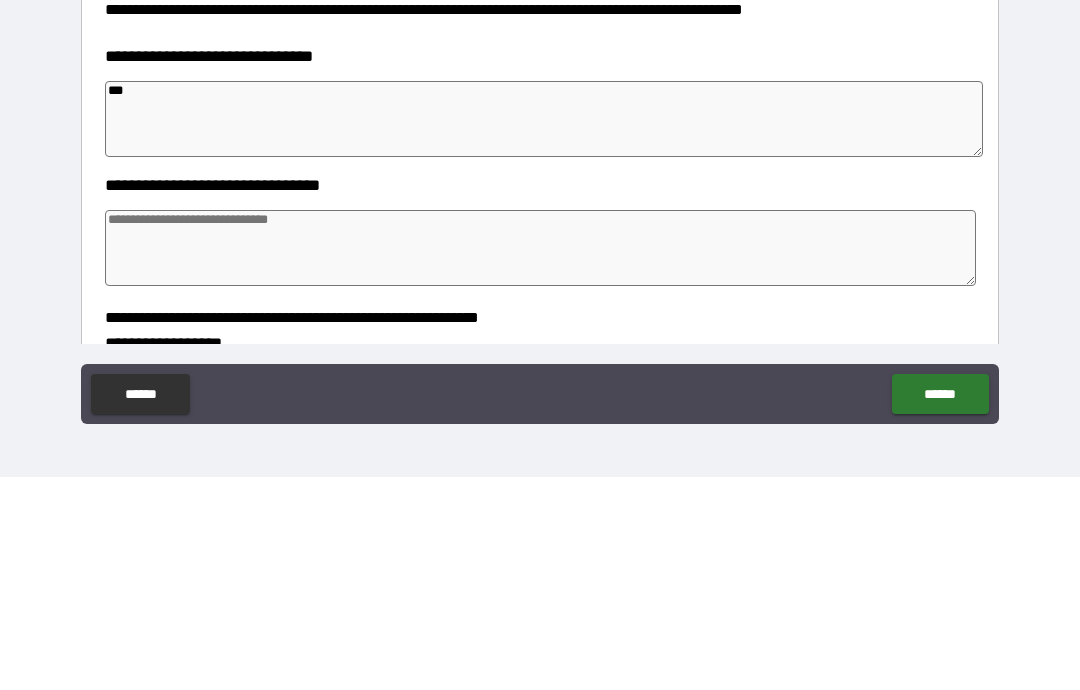 type on "*" 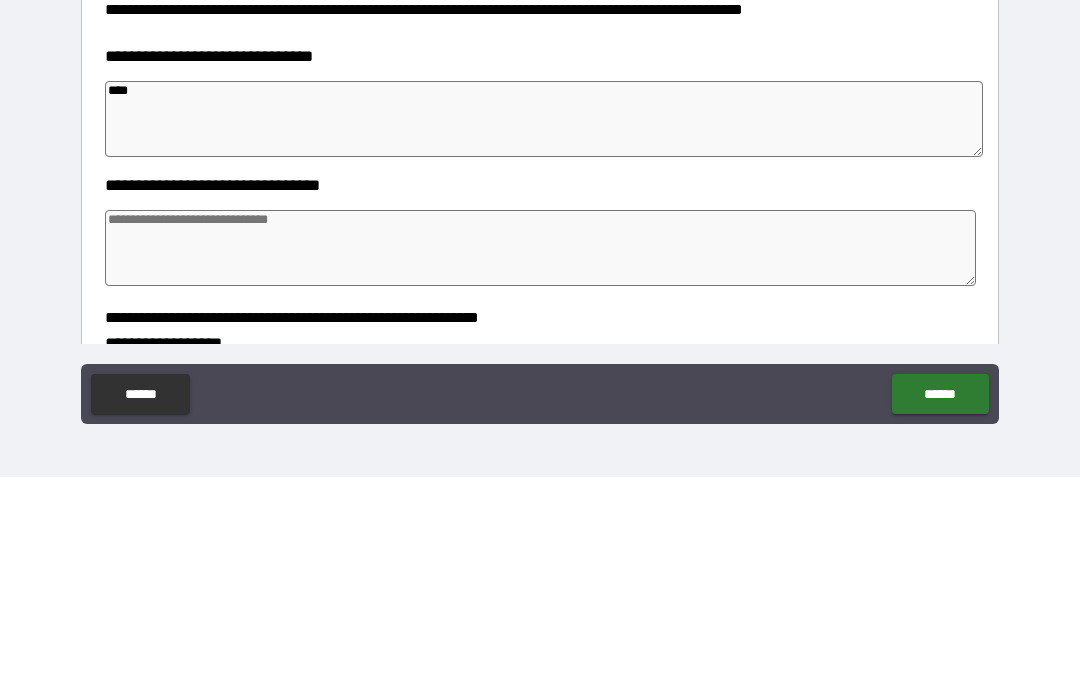 type on "*" 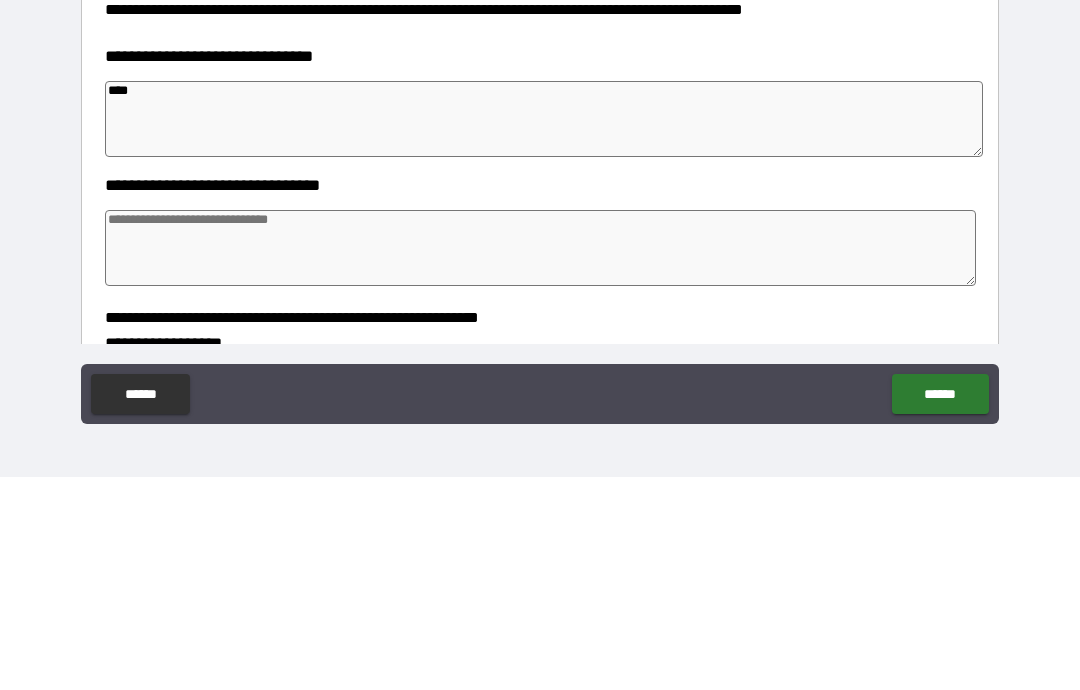 type on "*" 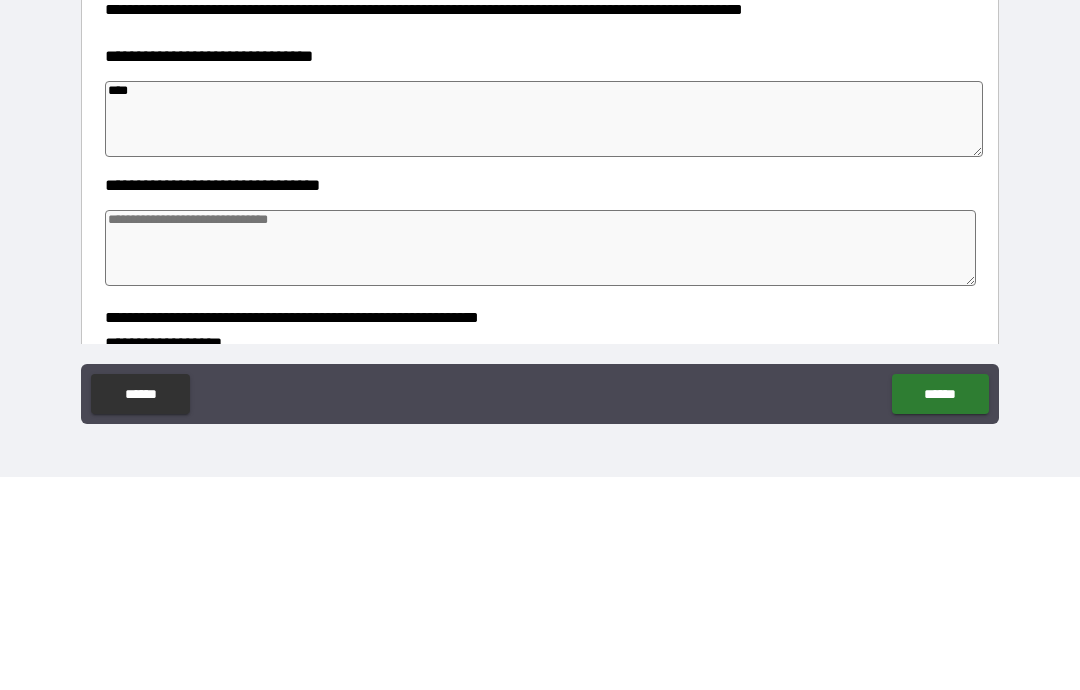 type on "*" 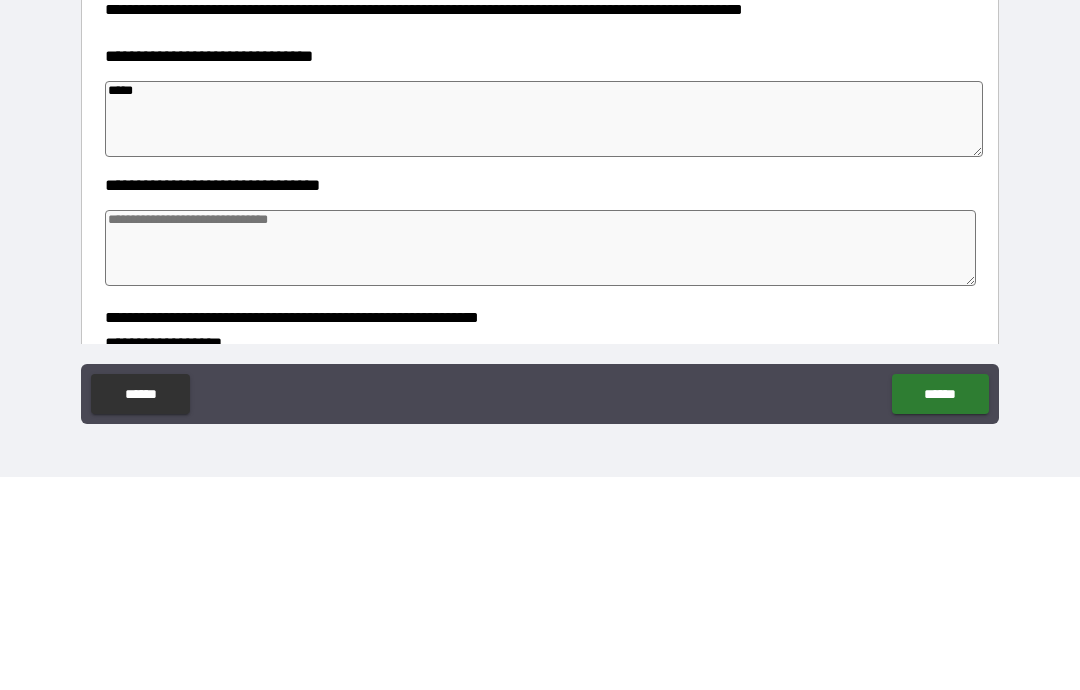 type on "*" 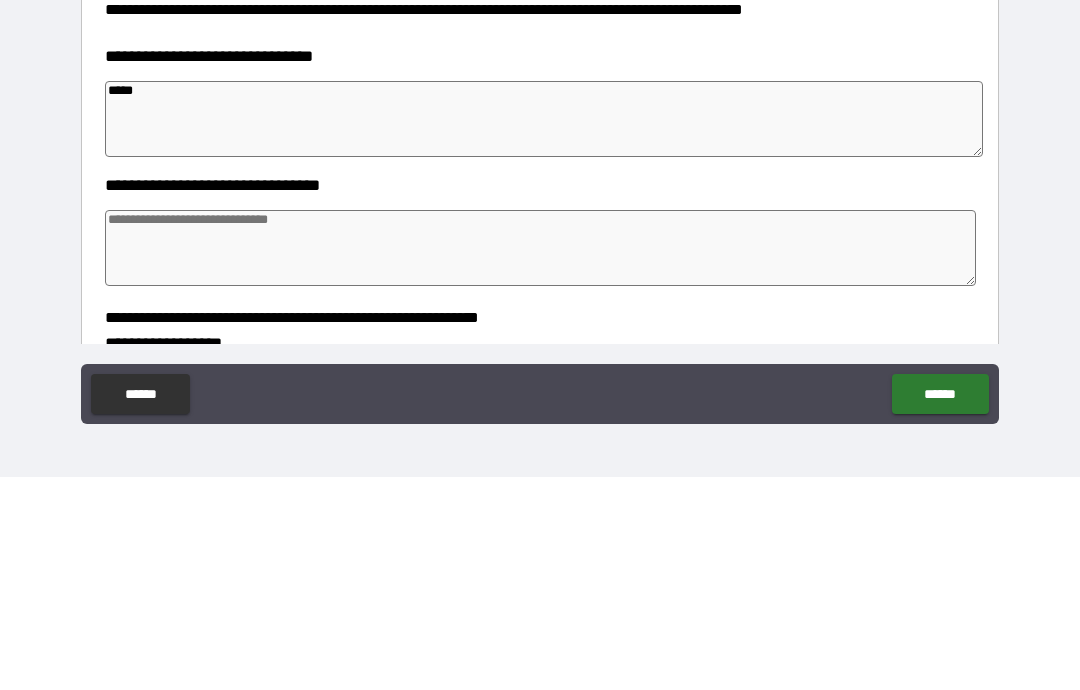 type on "*" 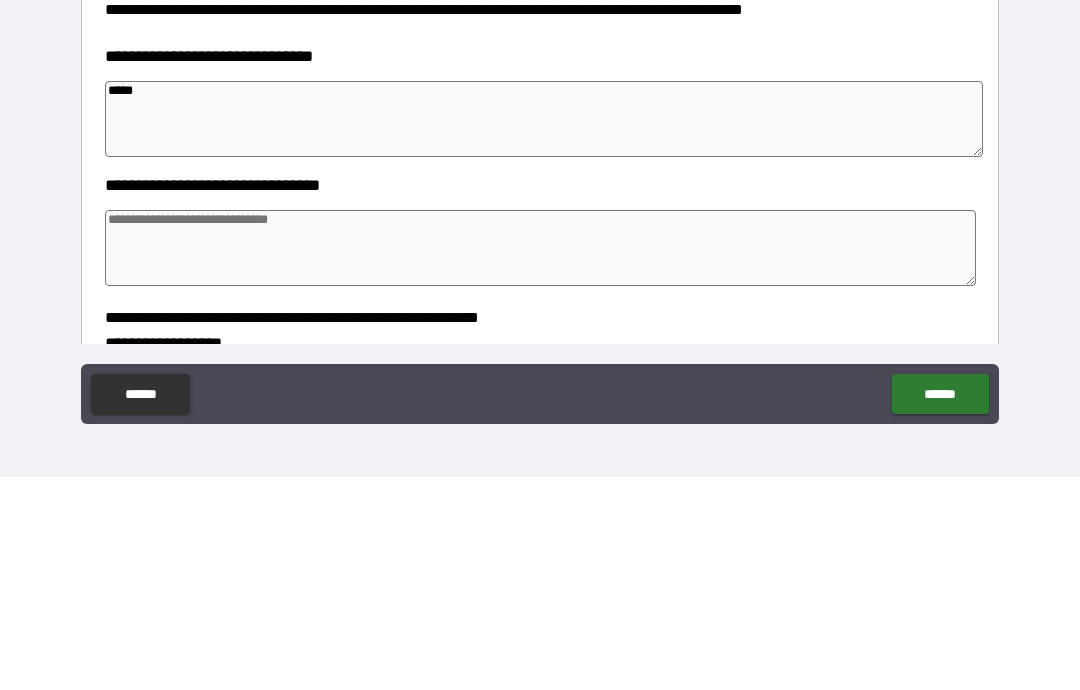 type on "*" 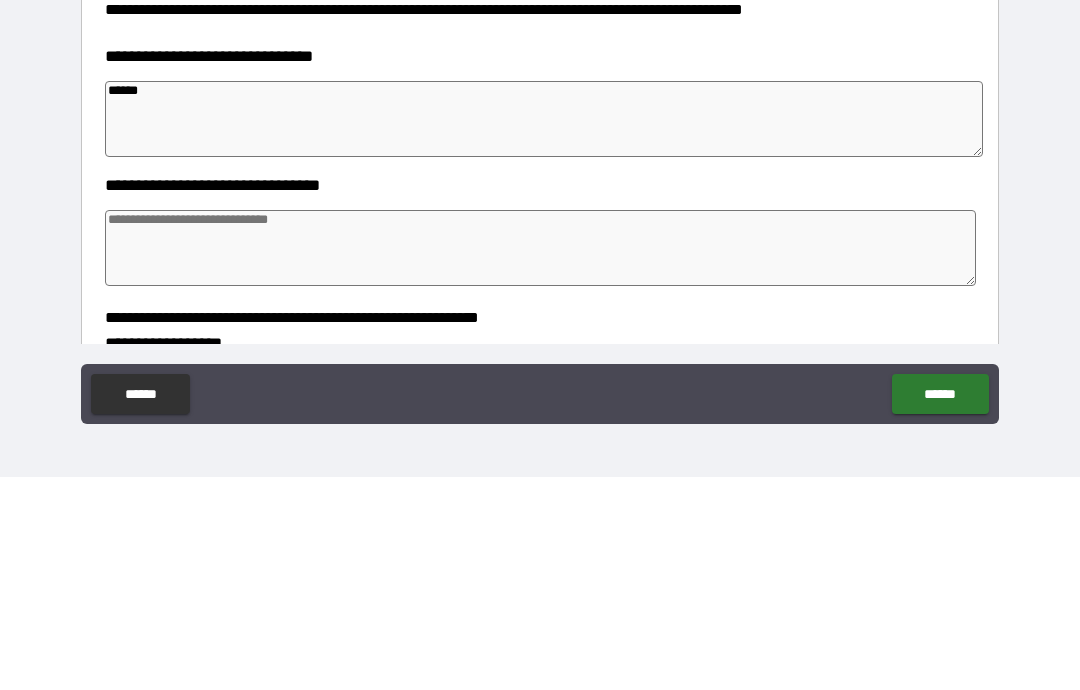 type on "*" 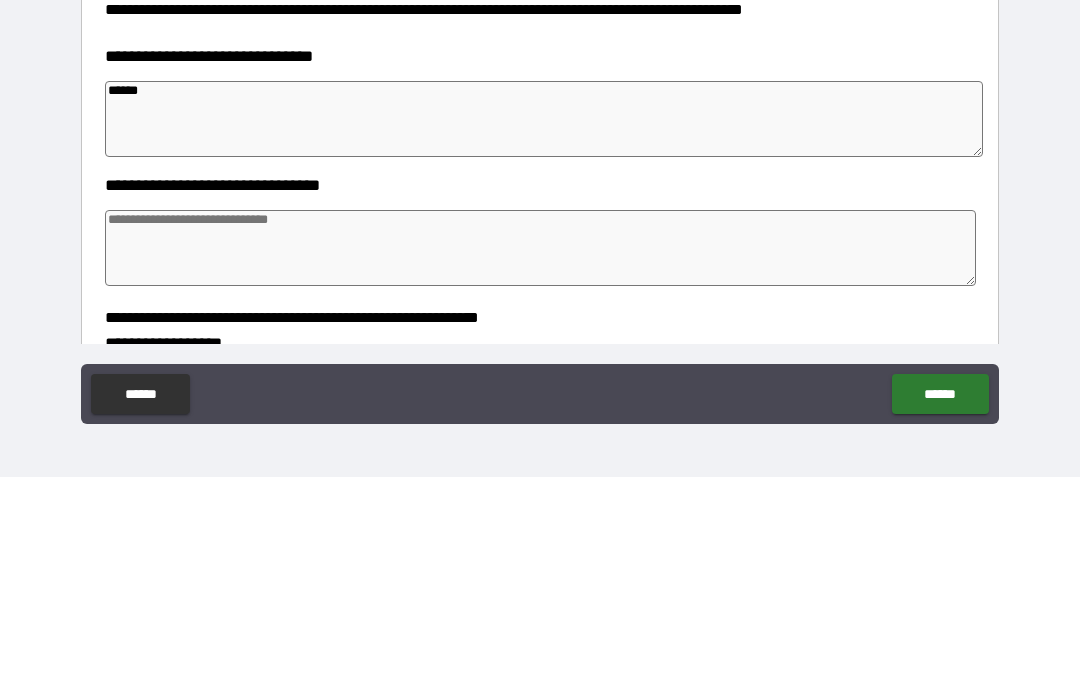 type on "*" 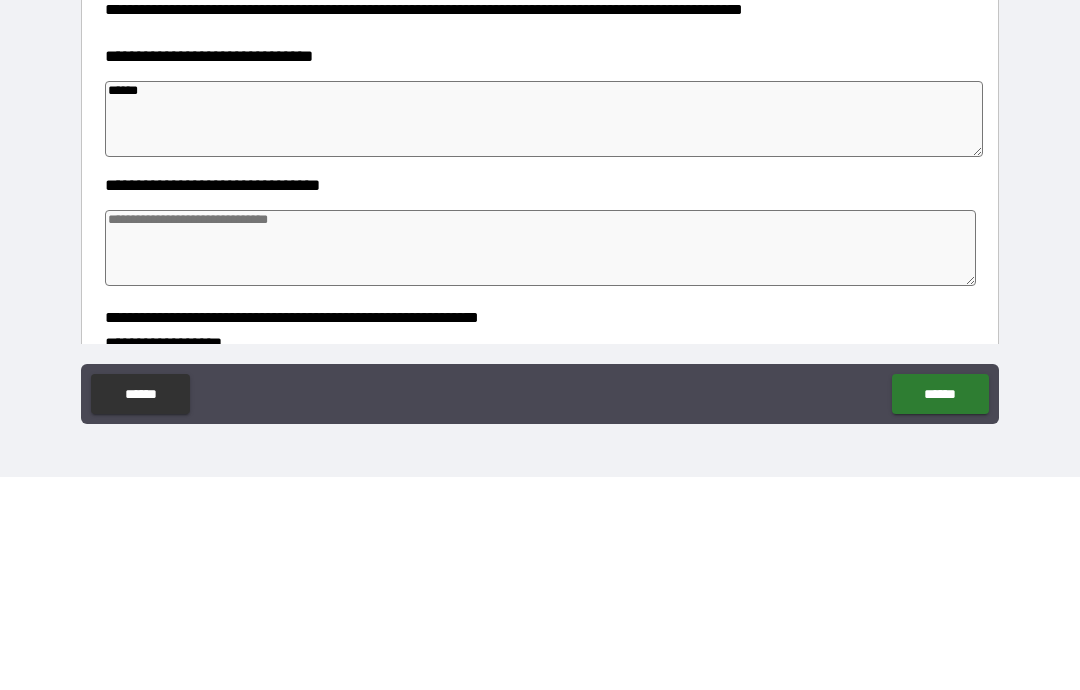 type on "*" 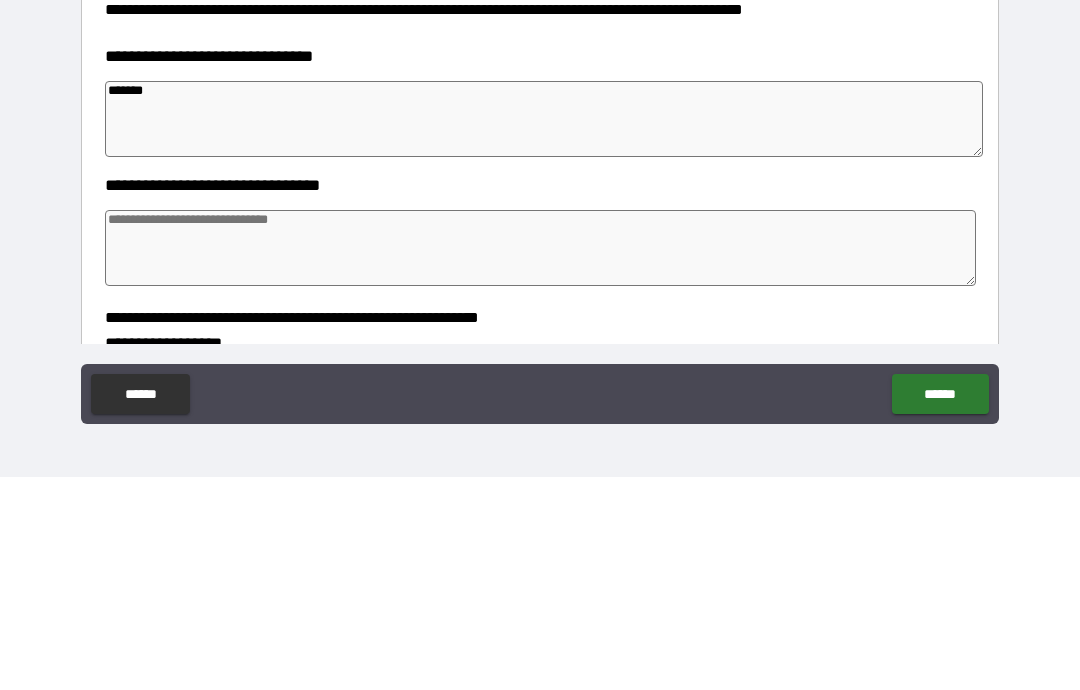 type on "*" 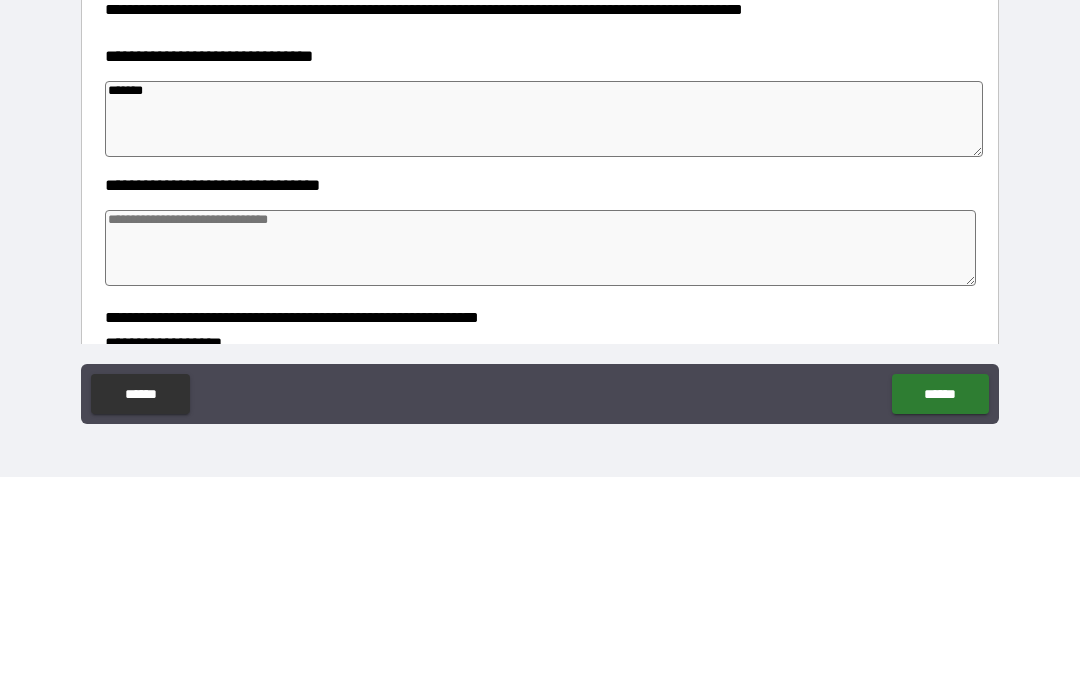 type on "*" 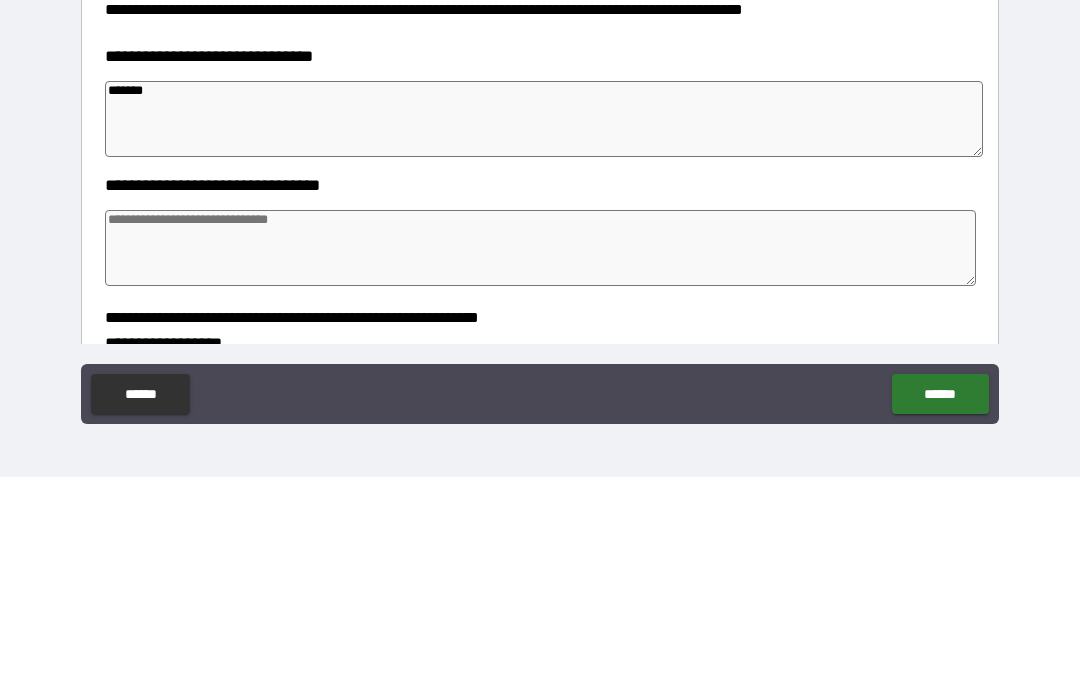 type on "********" 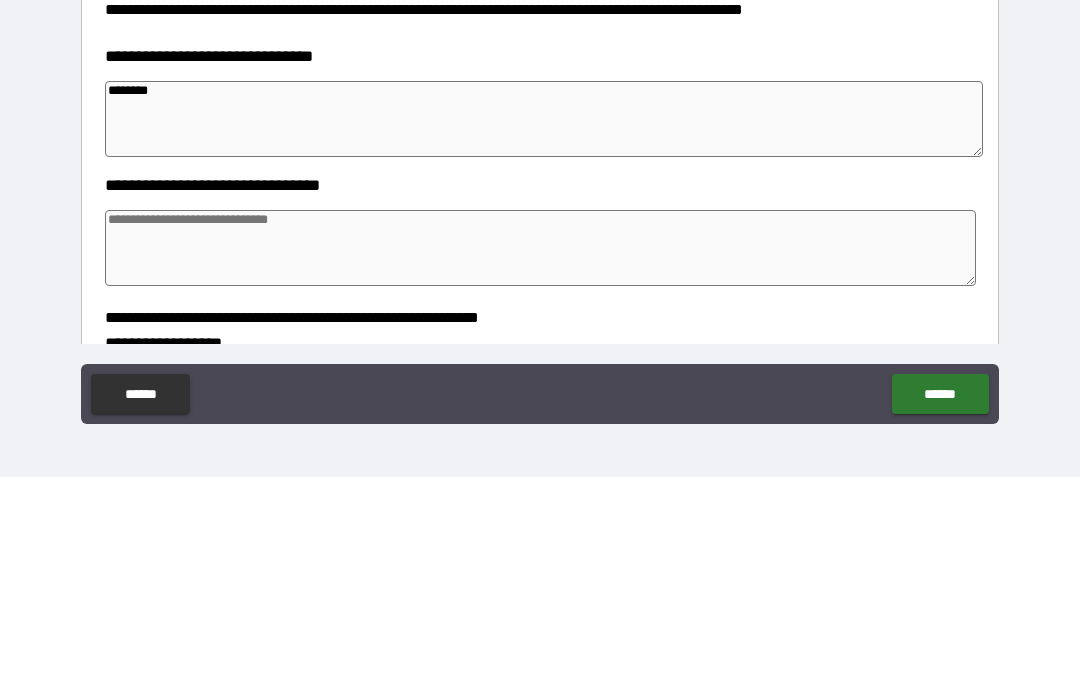 type on "*" 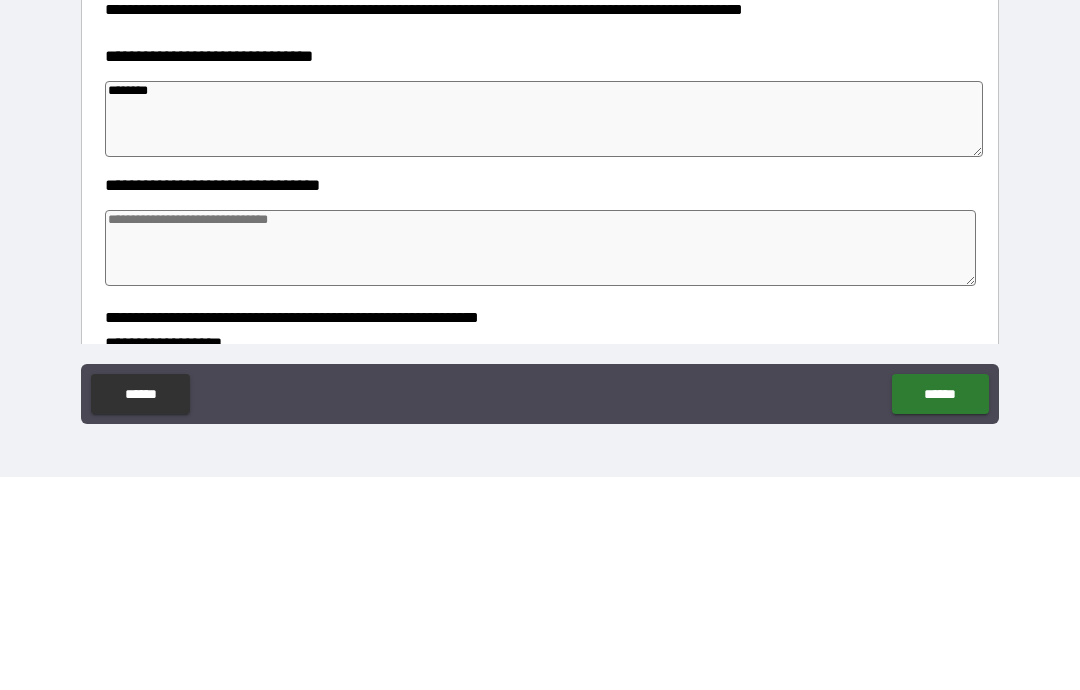 type on "*" 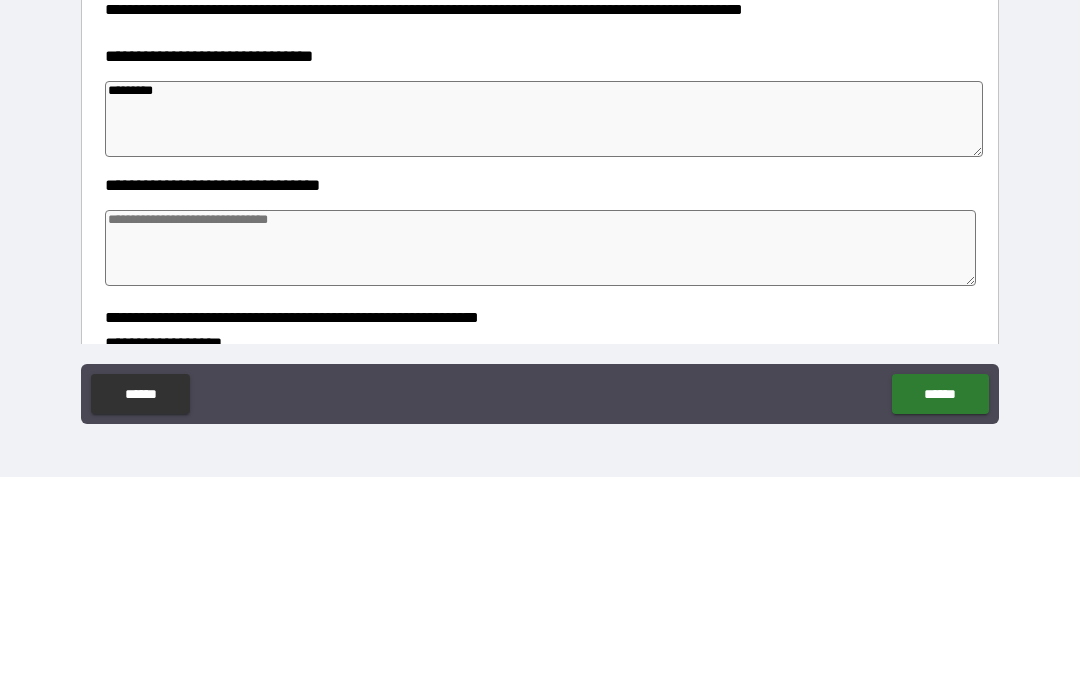 type on "*" 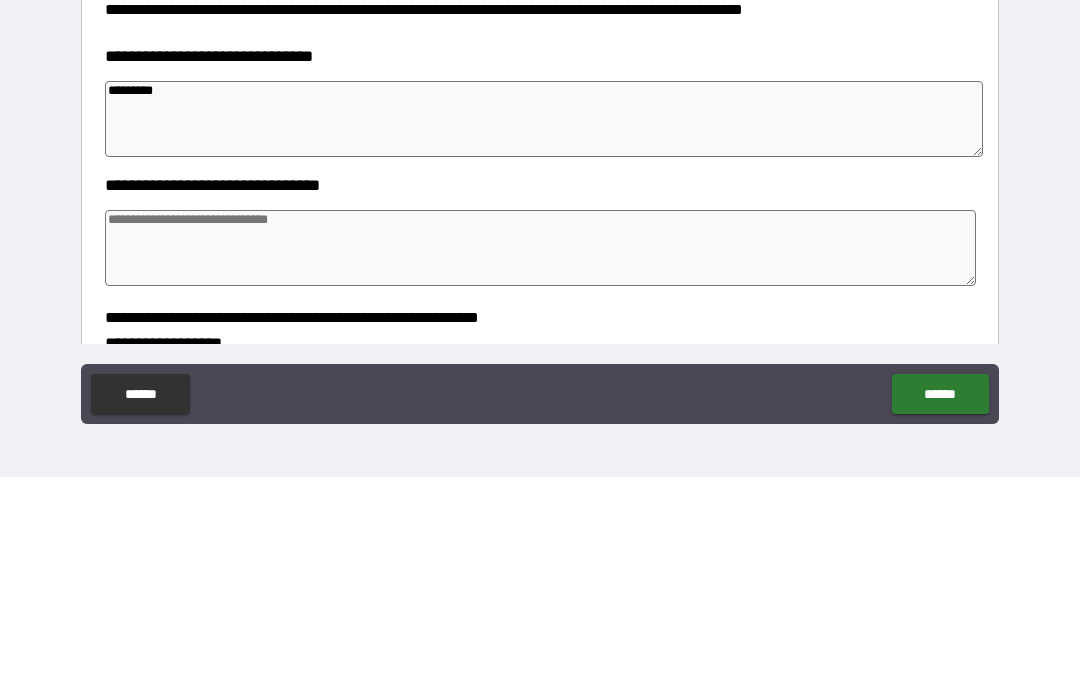 type on "*" 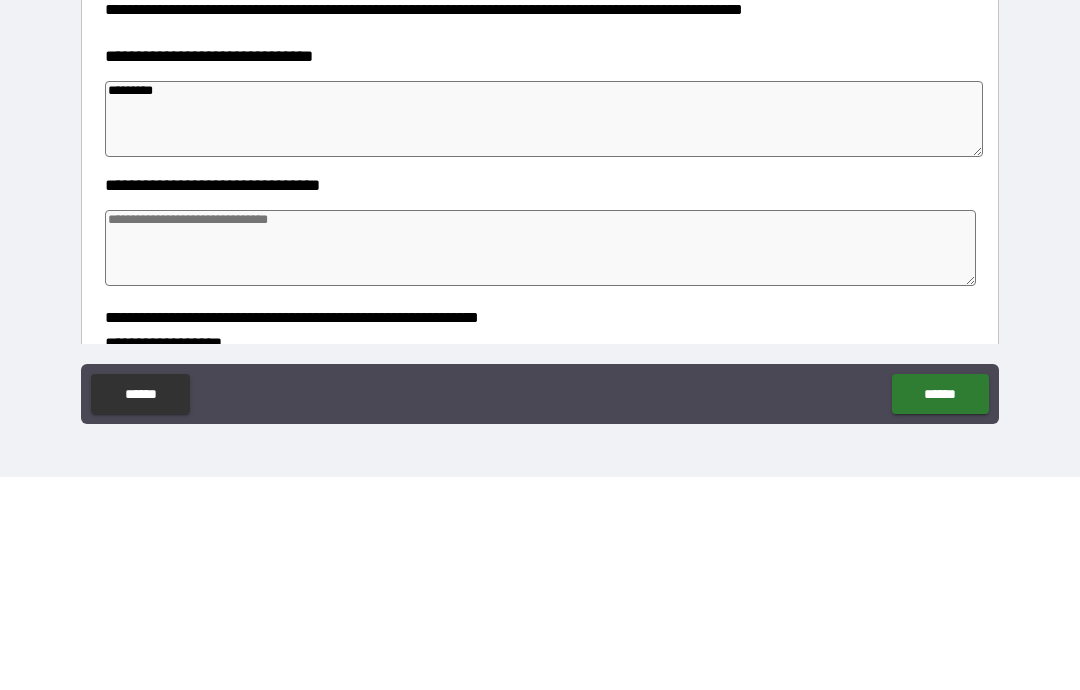 type on "*" 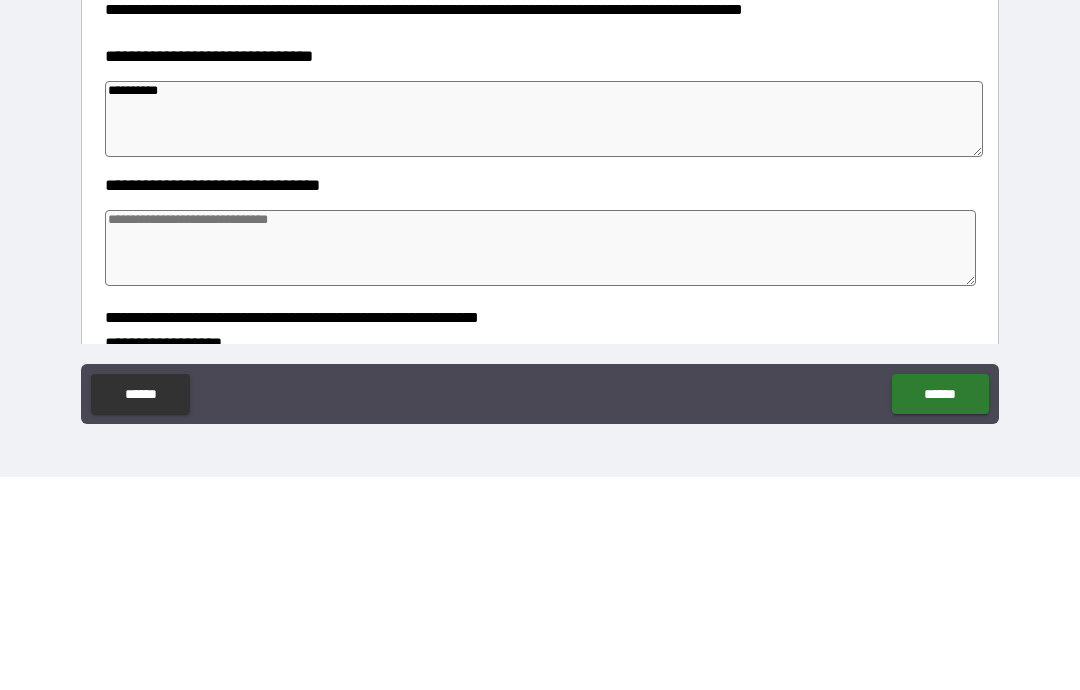 type on "*" 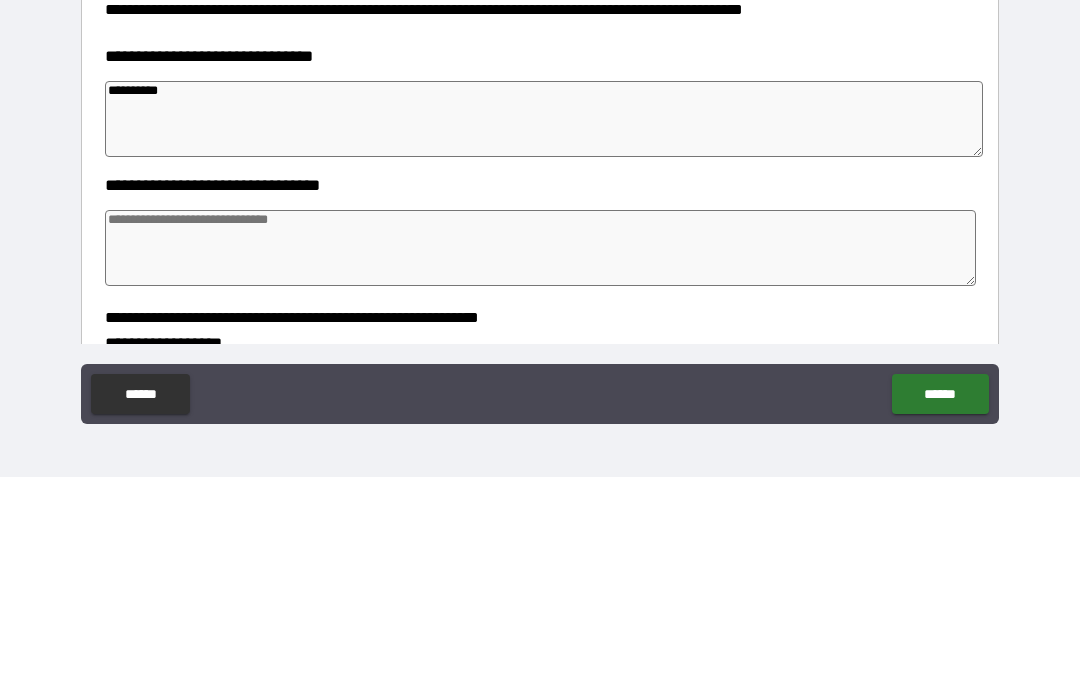 type on "*" 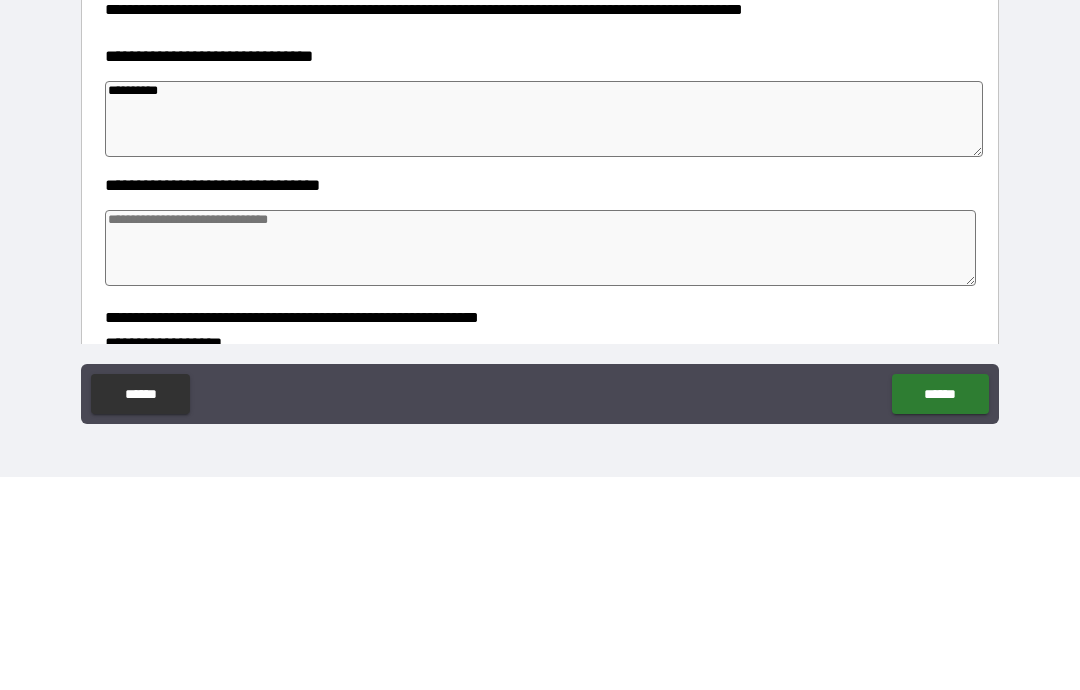 type on "*" 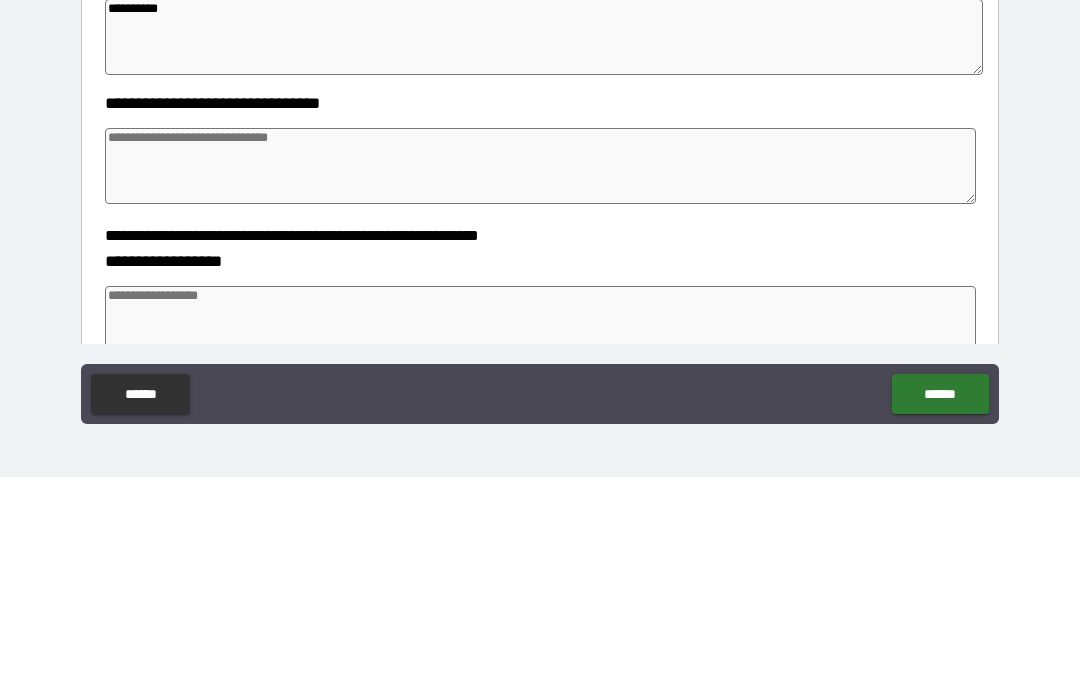 scroll, scrollTop: 383, scrollLeft: 0, axis: vertical 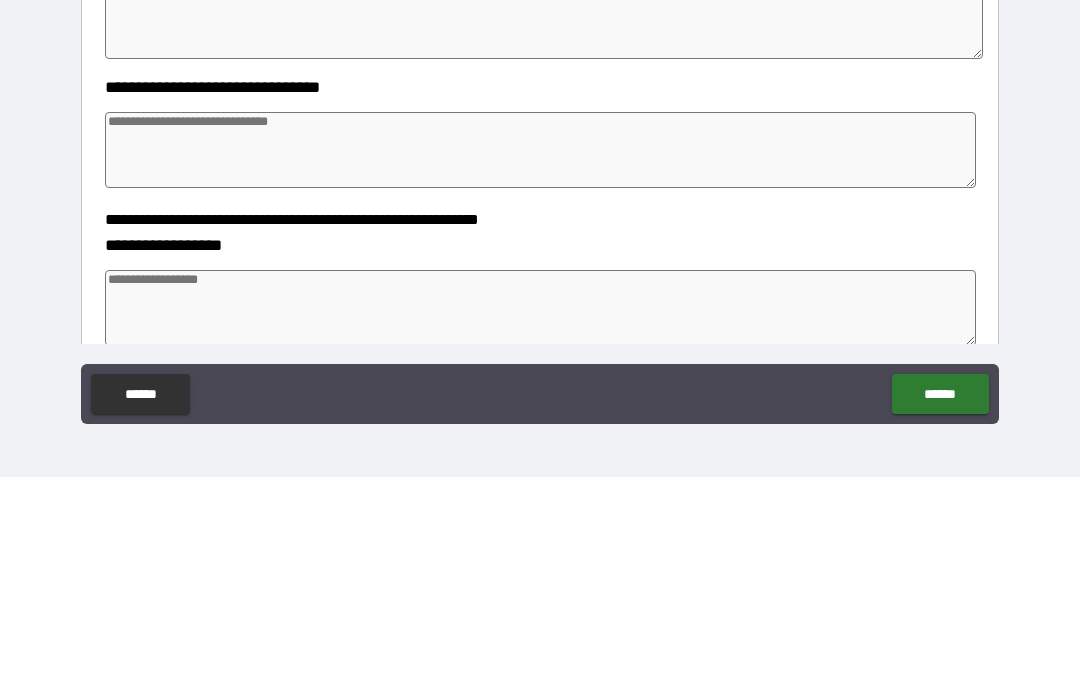 click at bounding box center [540, 363] 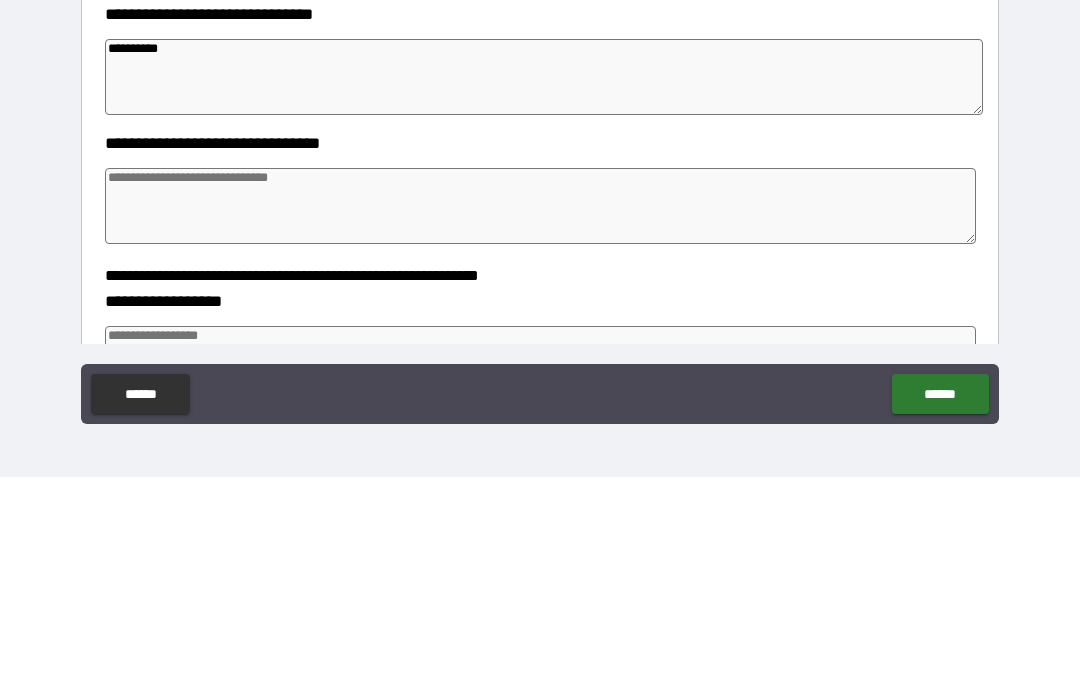 scroll, scrollTop: 334, scrollLeft: 0, axis: vertical 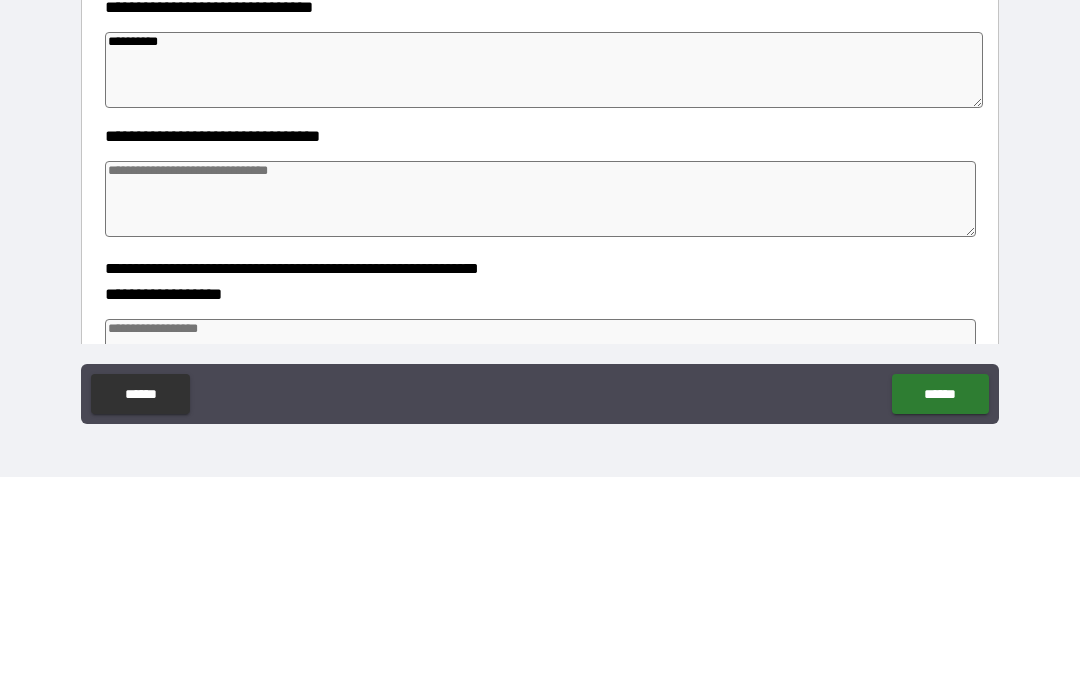 click on "**********" at bounding box center [544, 283] 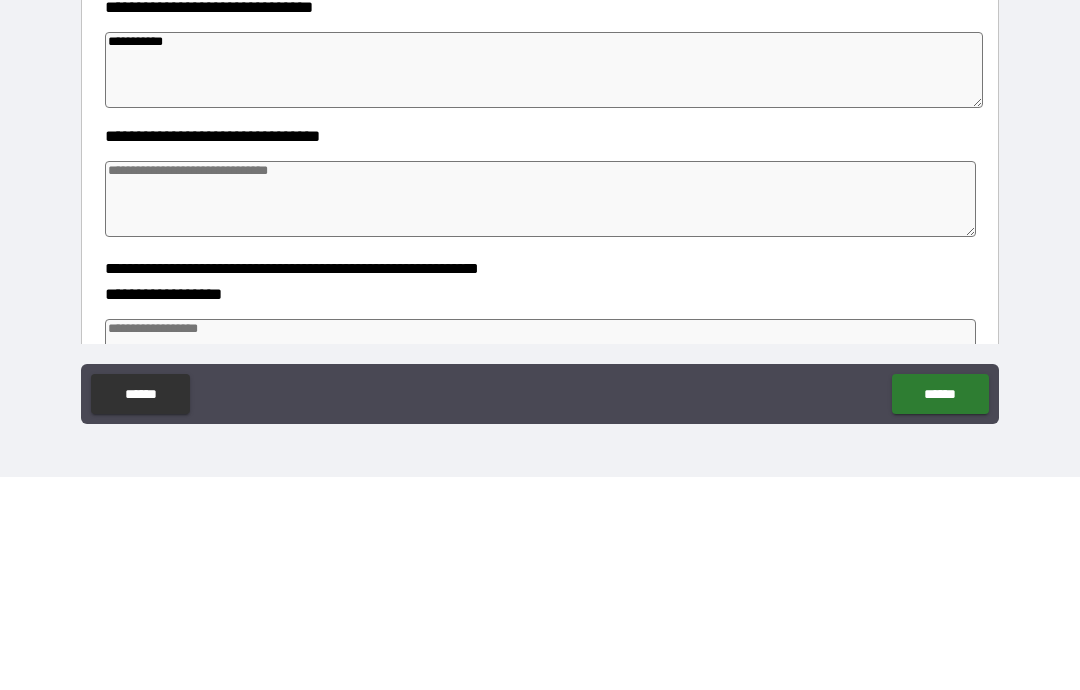 type on "*" 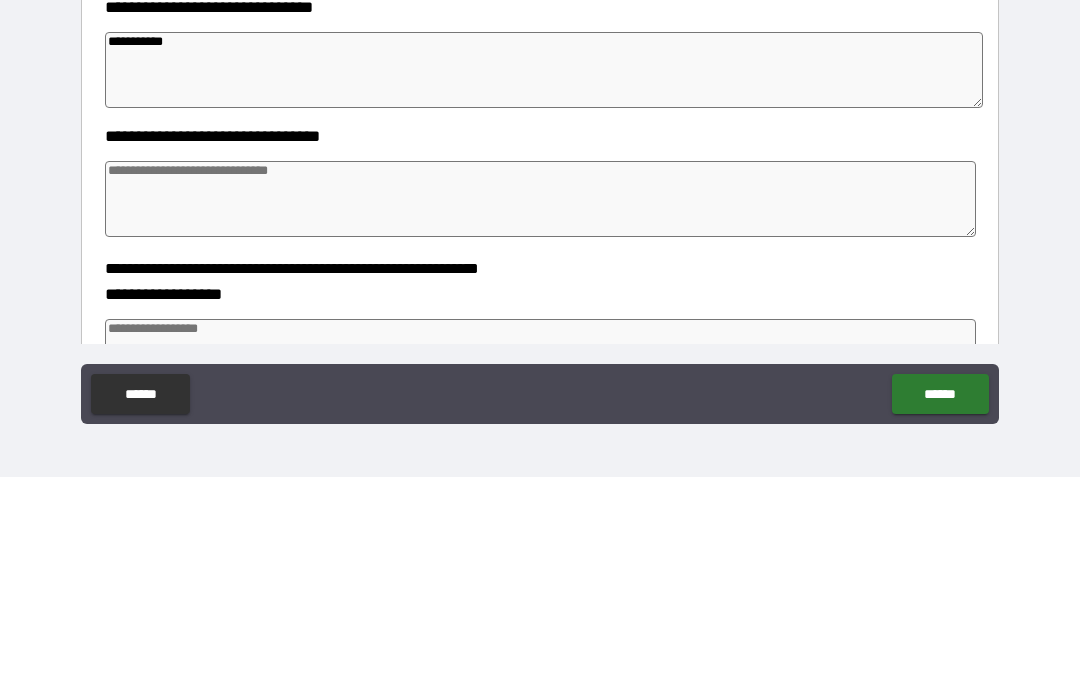 type on "*" 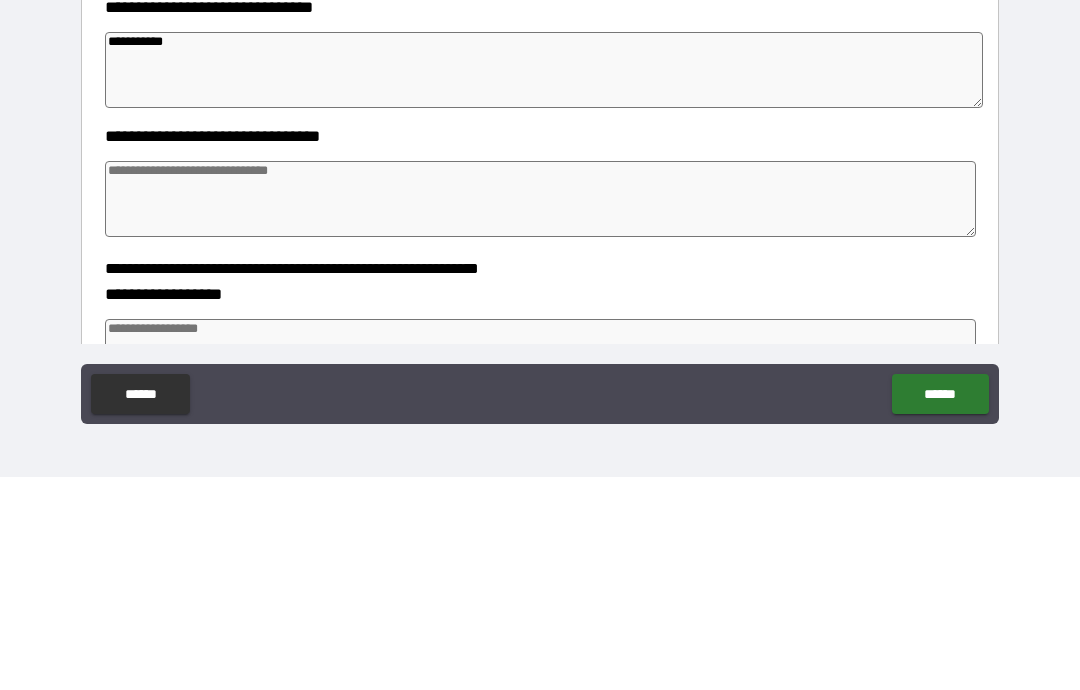 type on "*" 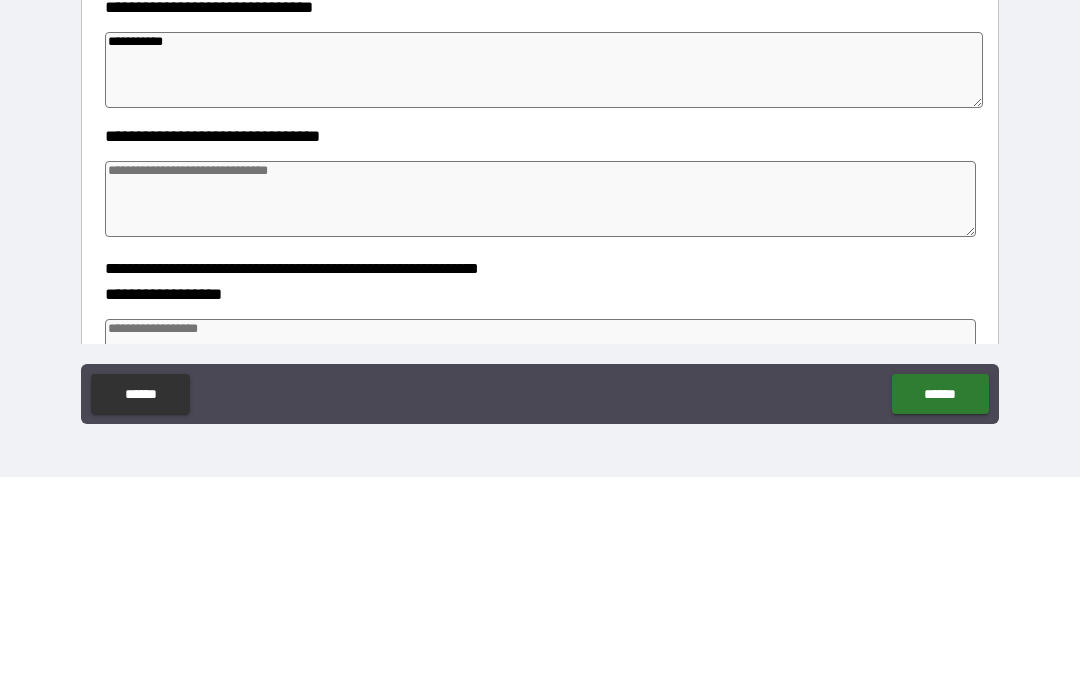 type on "**********" 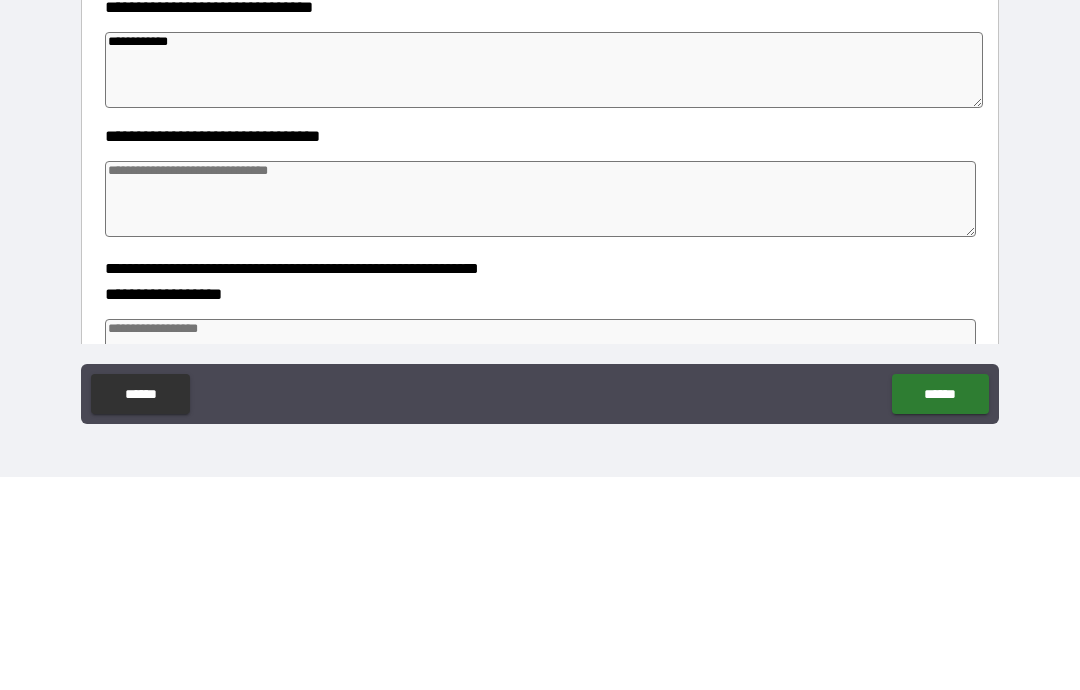 type on "*" 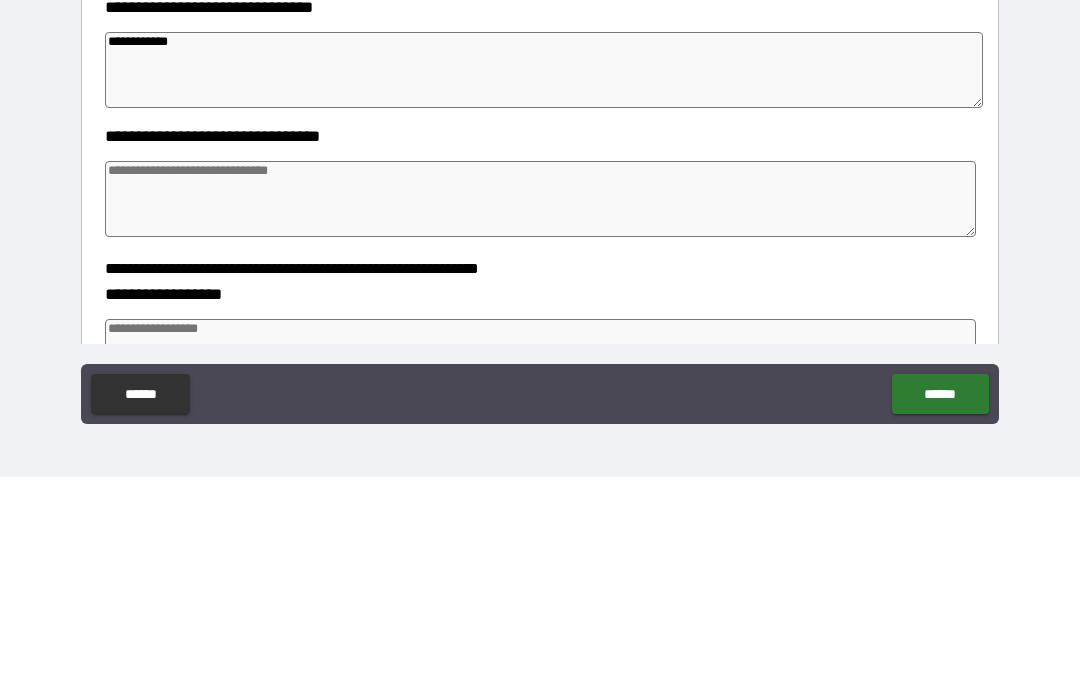 type on "*" 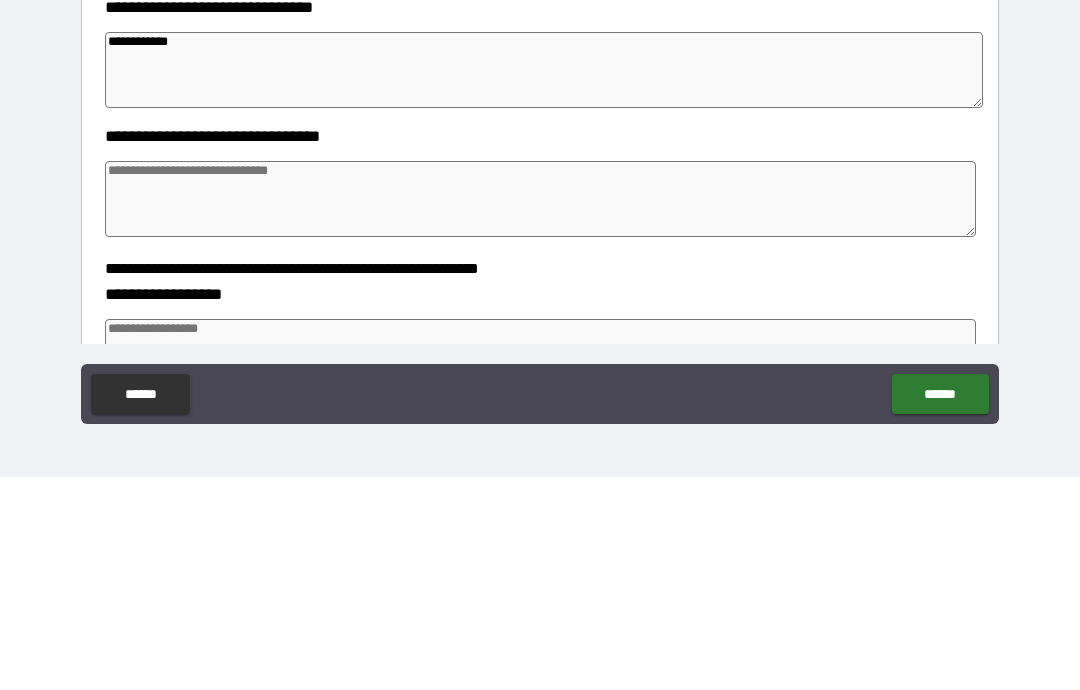 type on "*" 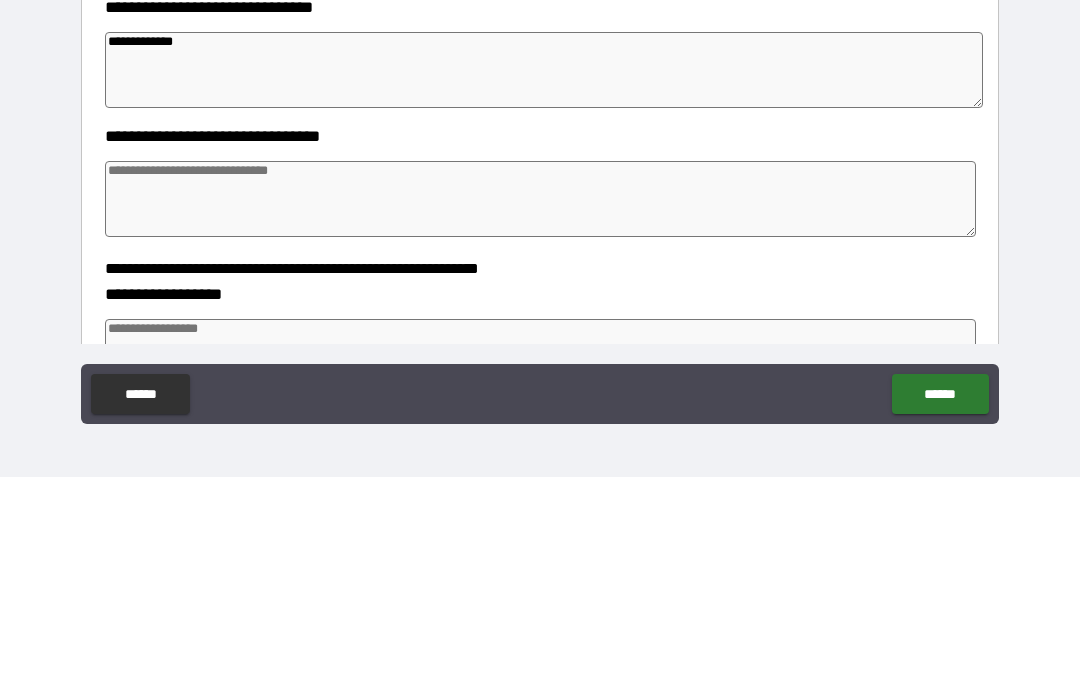 type on "*" 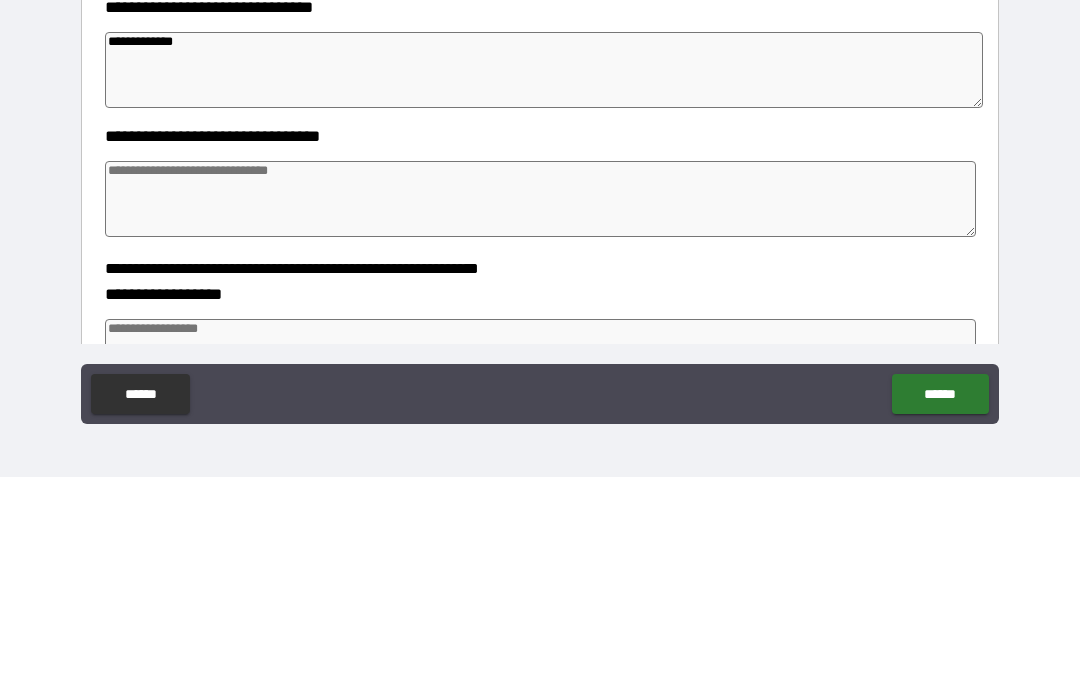 type on "*" 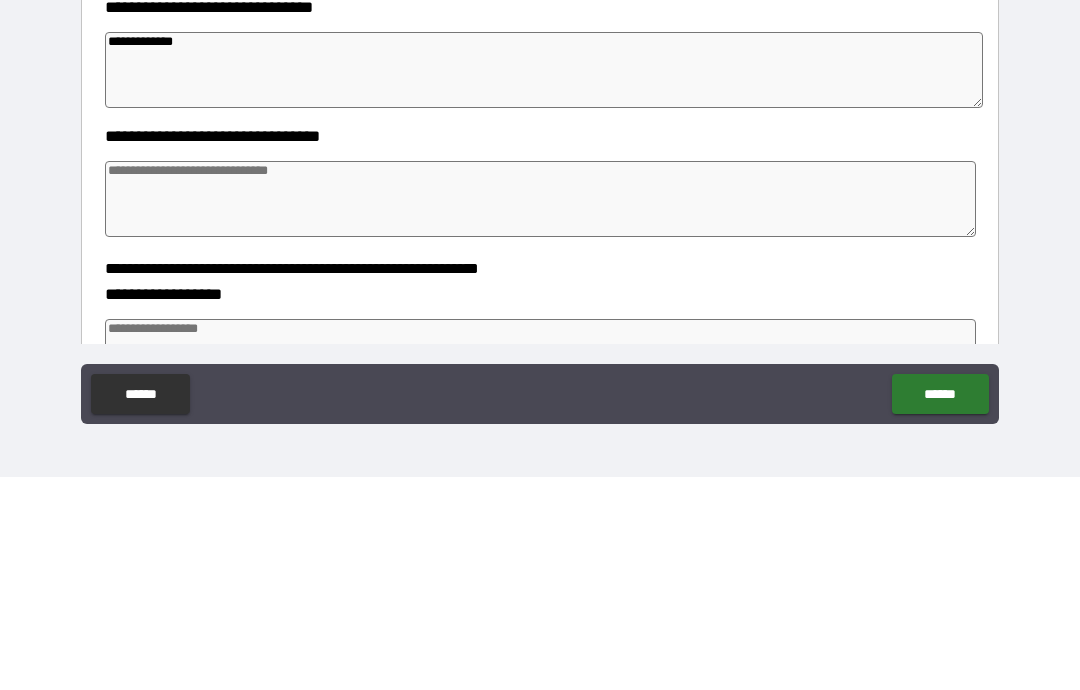 type on "*" 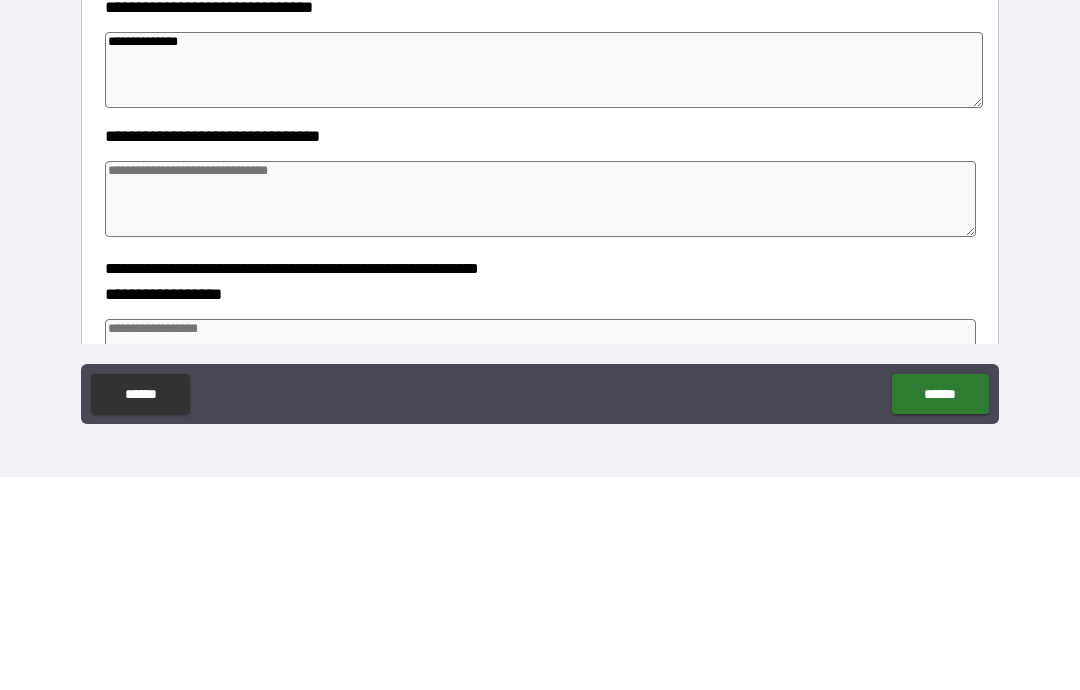 type on "*" 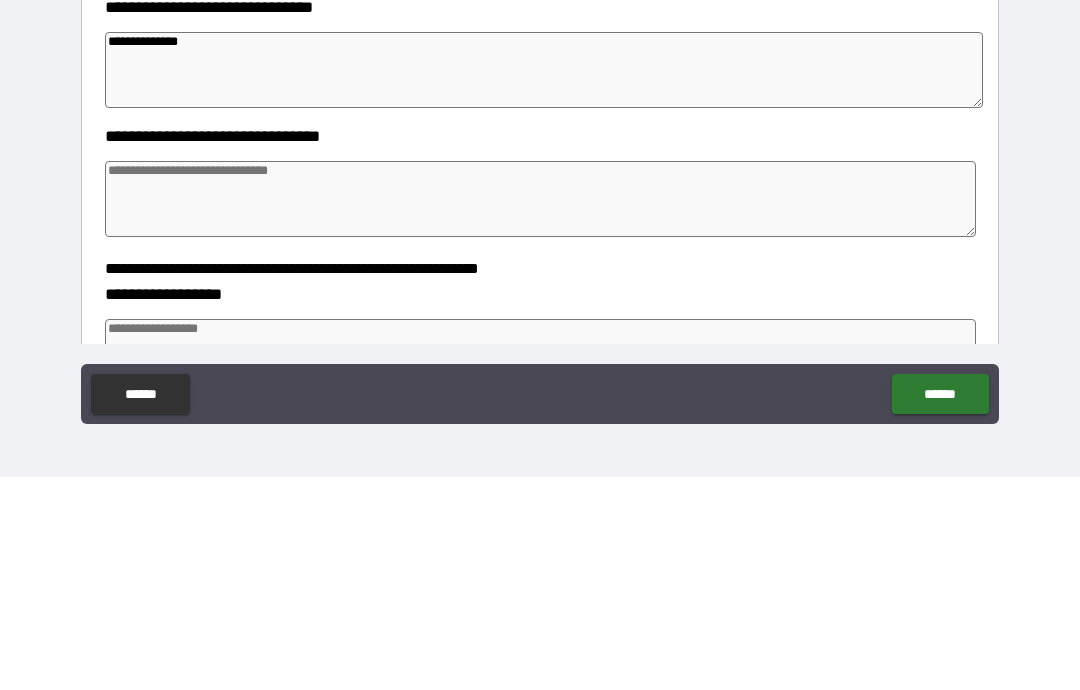 type on "*" 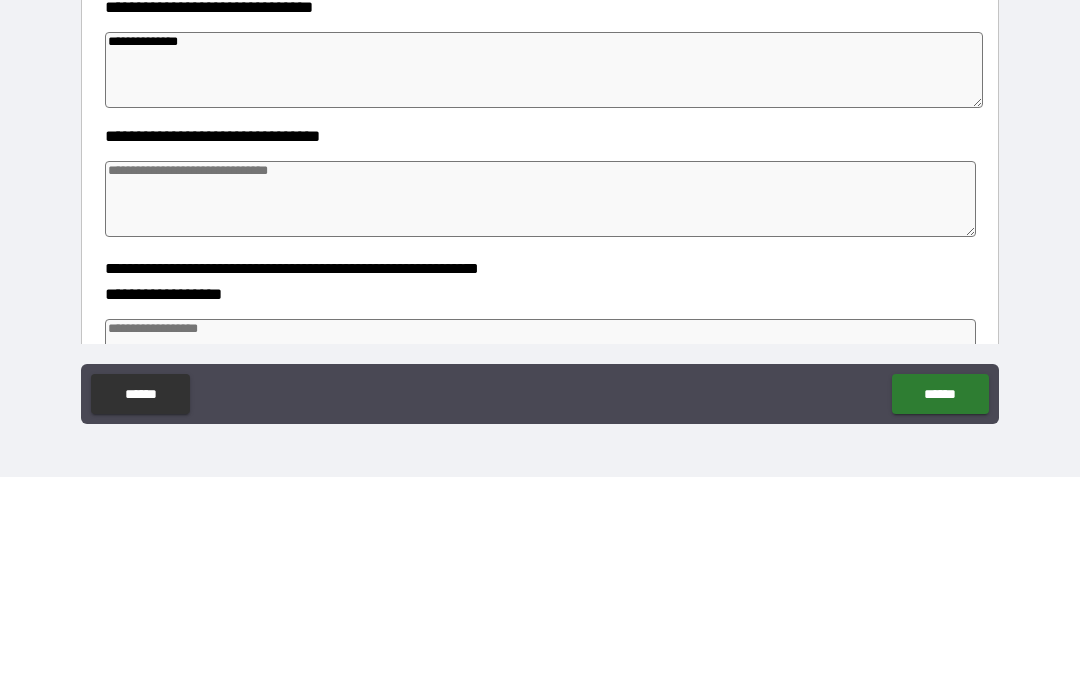 type on "*" 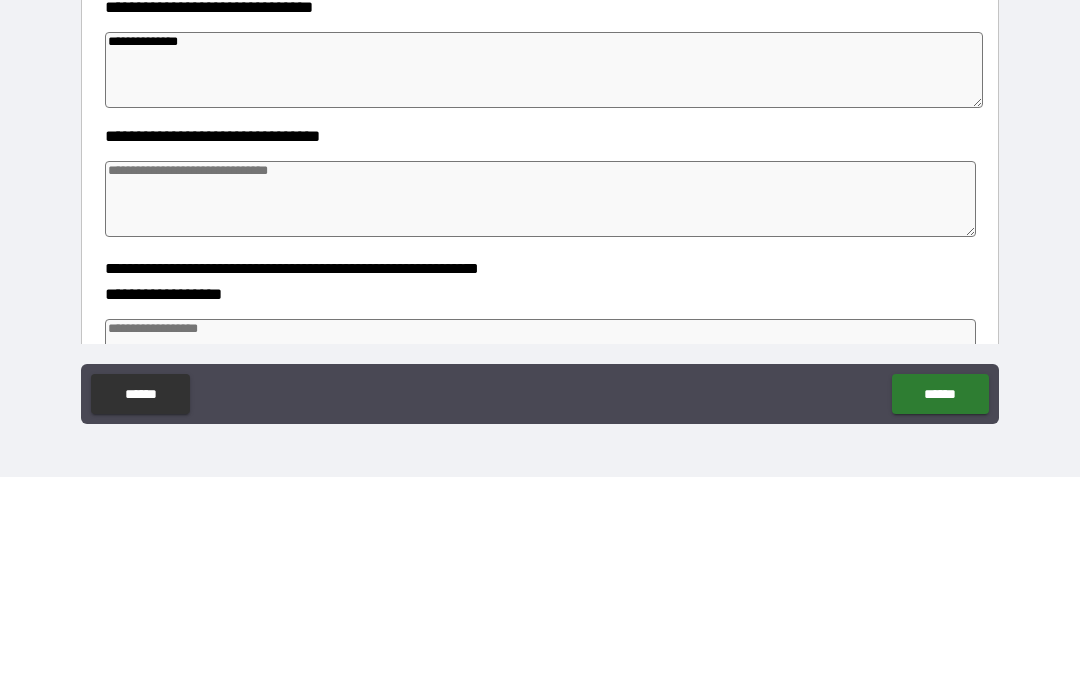 type on "**********" 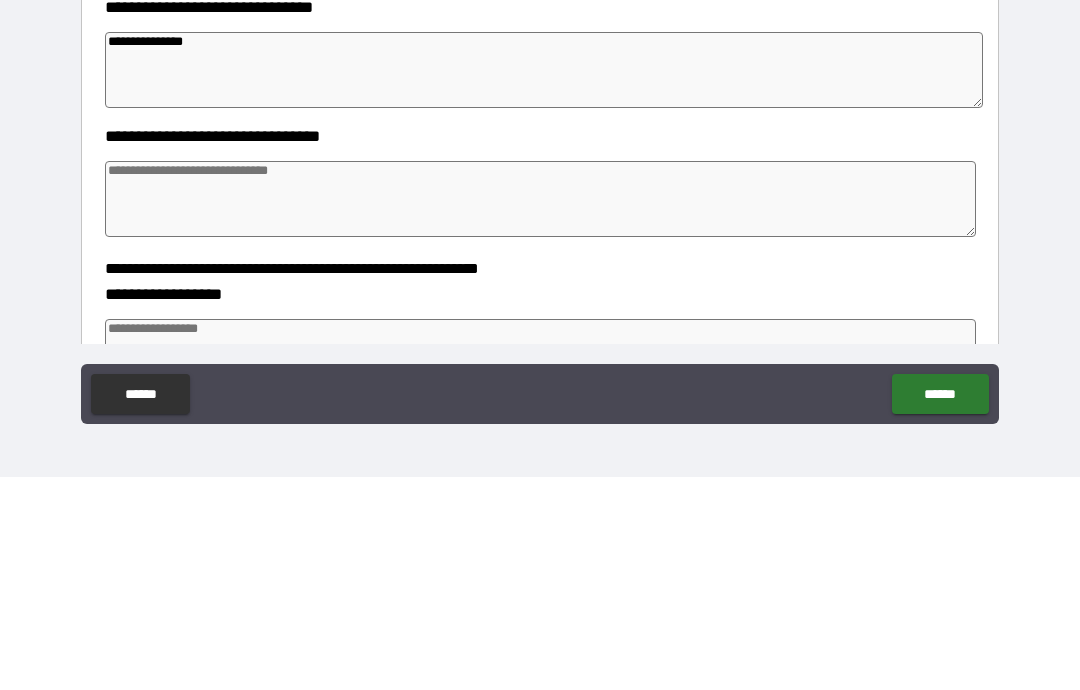 type on "*" 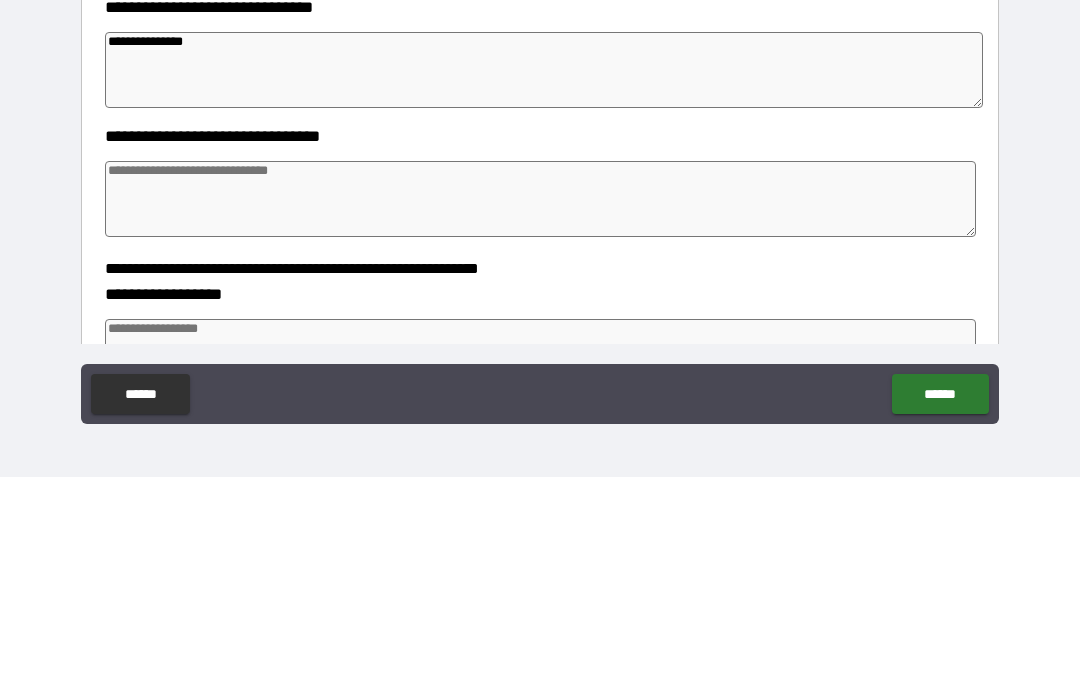 type on "*" 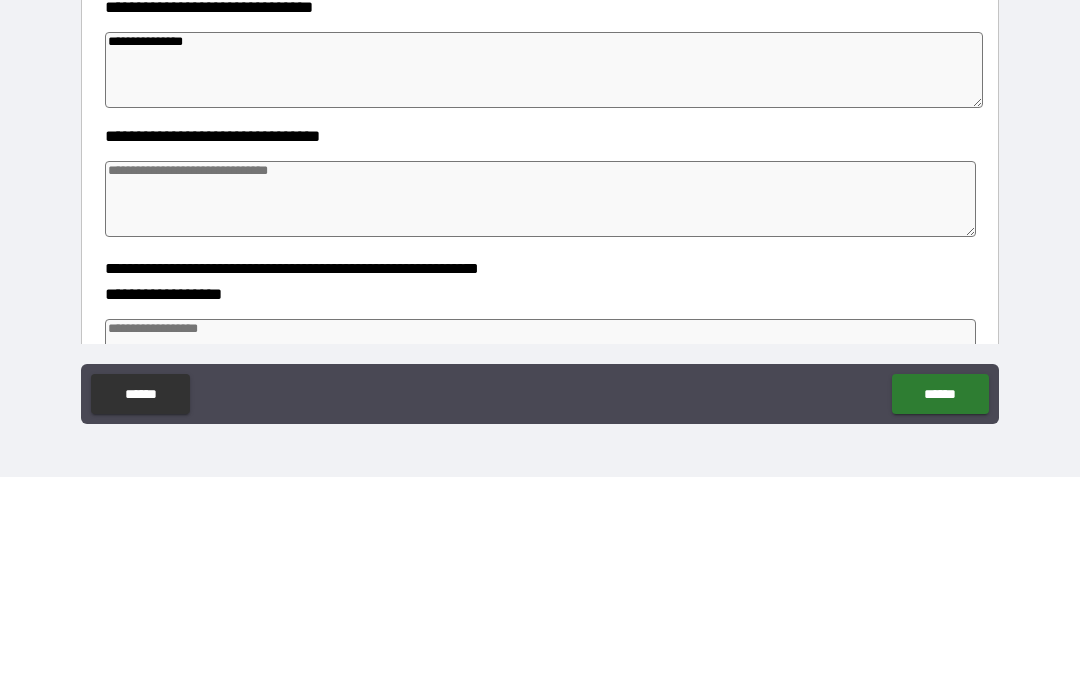 type on "*" 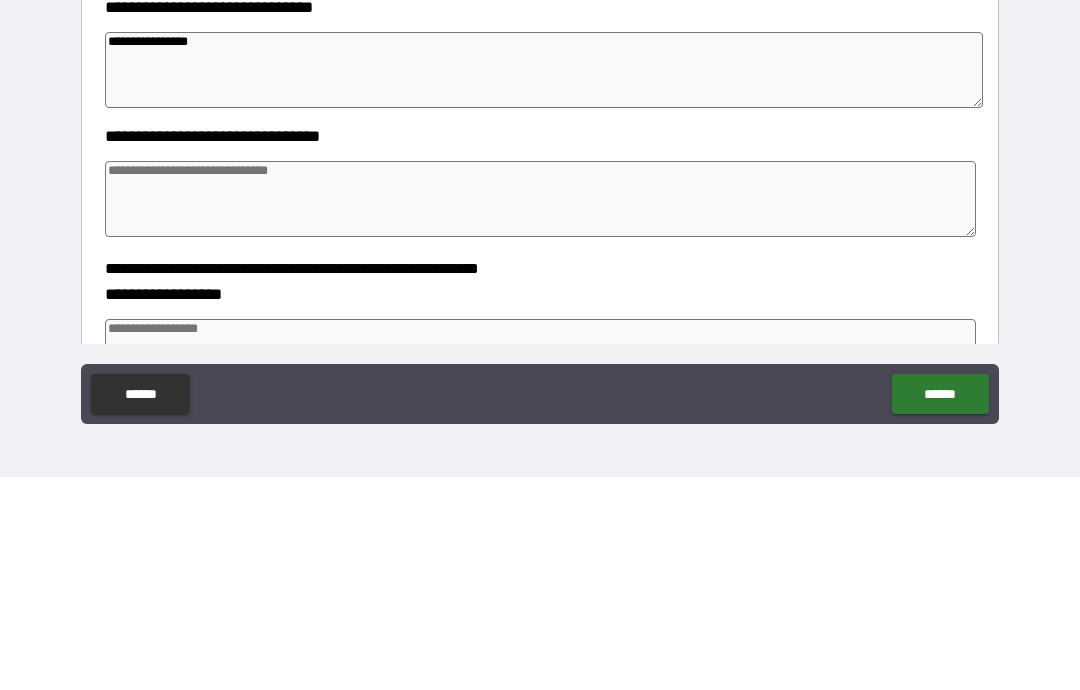 type on "*" 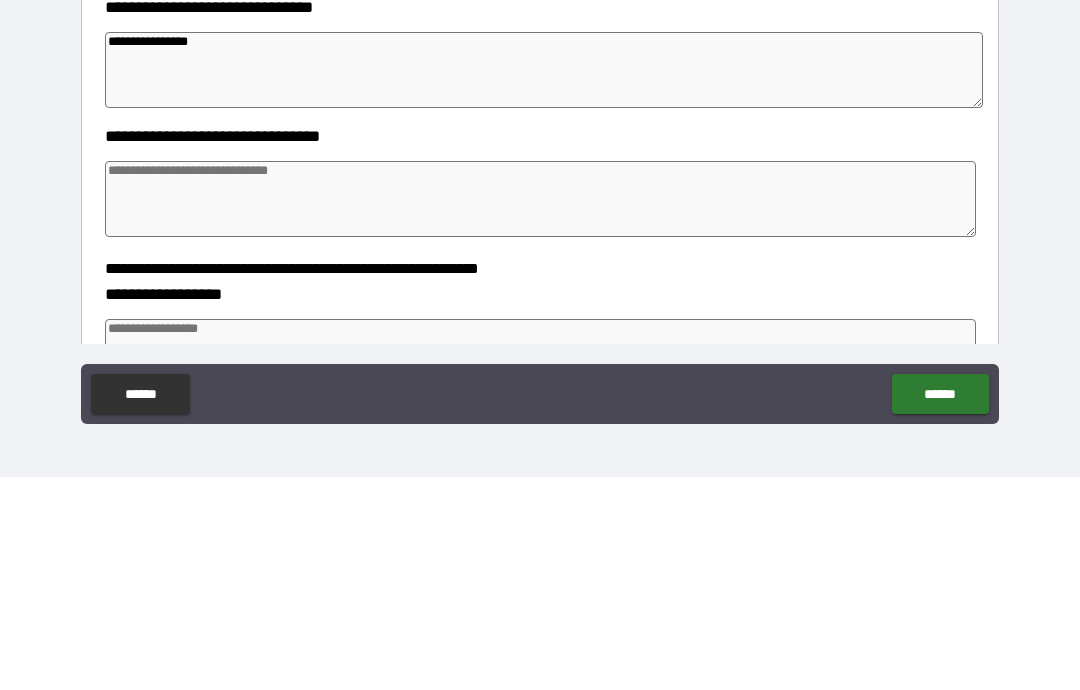 type on "*" 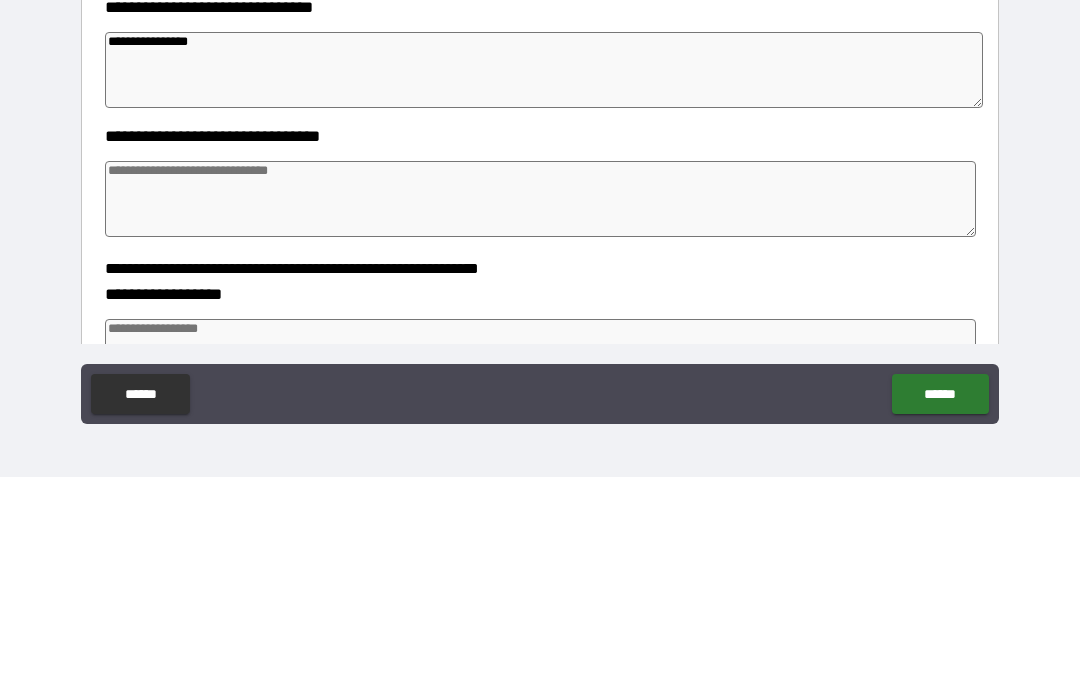 type on "*" 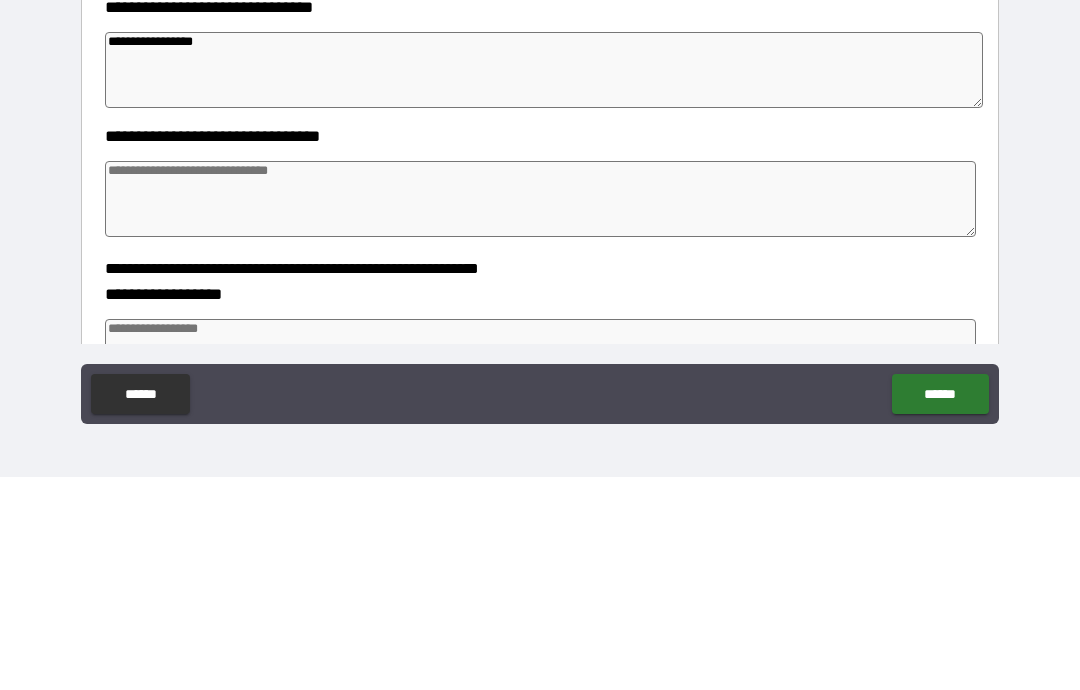 type on "*" 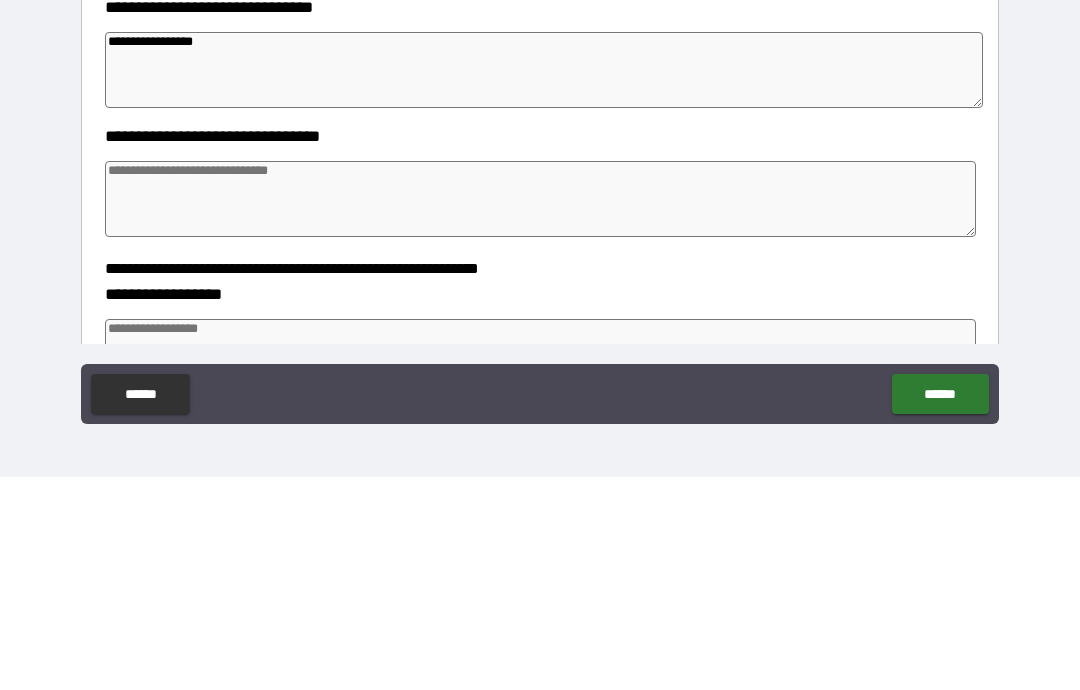 type on "*" 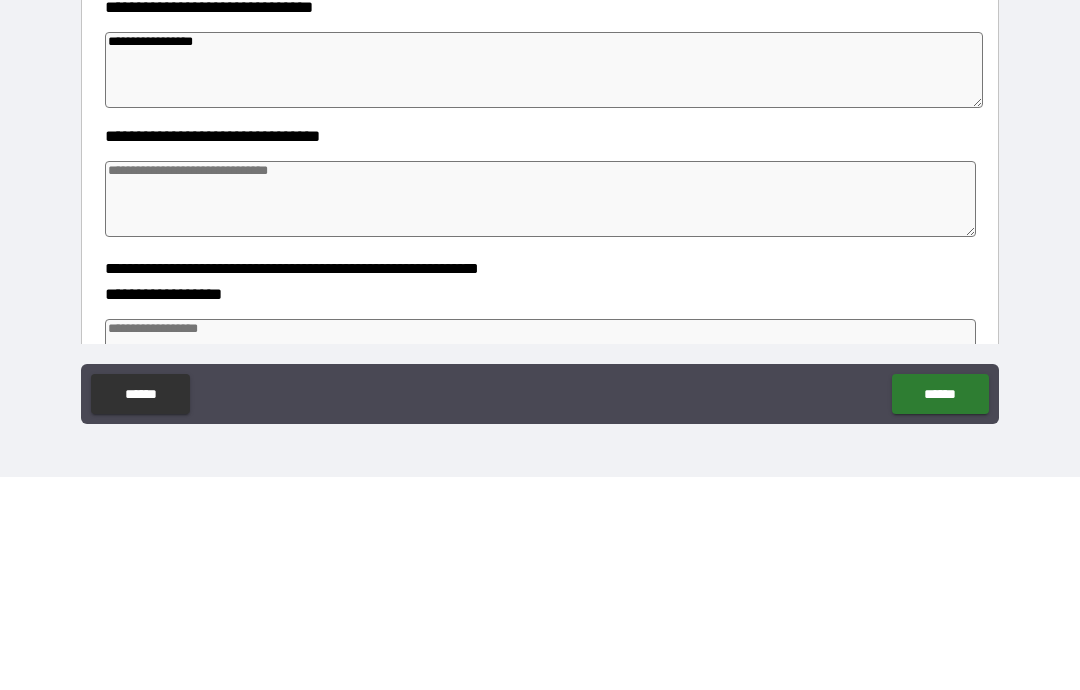 click on "**********" at bounding box center [544, 283] 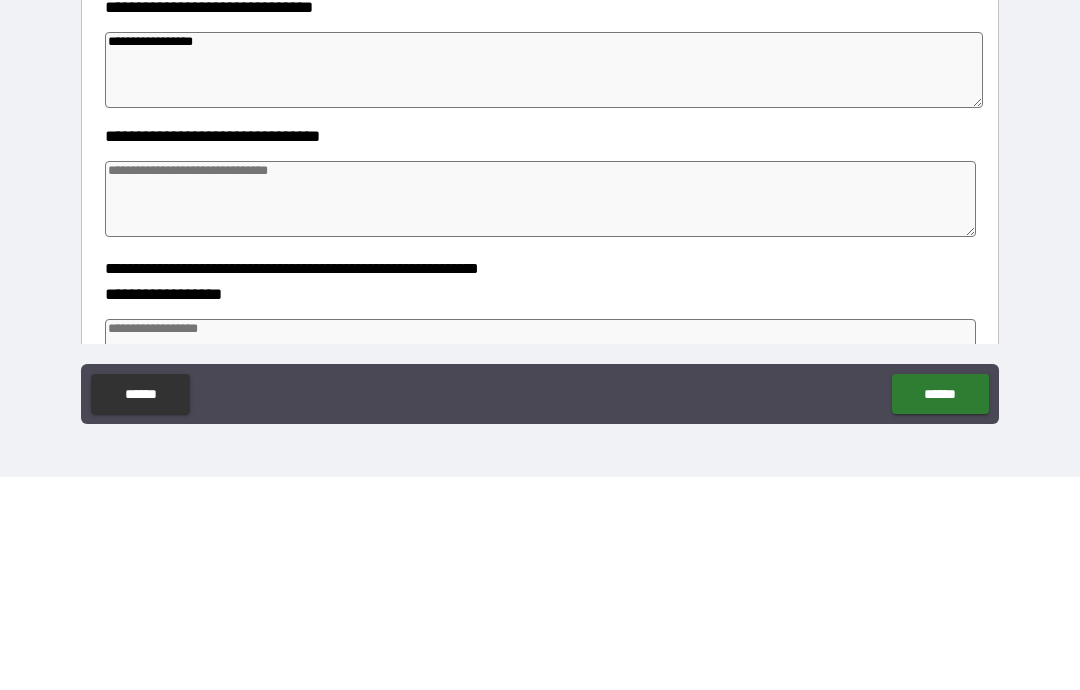 type on "**********" 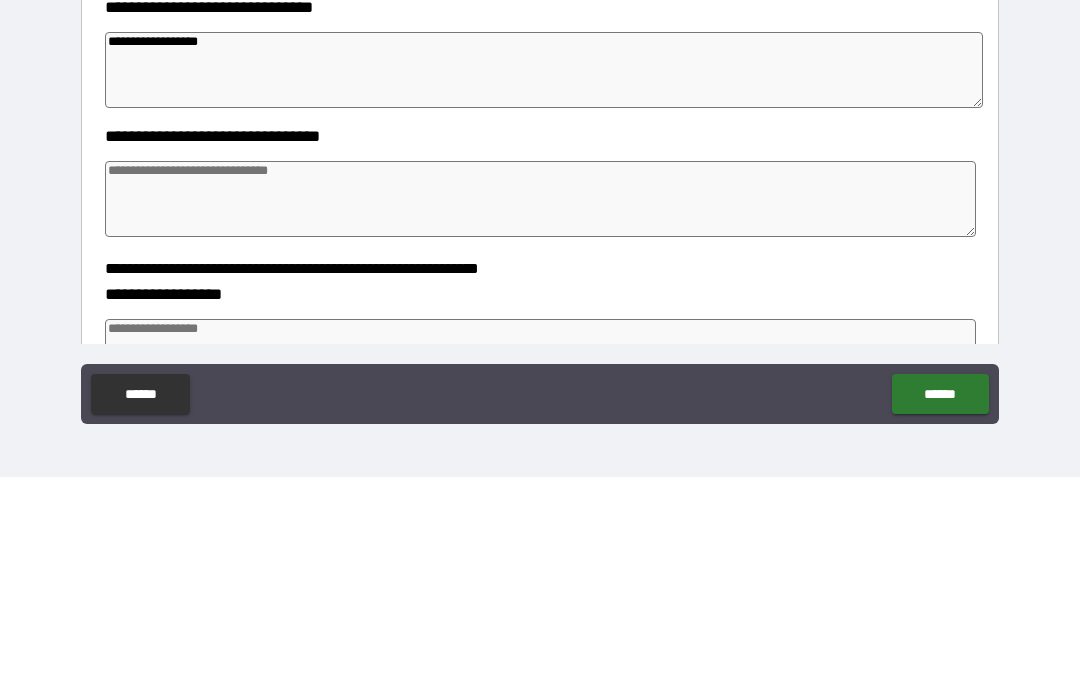 type on "*" 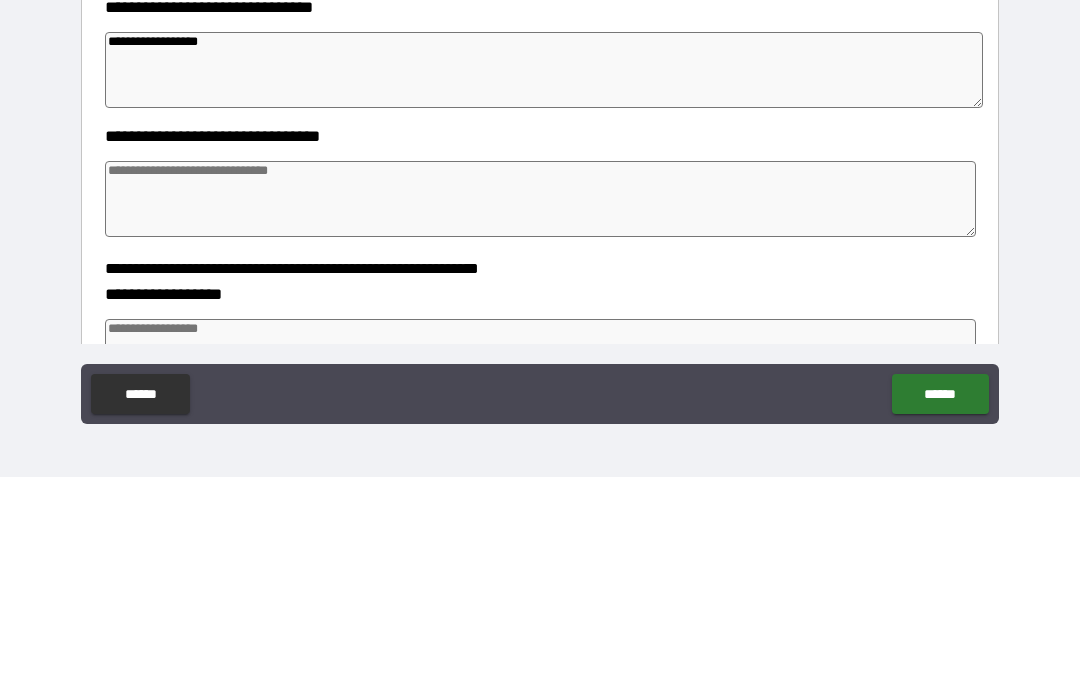 click on "**********" at bounding box center (544, 283) 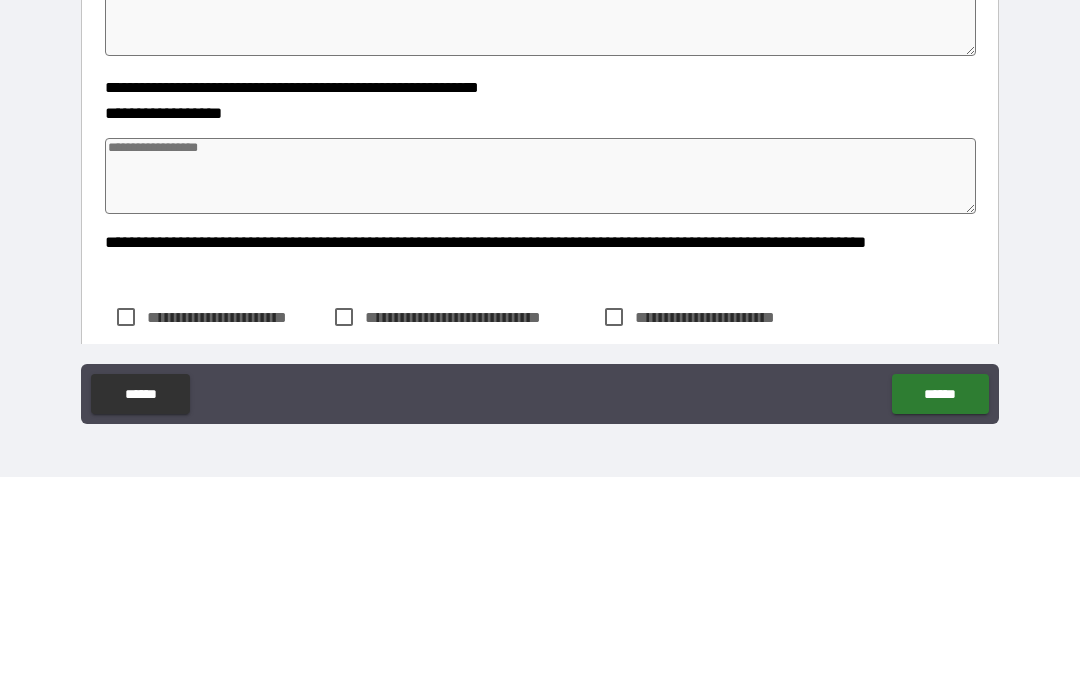 scroll, scrollTop: 539, scrollLeft: 0, axis: vertical 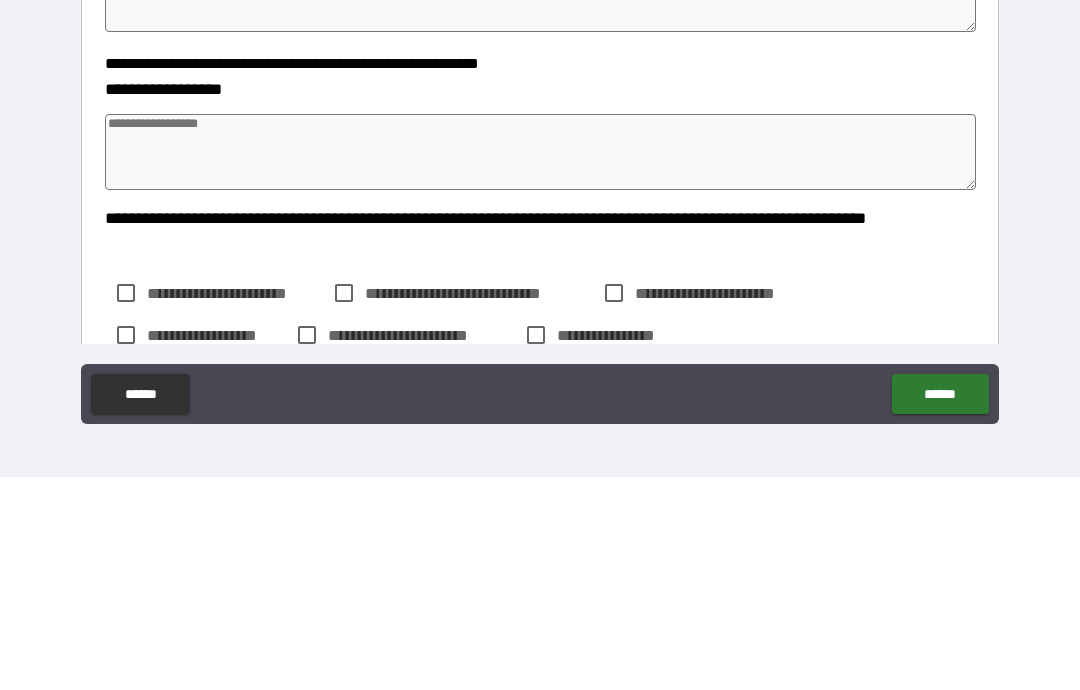 click at bounding box center (540, 365) 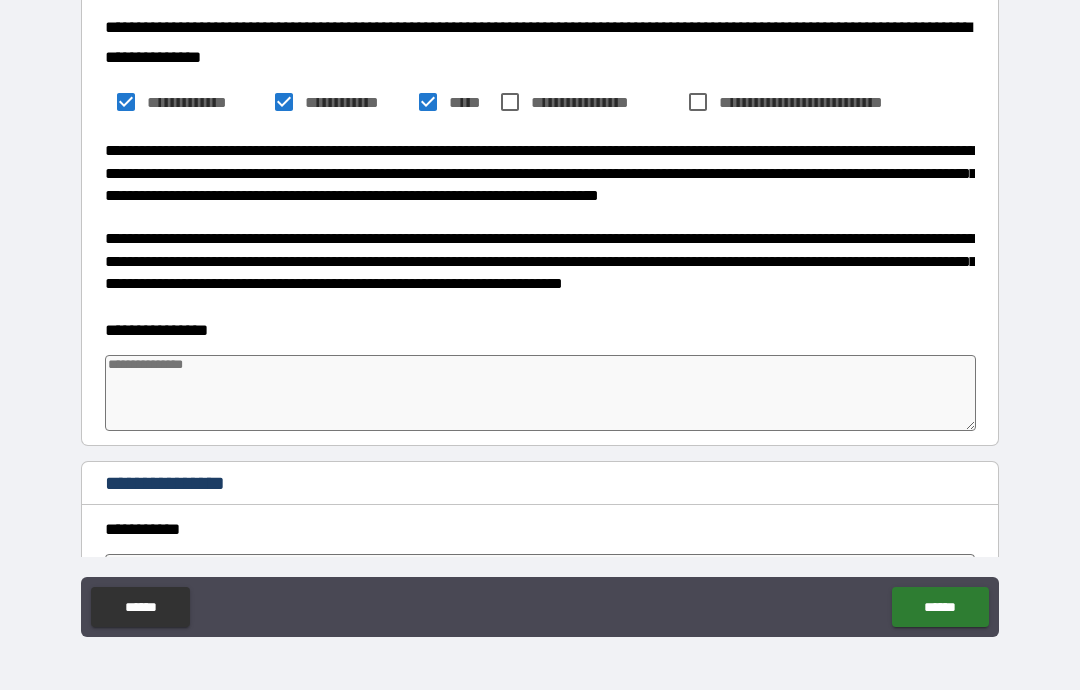 scroll, scrollTop: 1240, scrollLeft: 0, axis: vertical 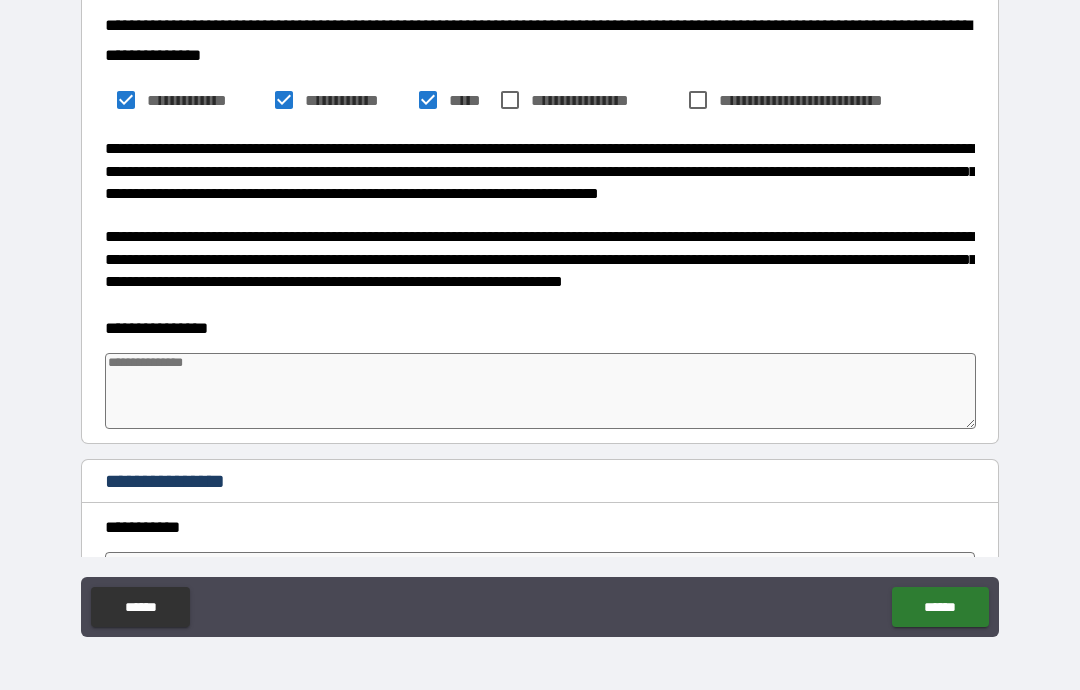click at bounding box center (540, 391) 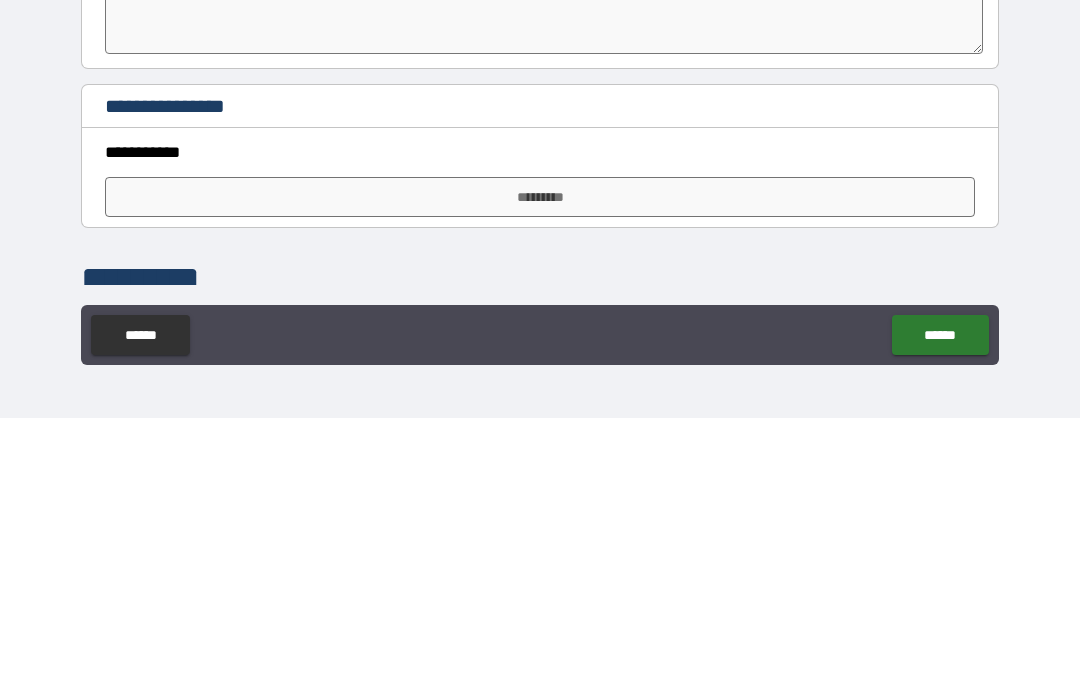 scroll, scrollTop: 1372, scrollLeft: 0, axis: vertical 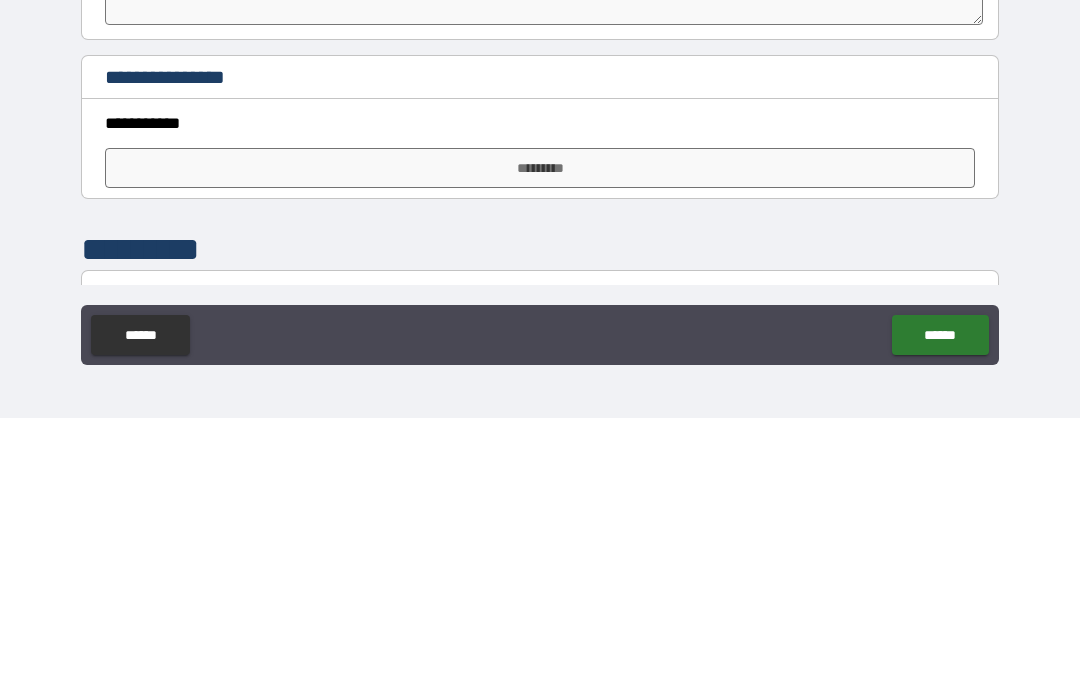 click on "*********" at bounding box center [540, 440] 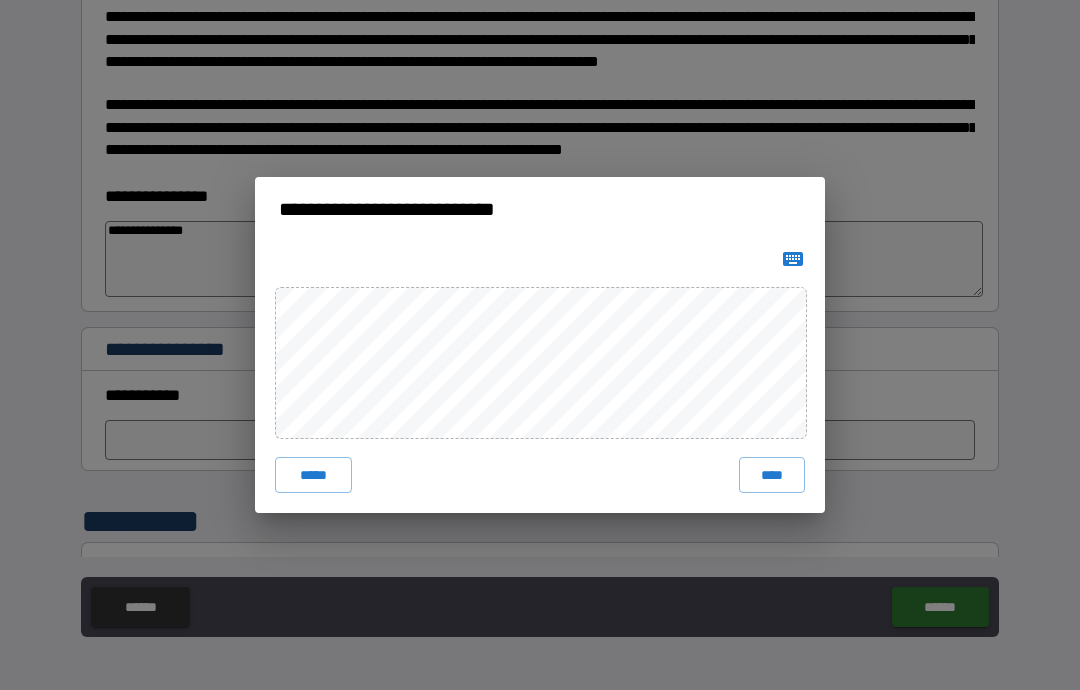 click on "****" at bounding box center [772, 475] 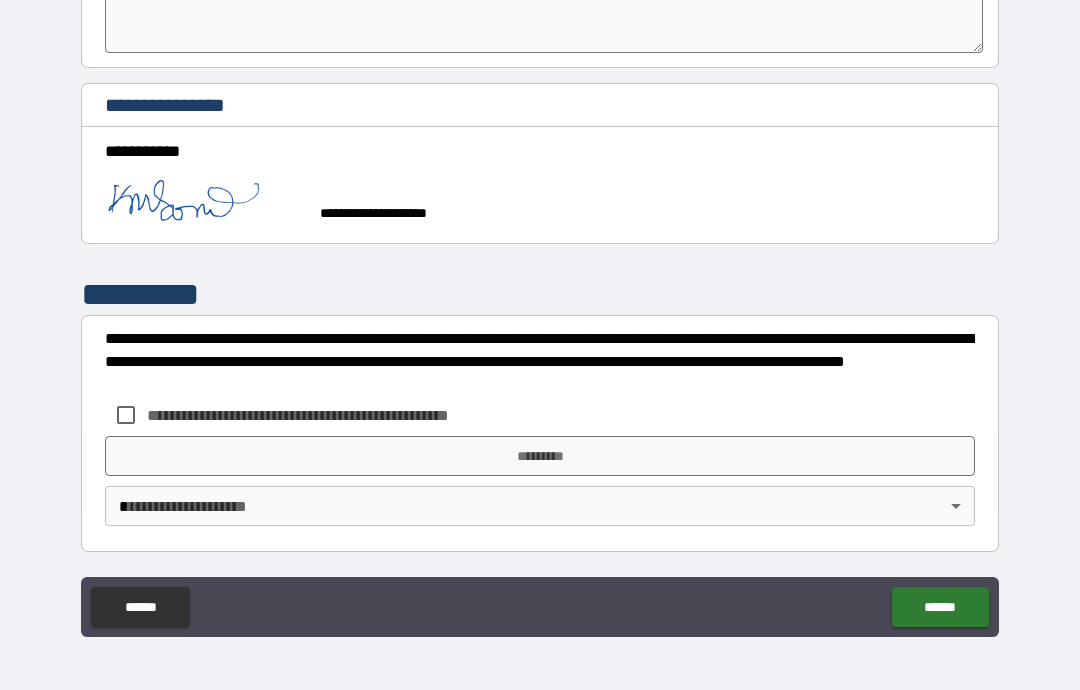 scroll, scrollTop: 1616, scrollLeft: 0, axis: vertical 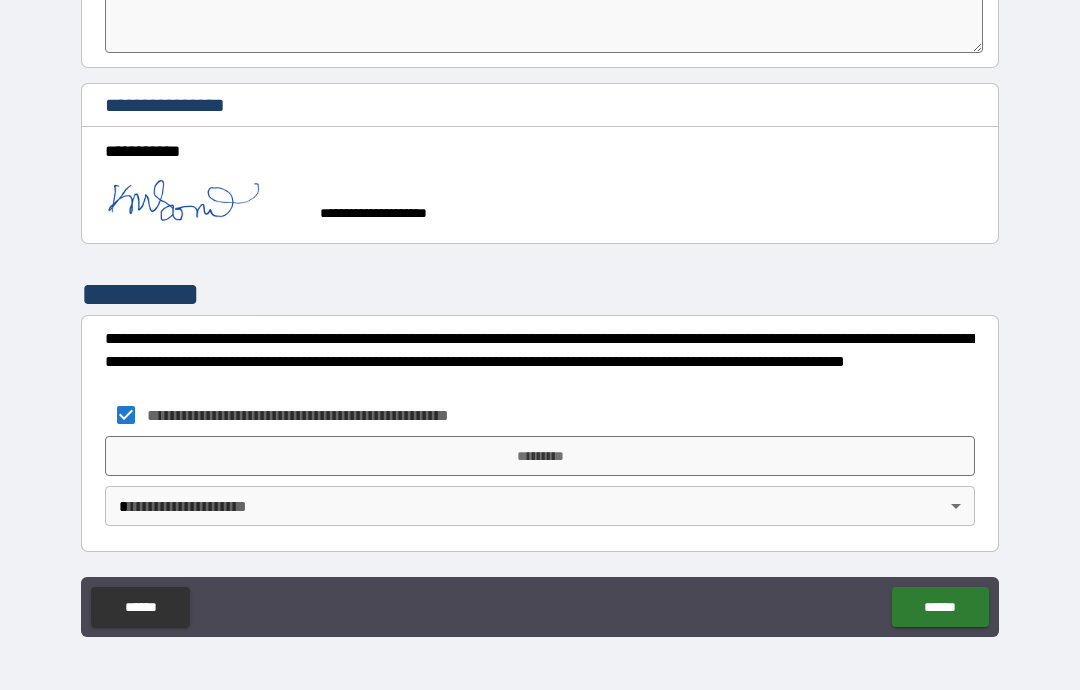 click on "*********" at bounding box center [540, 456] 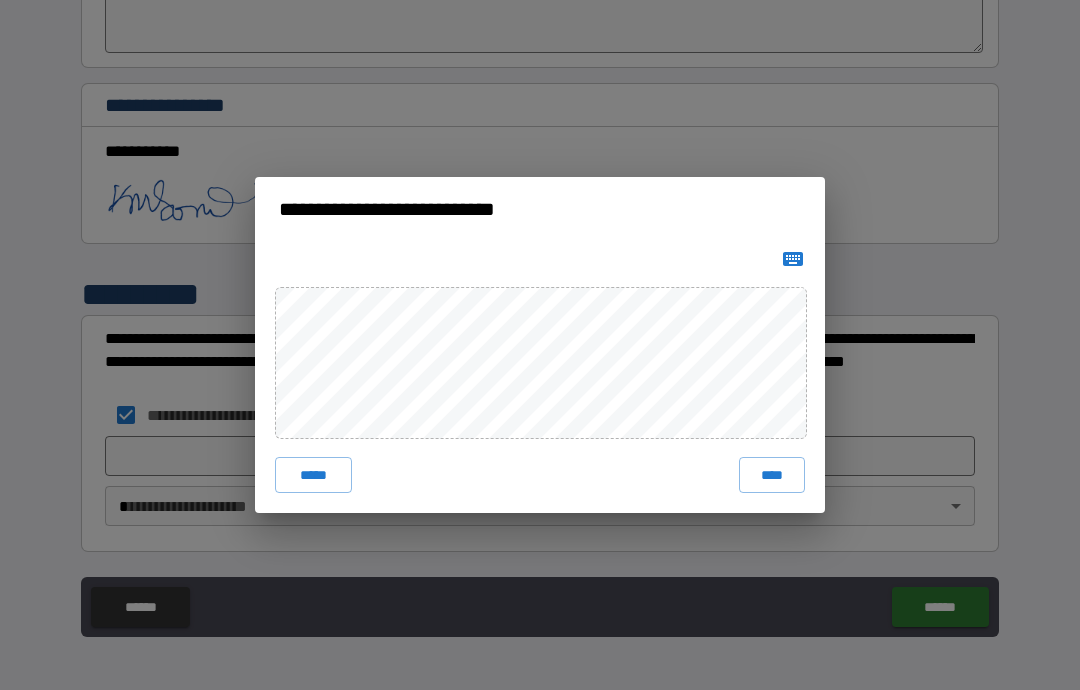 click on "****" at bounding box center (772, 475) 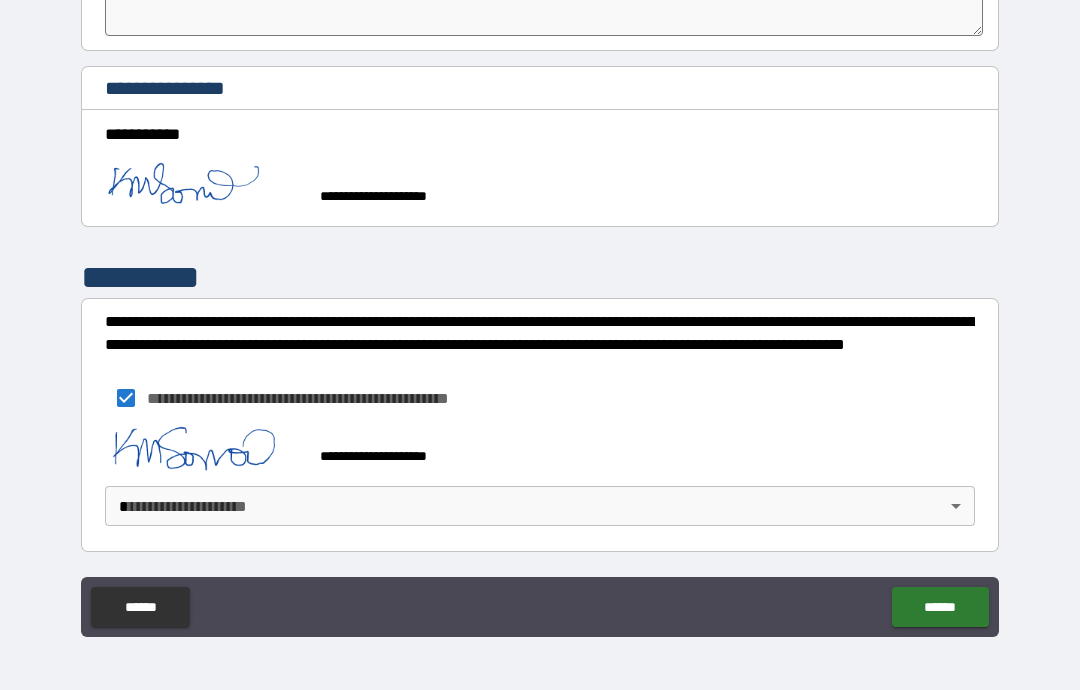 scroll, scrollTop: 1633, scrollLeft: 0, axis: vertical 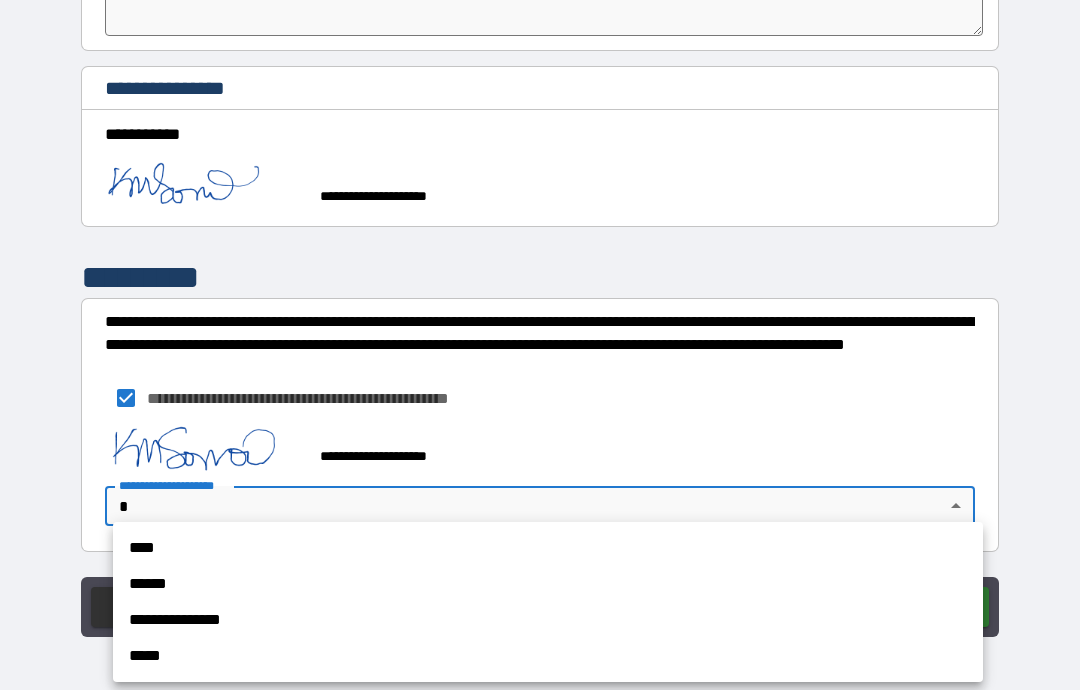 click on "**********" at bounding box center [548, 620] 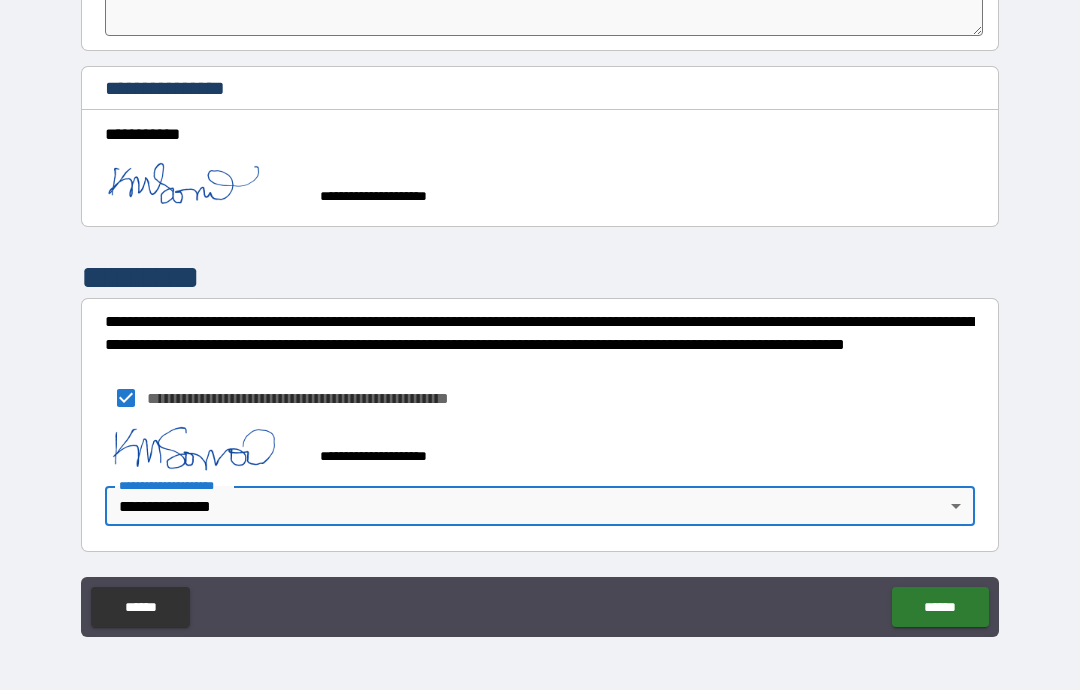 click on "******" at bounding box center [940, 607] 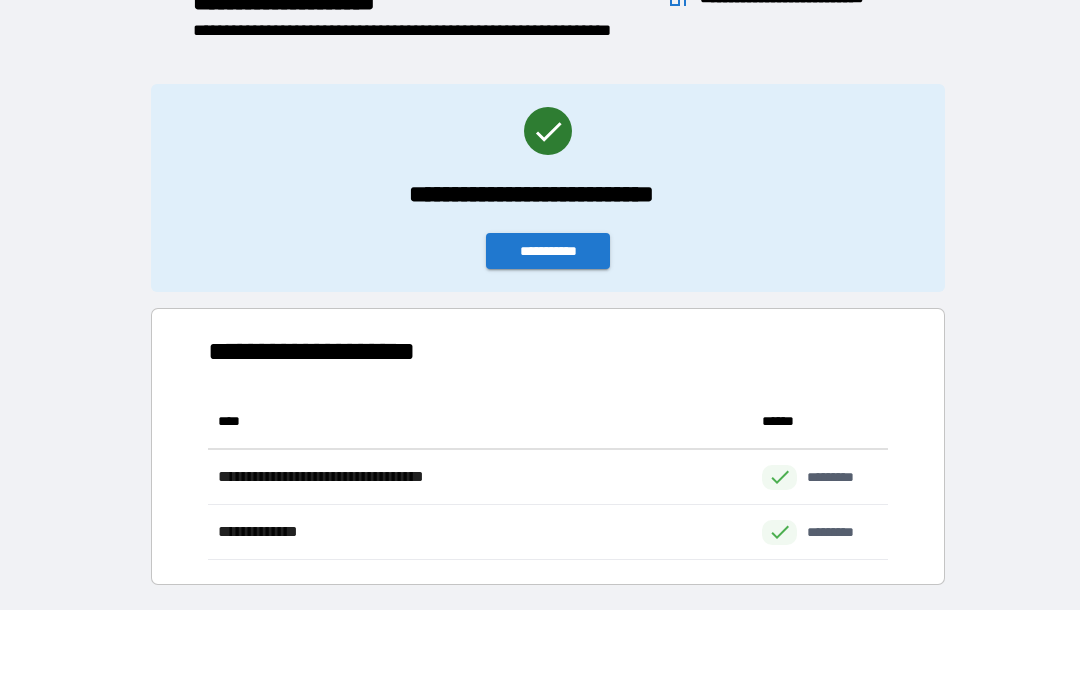 scroll, scrollTop: 166, scrollLeft: 680, axis: both 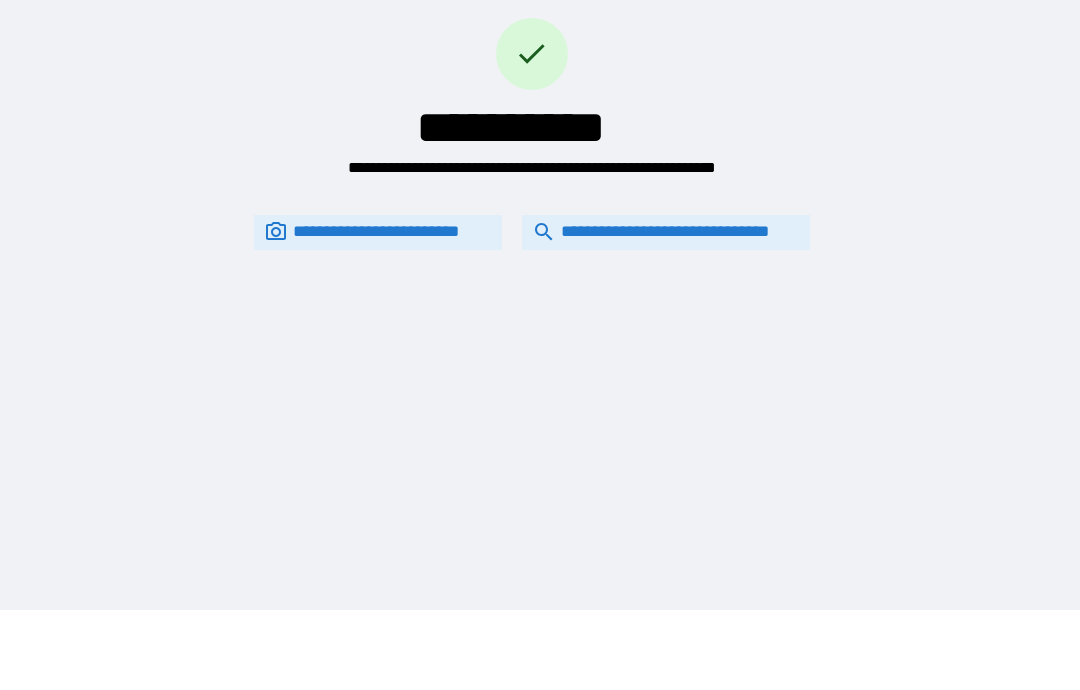 click on "**********" at bounding box center (666, 232) 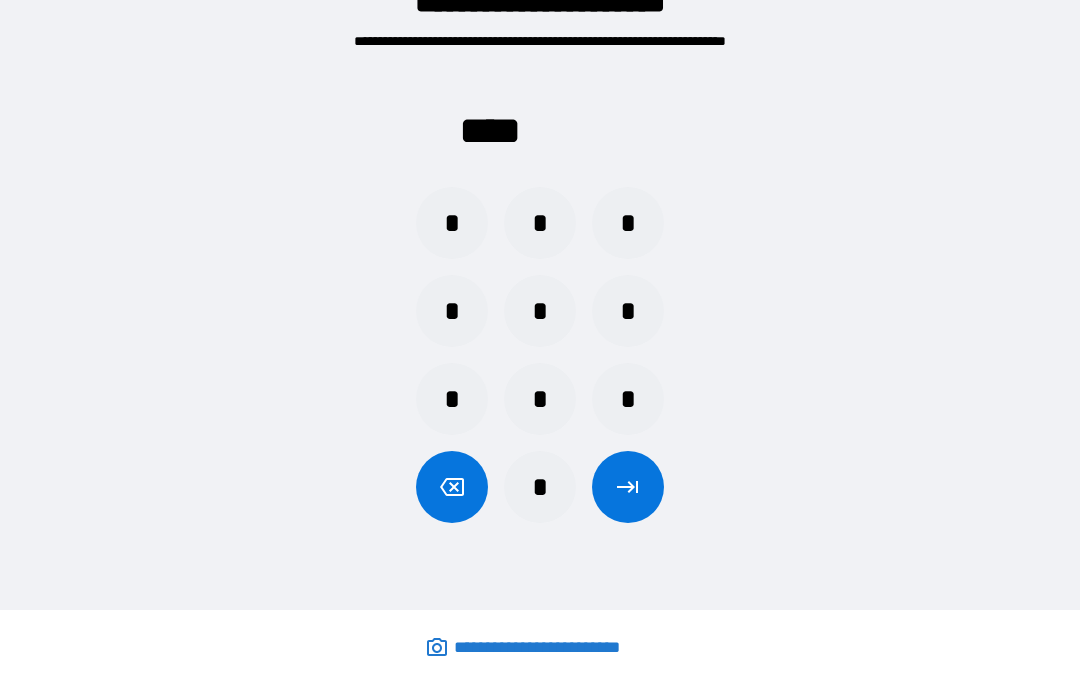 click on "*" at bounding box center (540, 223) 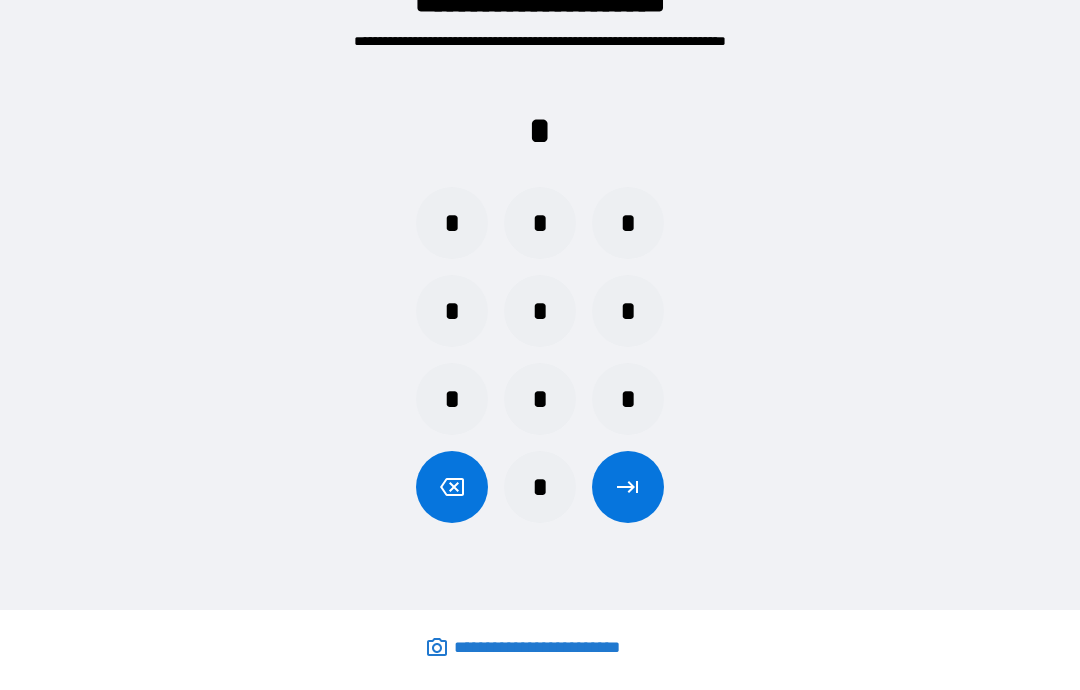 click on "*" at bounding box center [452, 311] 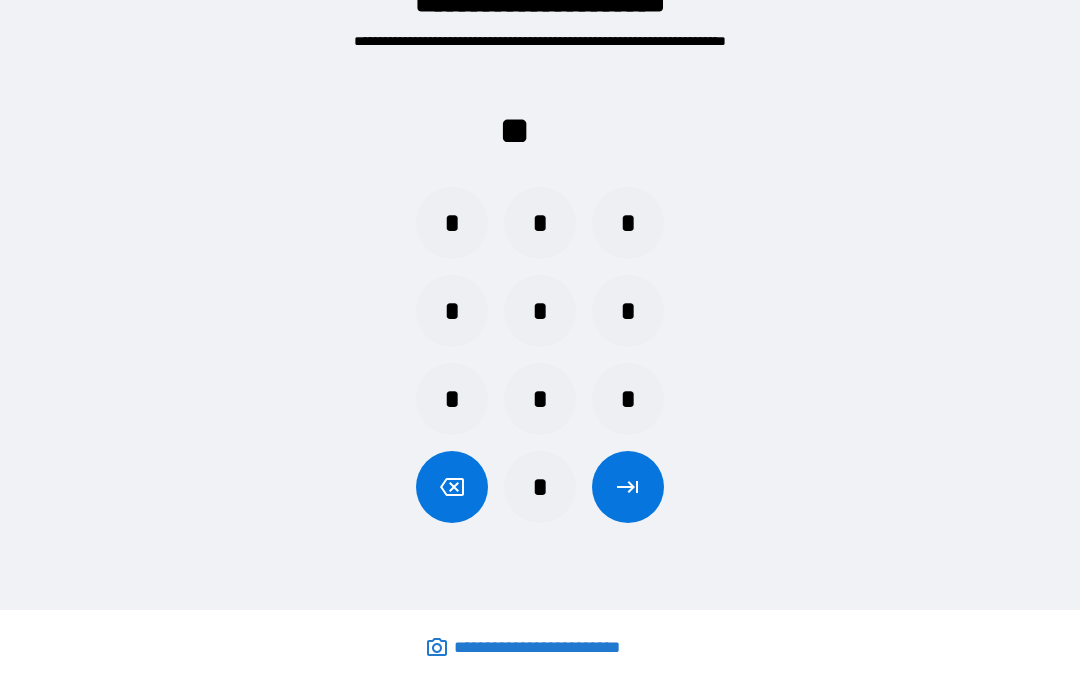 click on "*" at bounding box center [452, 399] 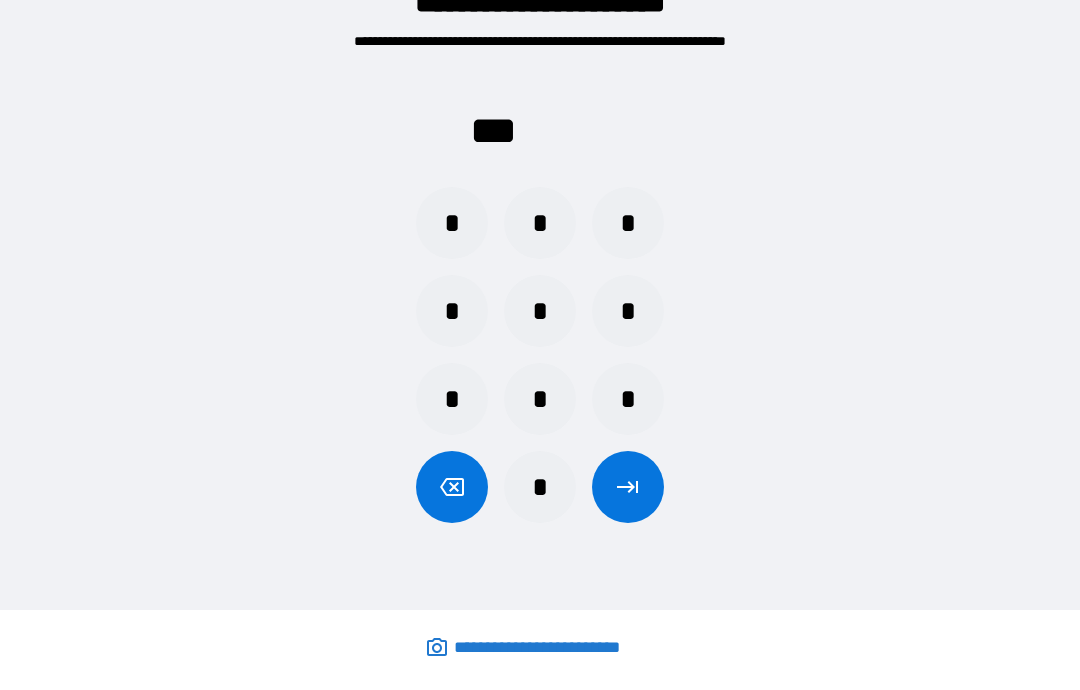click on "*" at bounding box center (628, 223) 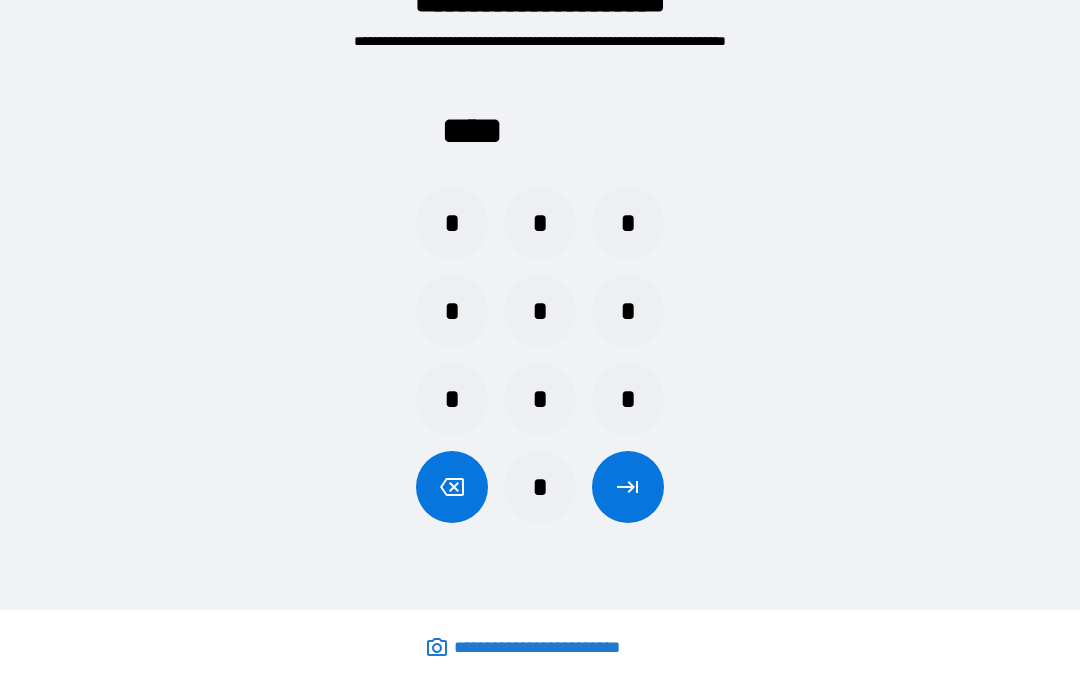 click 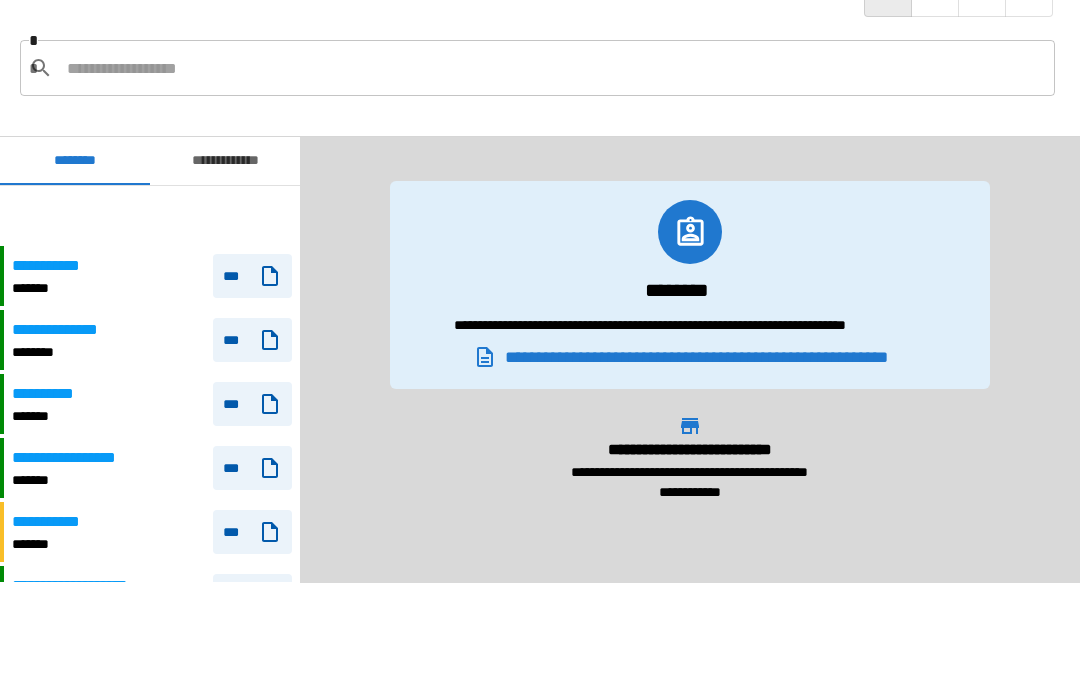 scroll, scrollTop: 60, scrollLeft: 0, axis: vertical 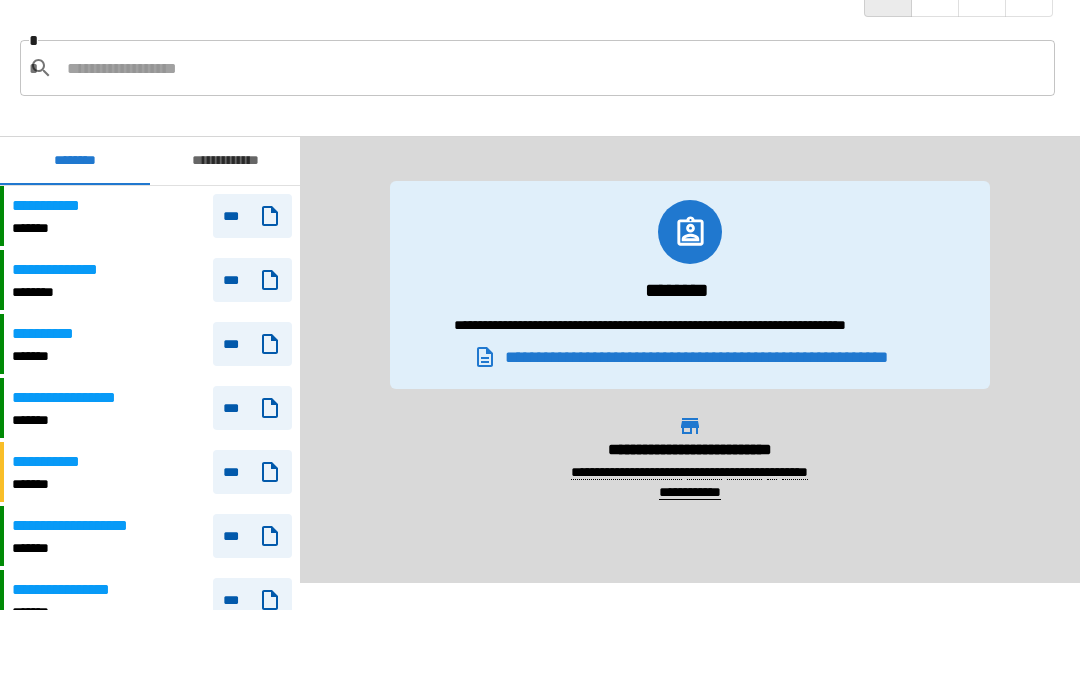 click on "**********" at bounding box center [225, 161] 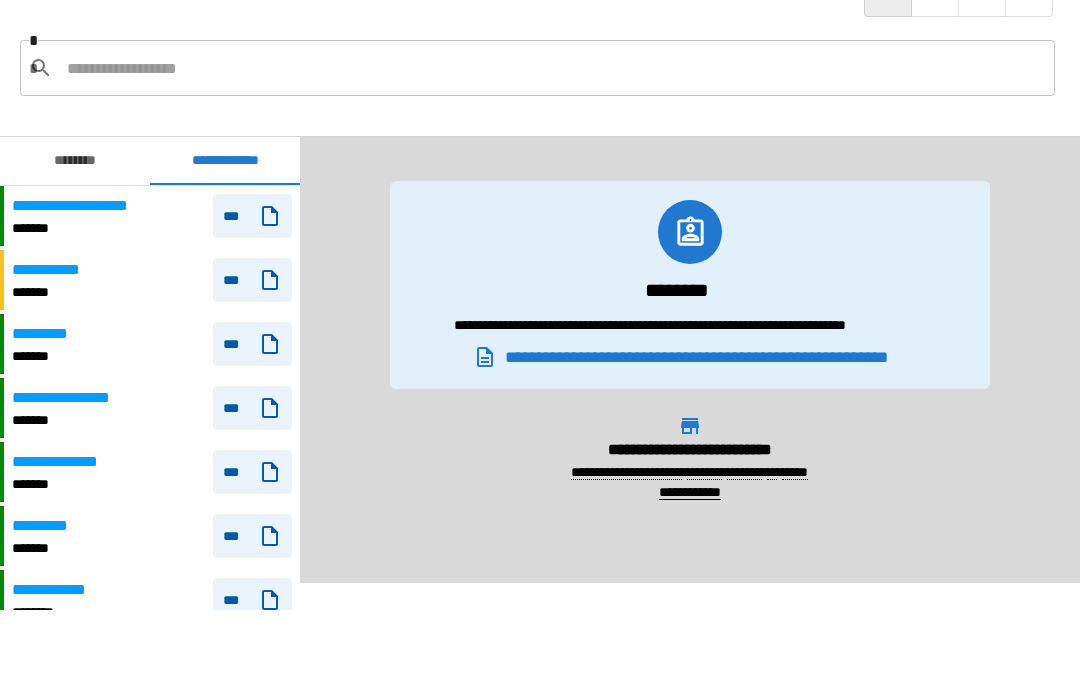 click on "***" at bounding box center (252, 408) 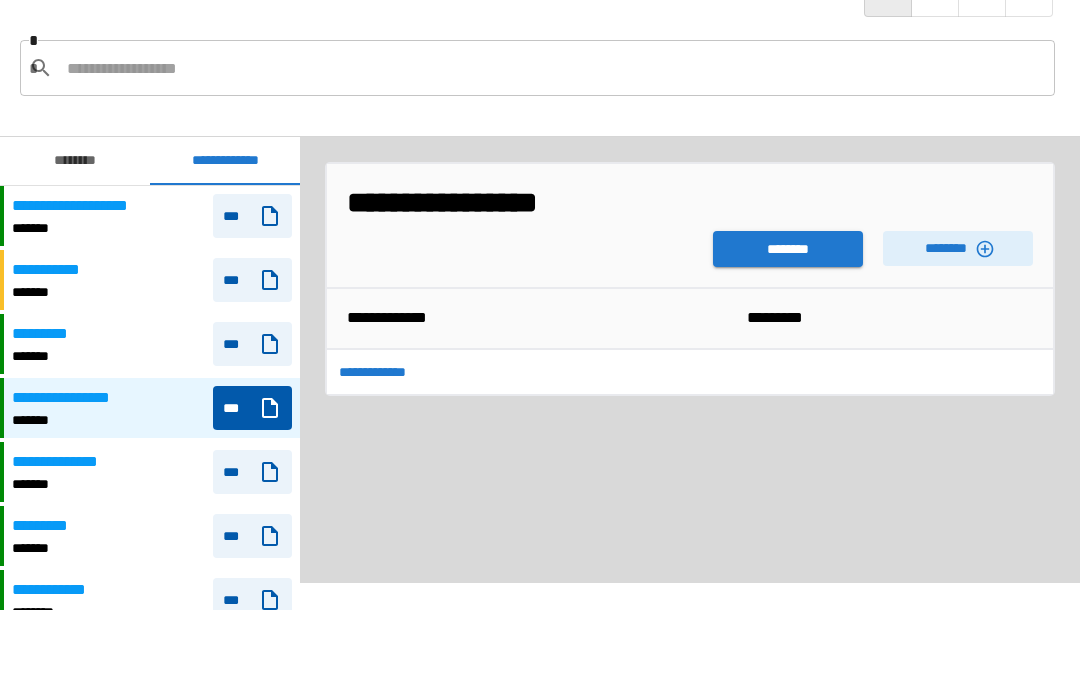 click on "********" at bounding box center [788, 249] 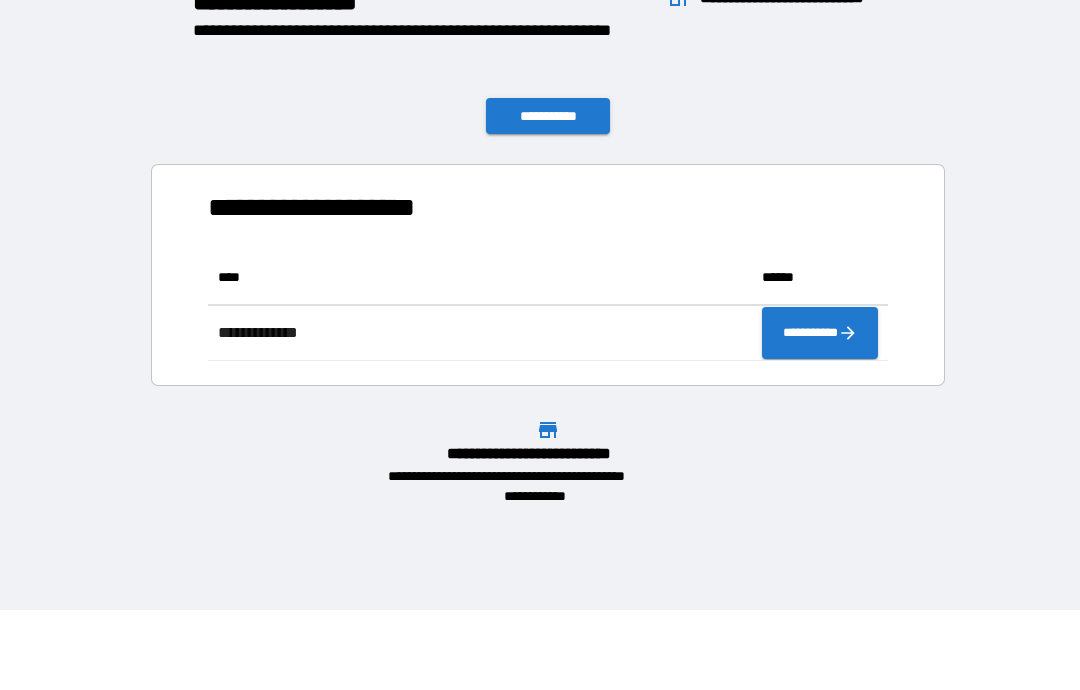 scroll, scrollTop: 111, scrollLeft: 680, axis: both 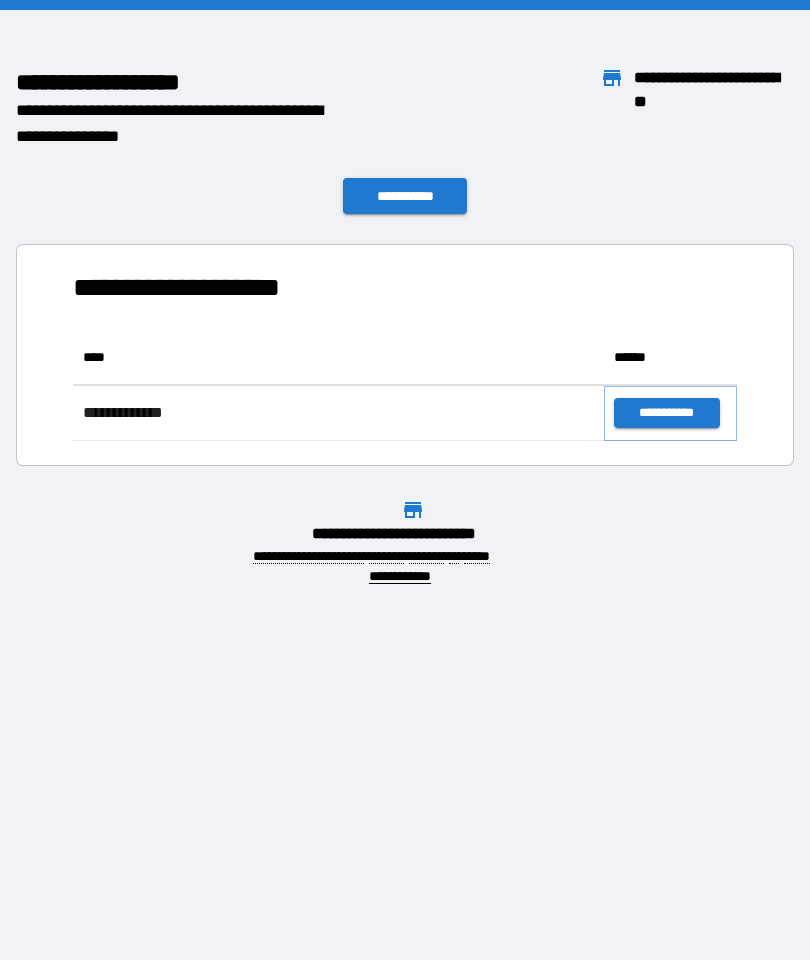 click on "**********" at bounding box center [666, 413] 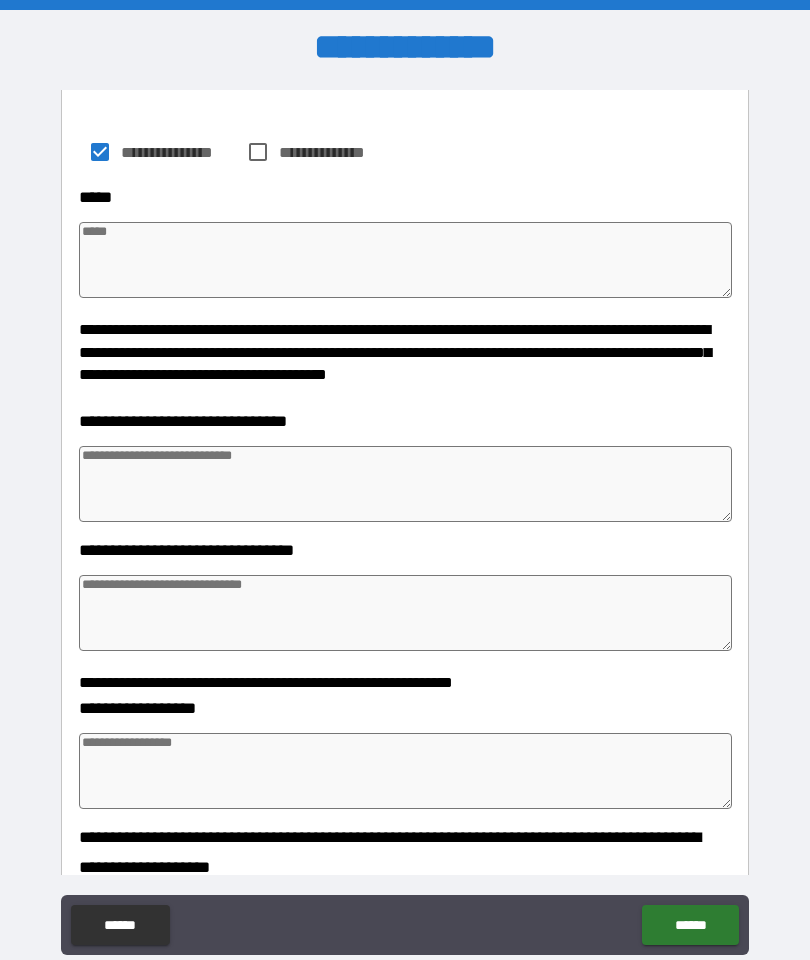 scroll, scrollTop: 315, scrollLeft: 0, axis: vertical 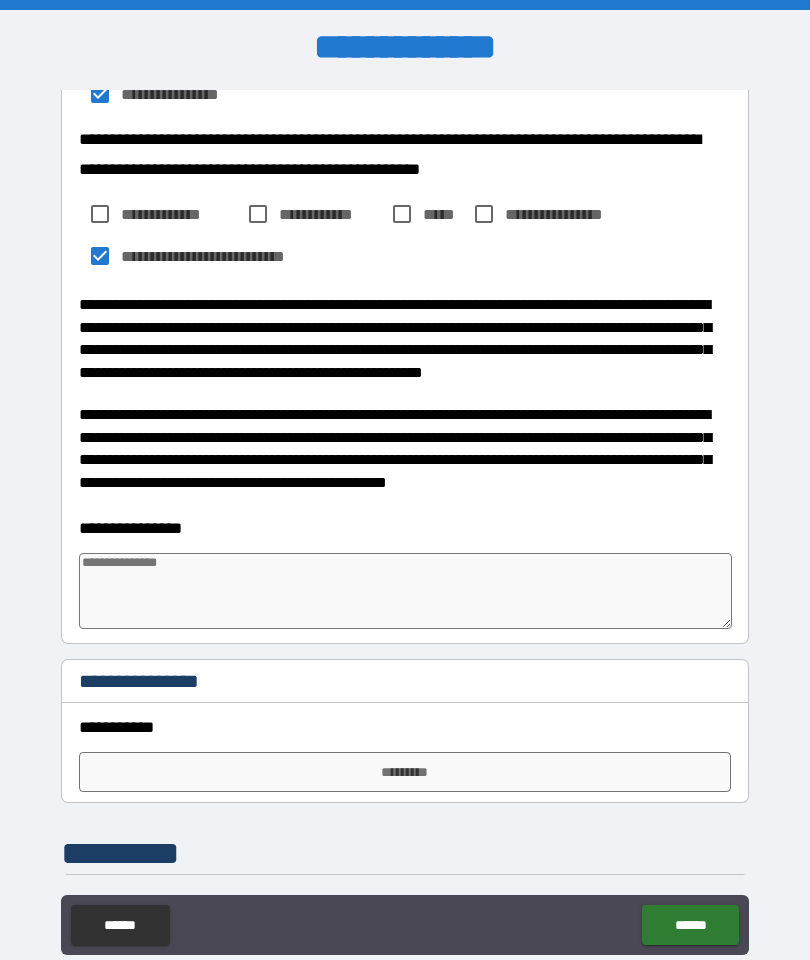 click at bounding box center (405, 591) 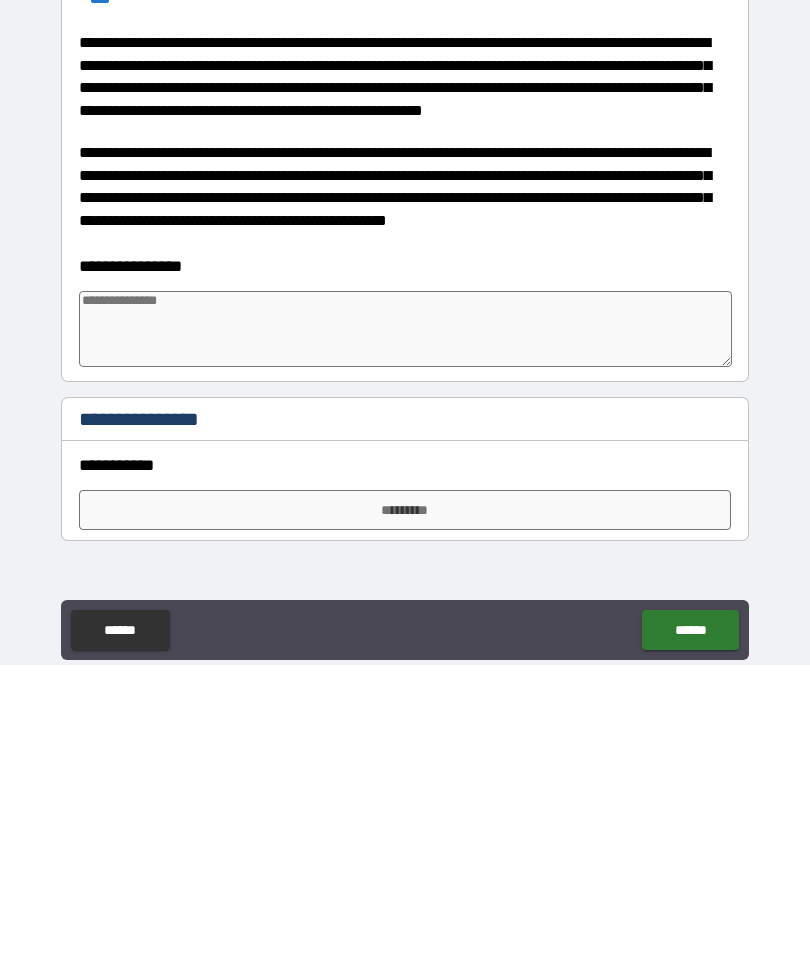 scroll, scrollTop: 1344, scrollLeft: 0, axis: vertical 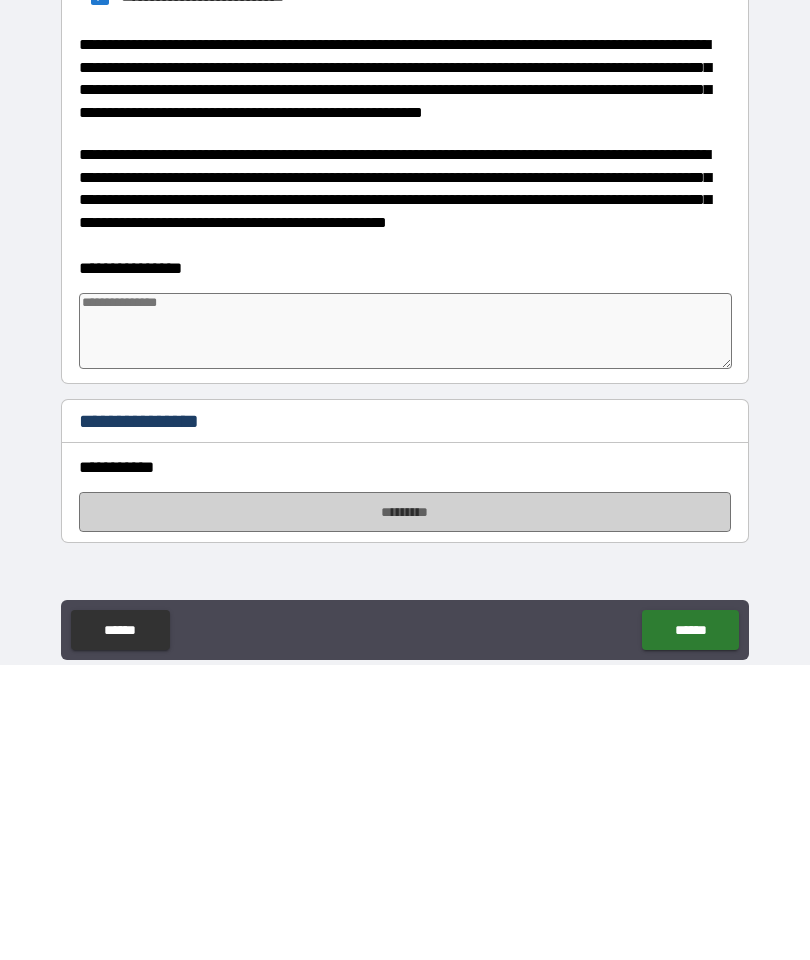 click on "*********" at bounding box center [405, 807] 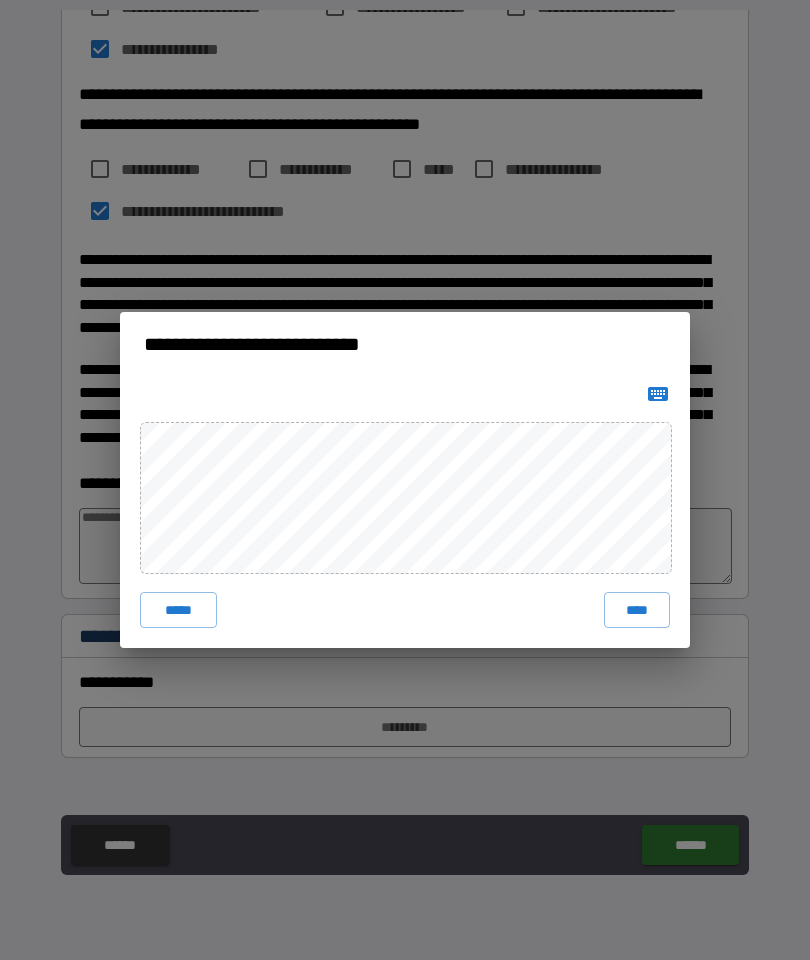 click on "****" at bounding box center [637, 610] 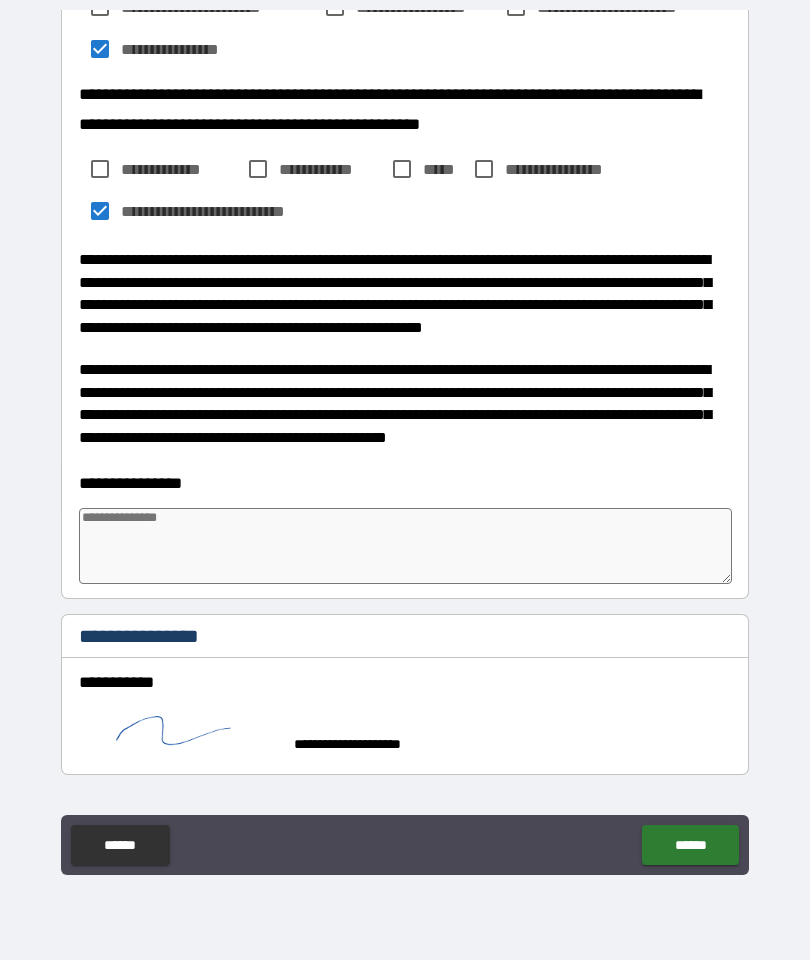 click on "******" at bounding box center (690, 845) 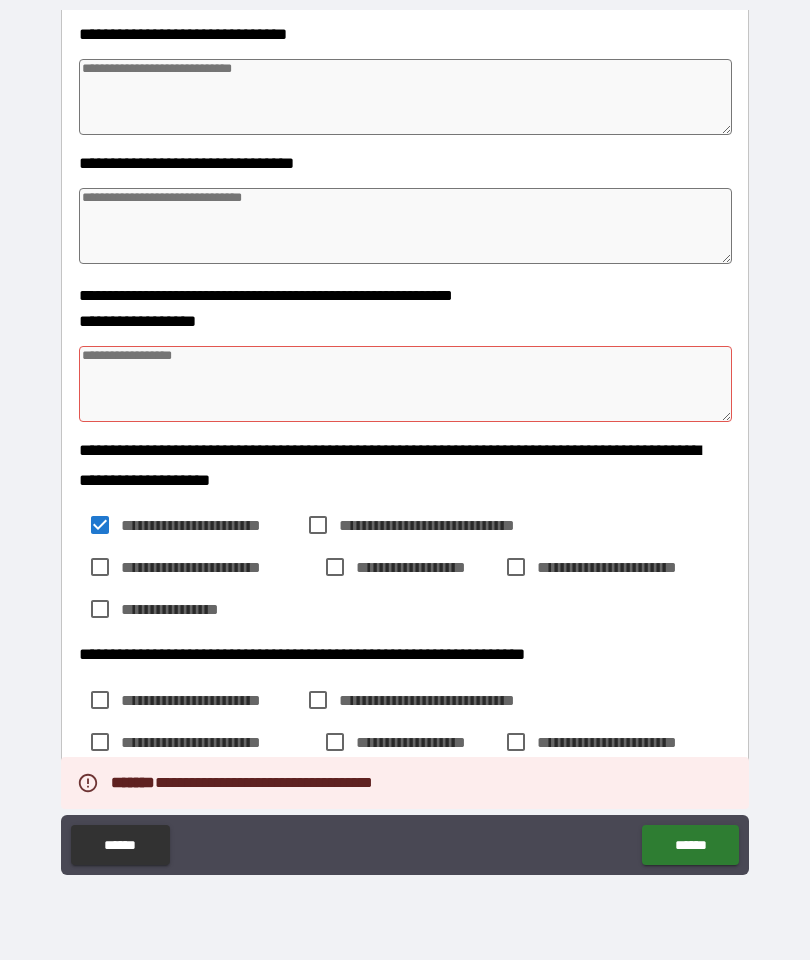 scroll, scrollTop: 602, scrollLeft: 0, axis: vertical 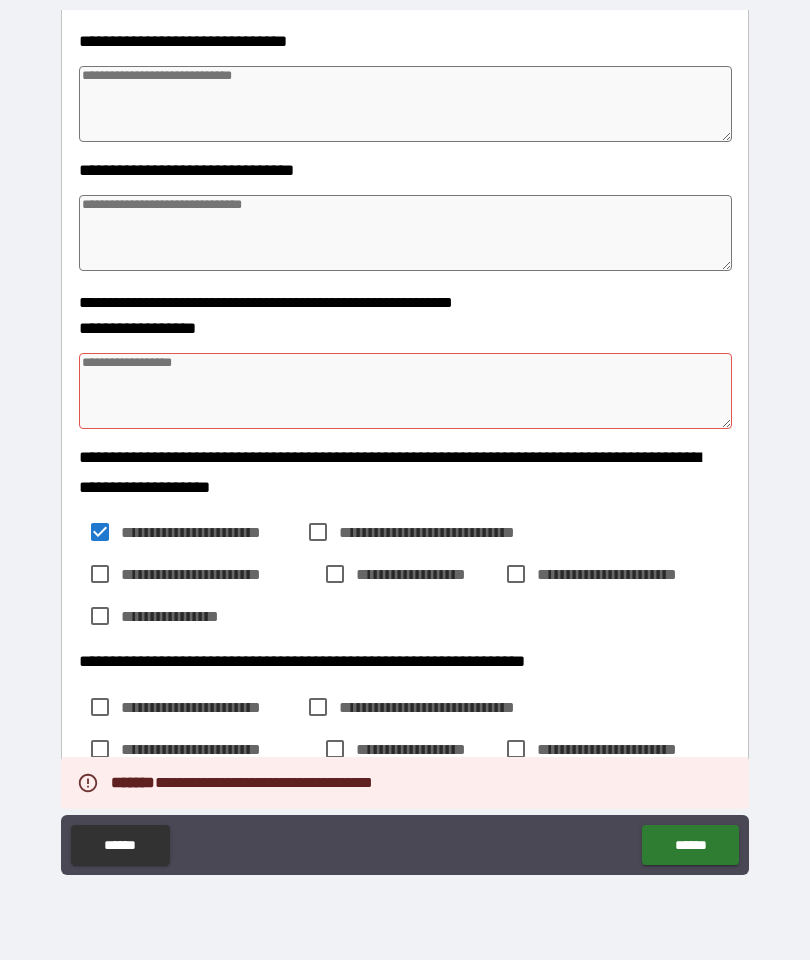 click at bounding box center (405, 391) 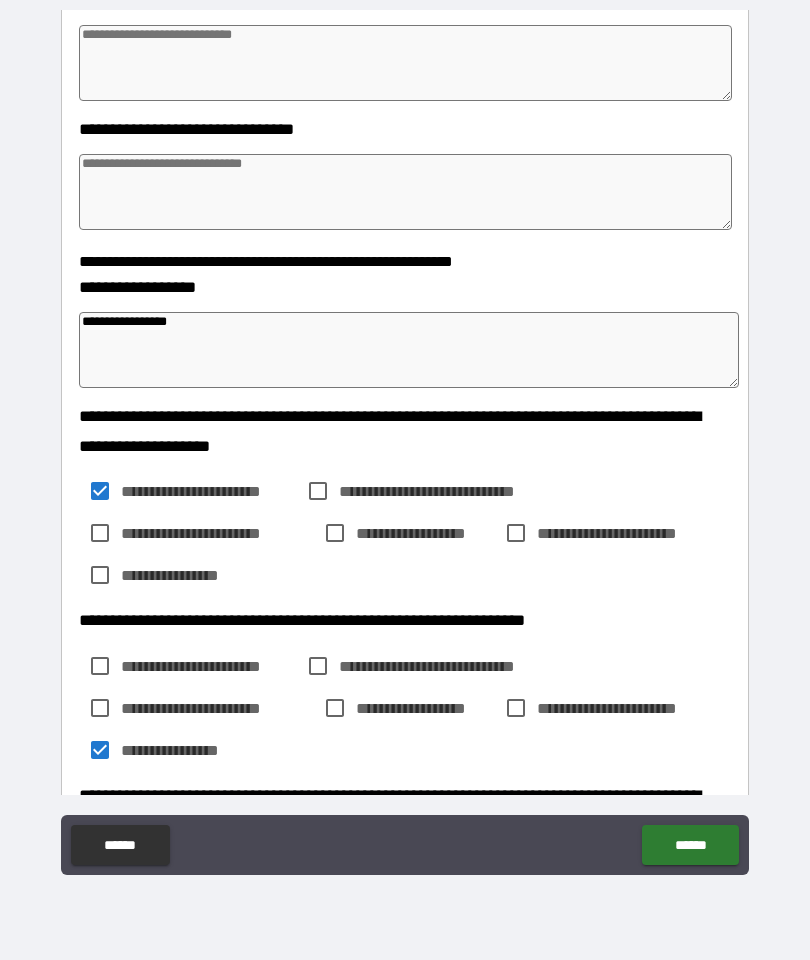 scroll, scrollTop: 644, scrollLeft: 0, axis: vertical 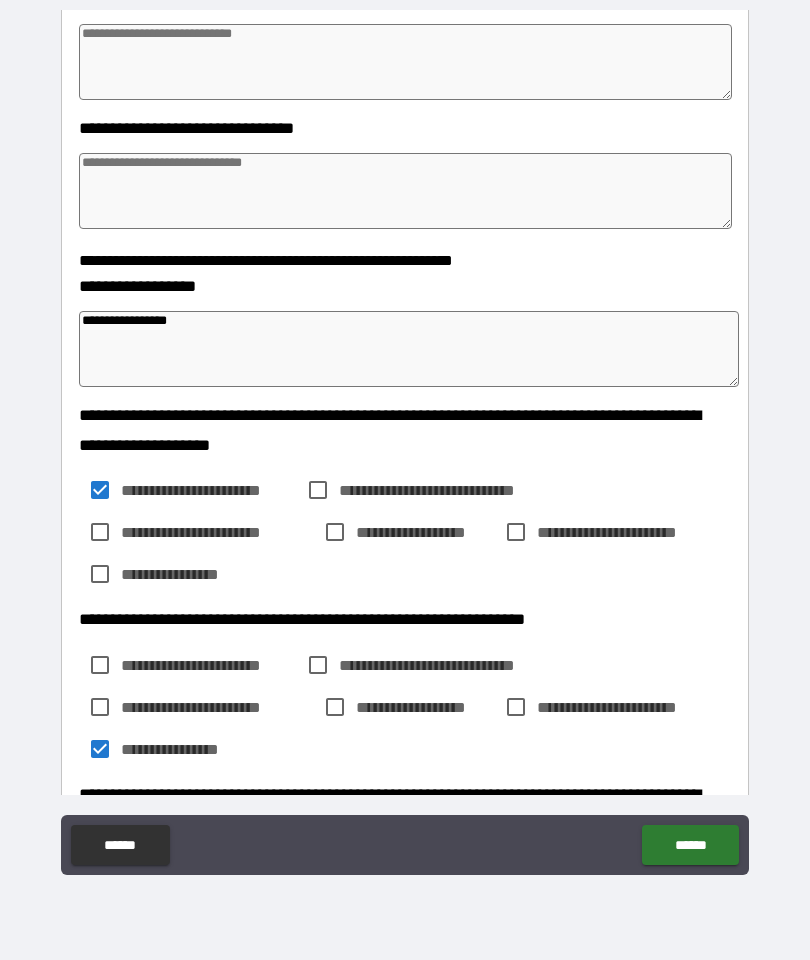 click on "**********" at bounding box center [409, 349] 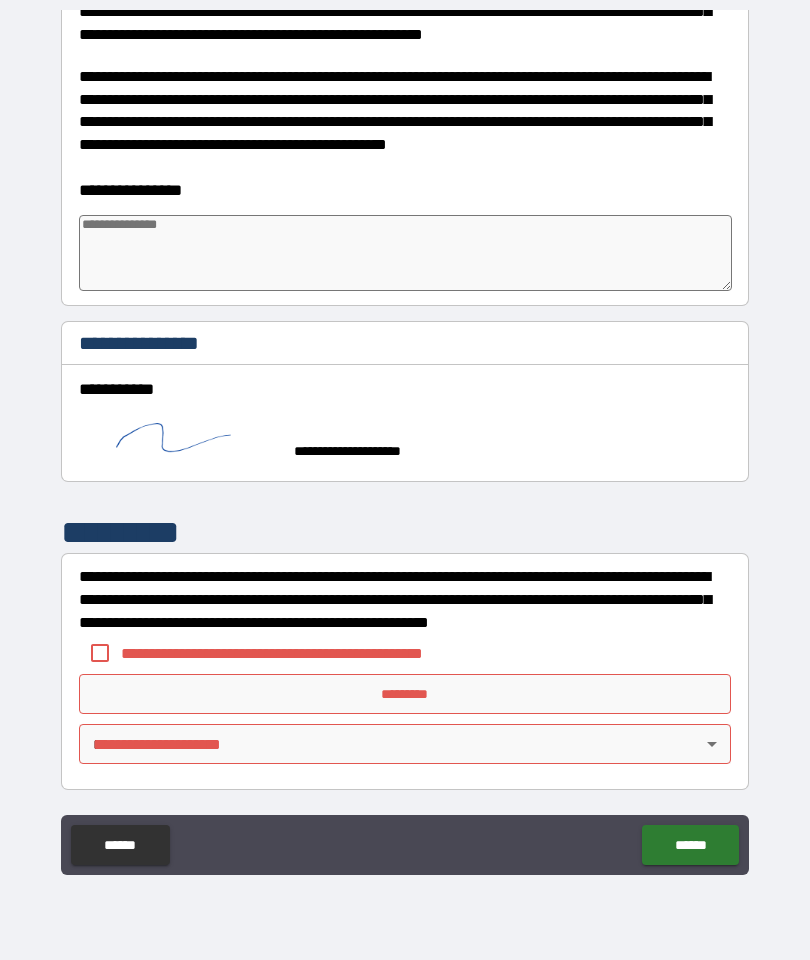 scroll, scrollTop: 1637, scrollLeft: 0, axis: vertical 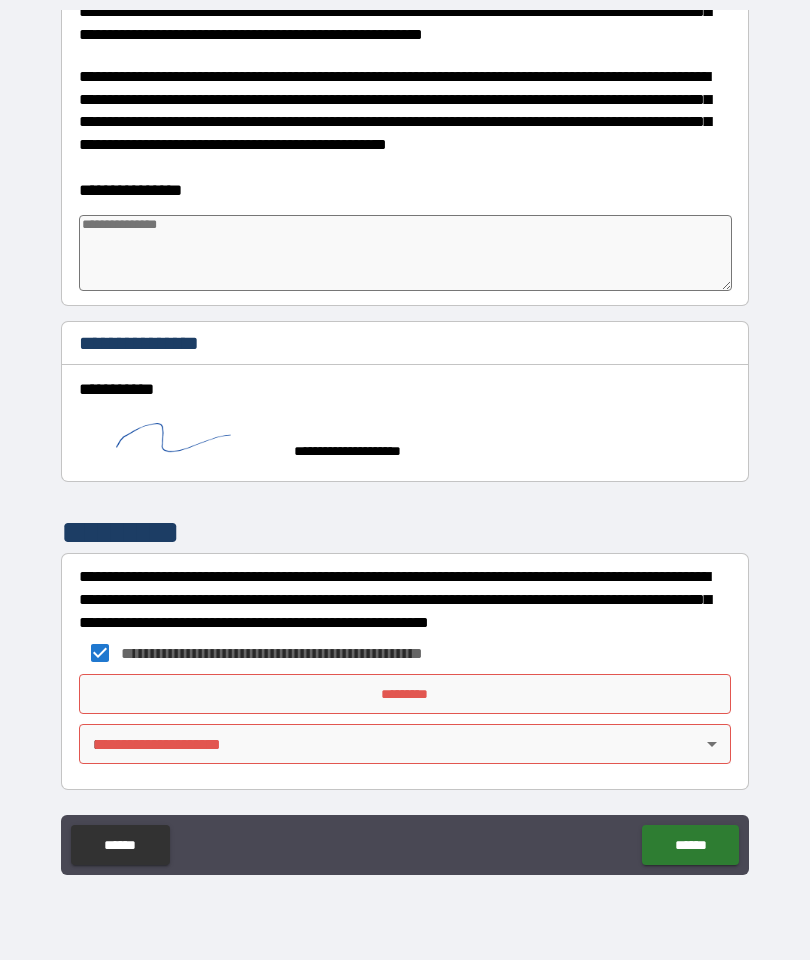 click on "**********" at bounding box center (405, 440) 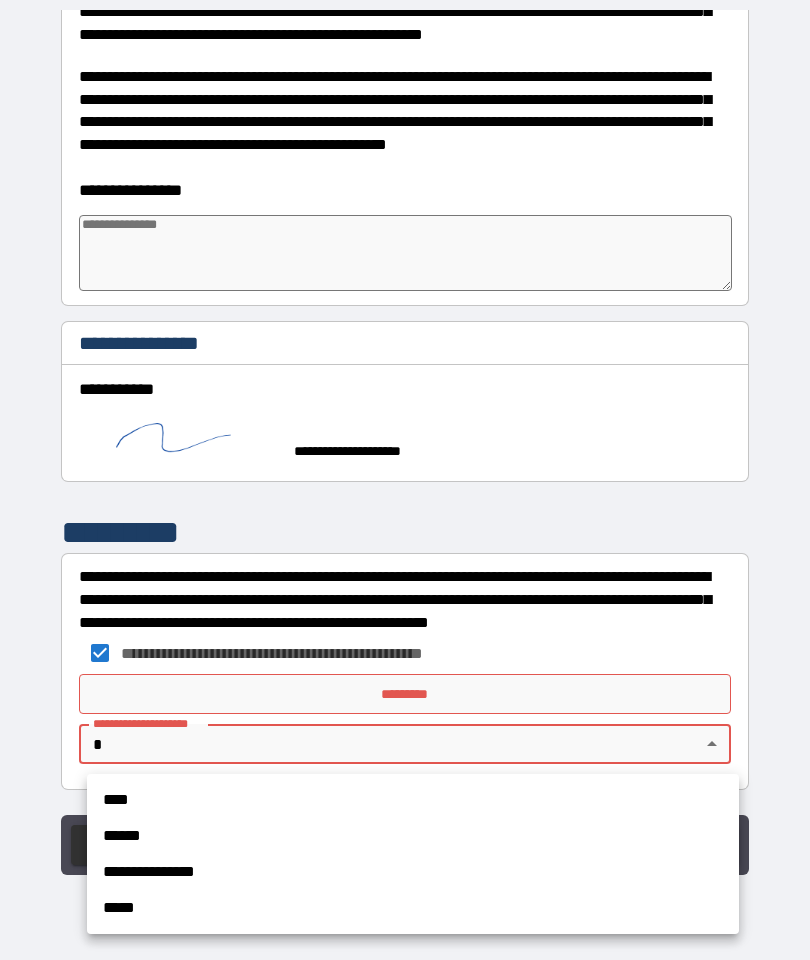 click on "**********" at bounding box center [413, 872] 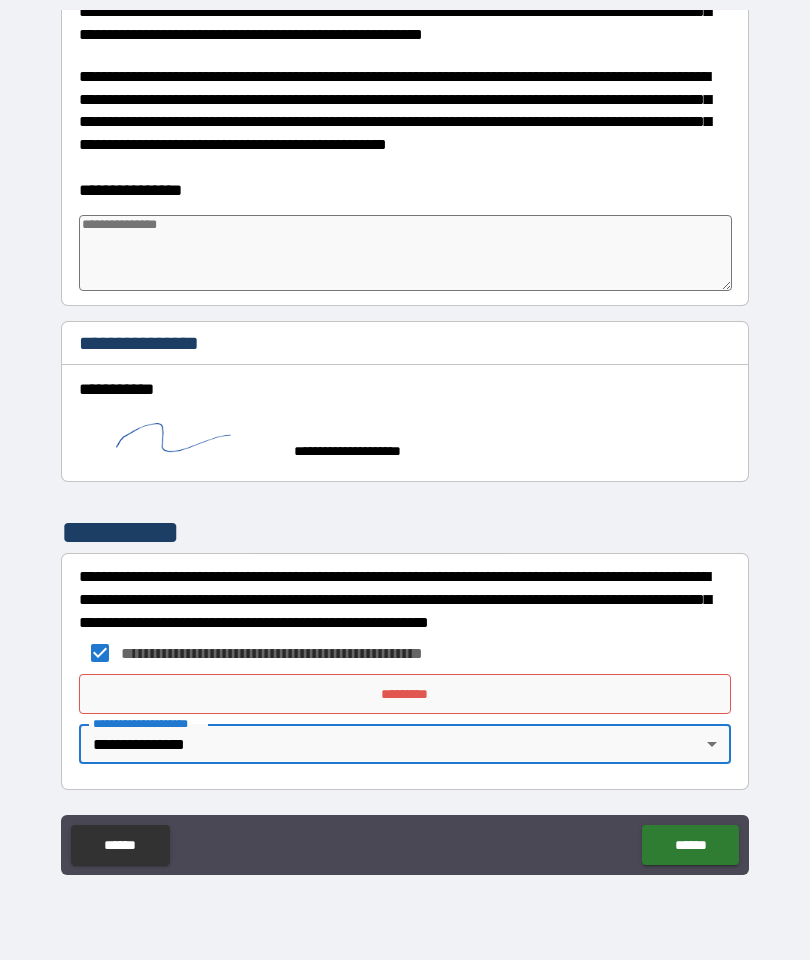scroll, scrollTop: 1637, scrollLeft: 0, axis: vertical 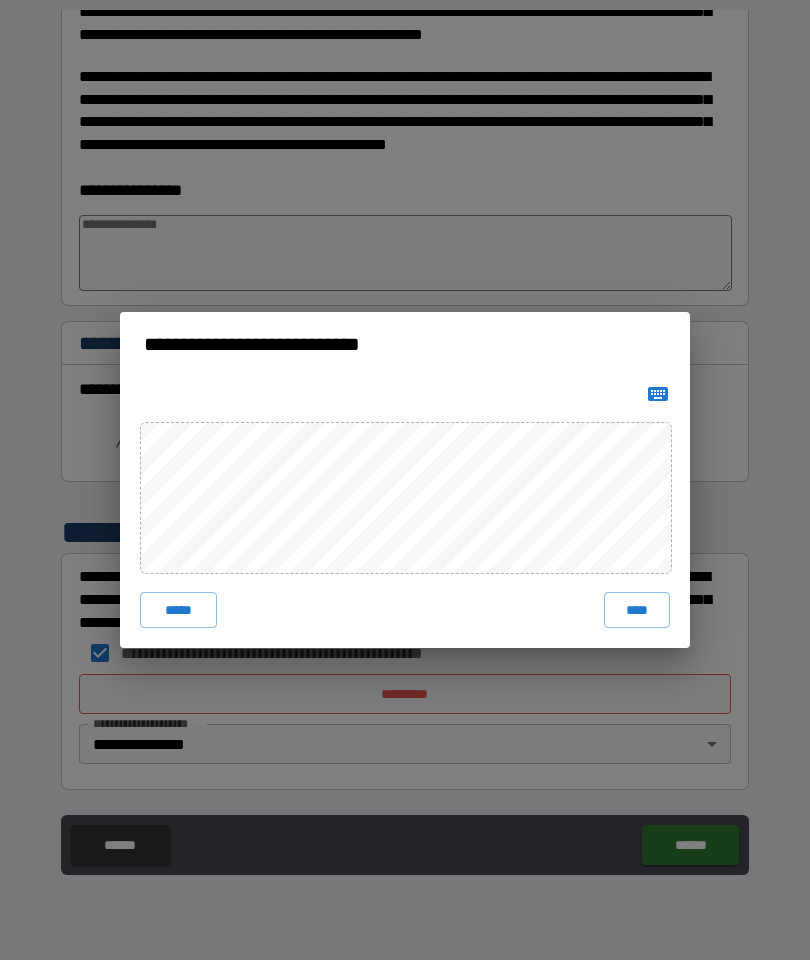 click on "****" at bounding box center [637, 610] 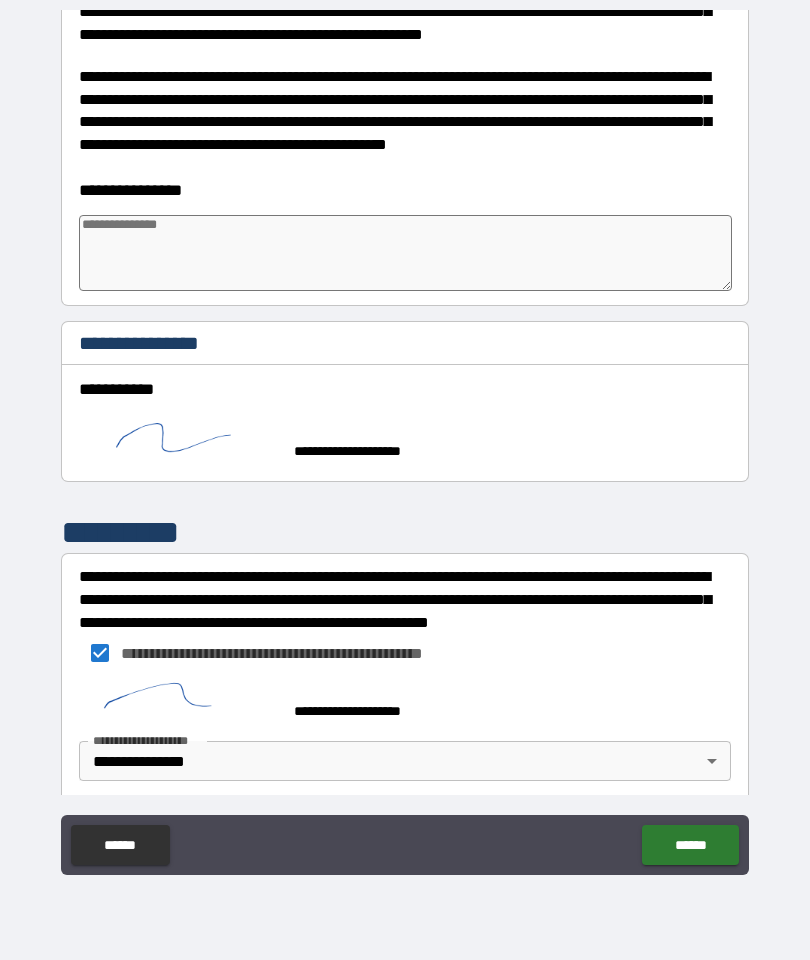 scroll, scrollTop: 1627, scrollLeft: 0, axis: vertical 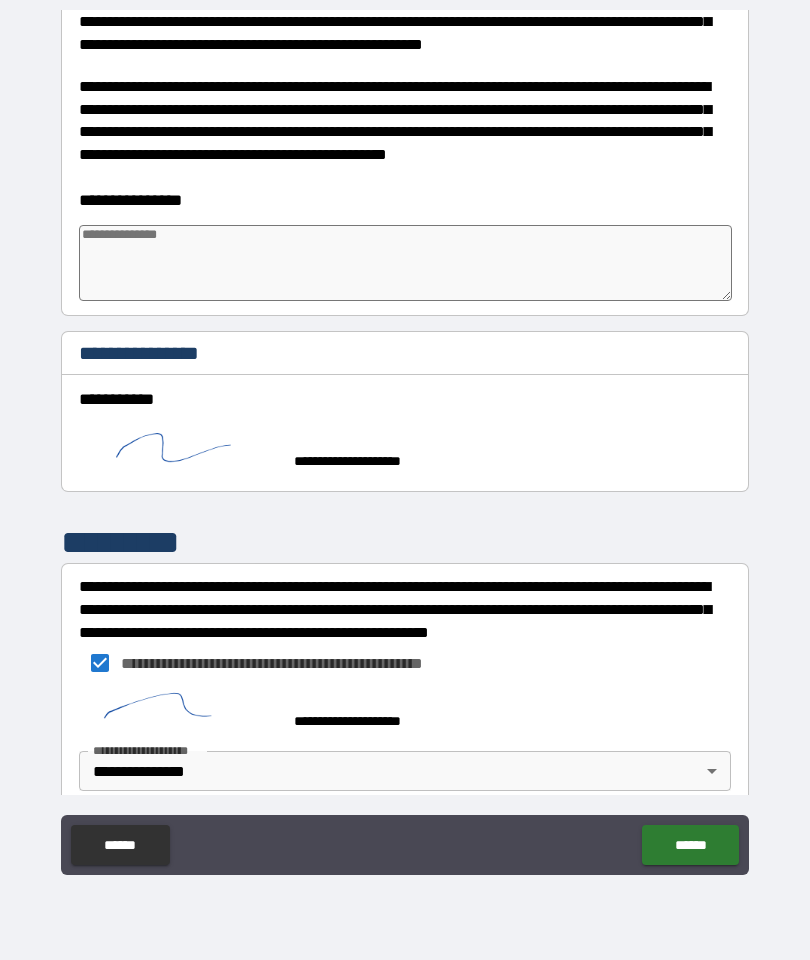 click on "******" at bounding box center (690, 845) 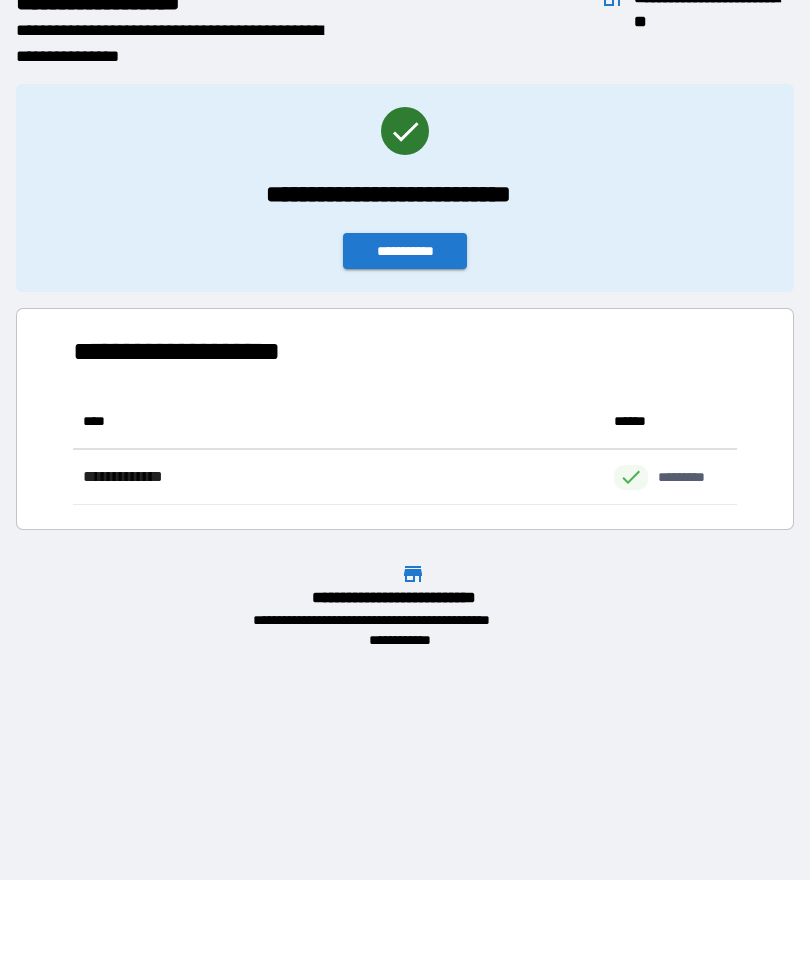 scroll, scrollTop: 111, scrollLeft: 664, axis: both 